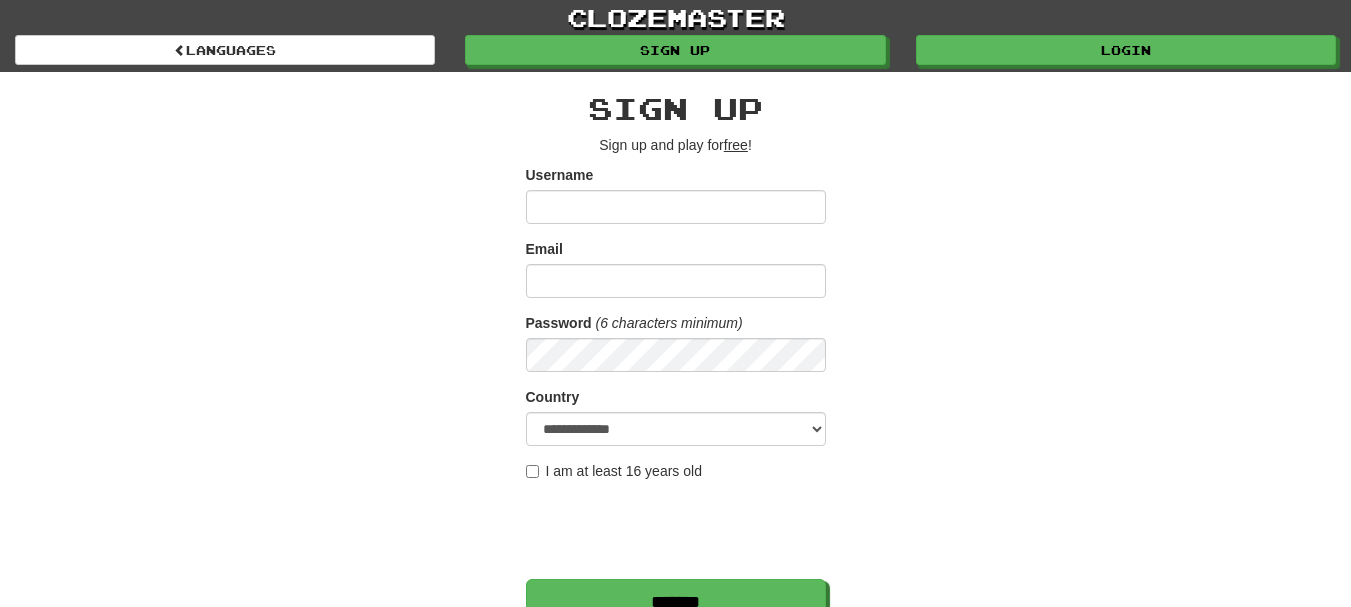 click on "Google" at bounding box center (593, 688) 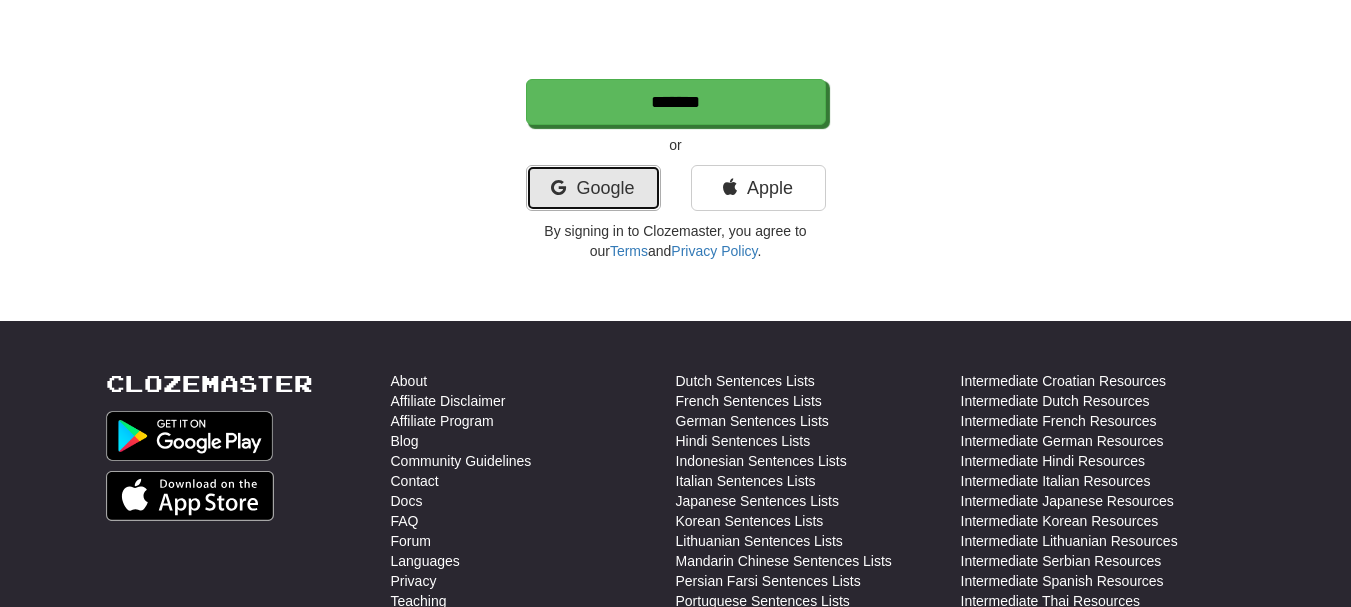 scroll, scrollTop: 500, scrollLeft: 0, axis: vertical 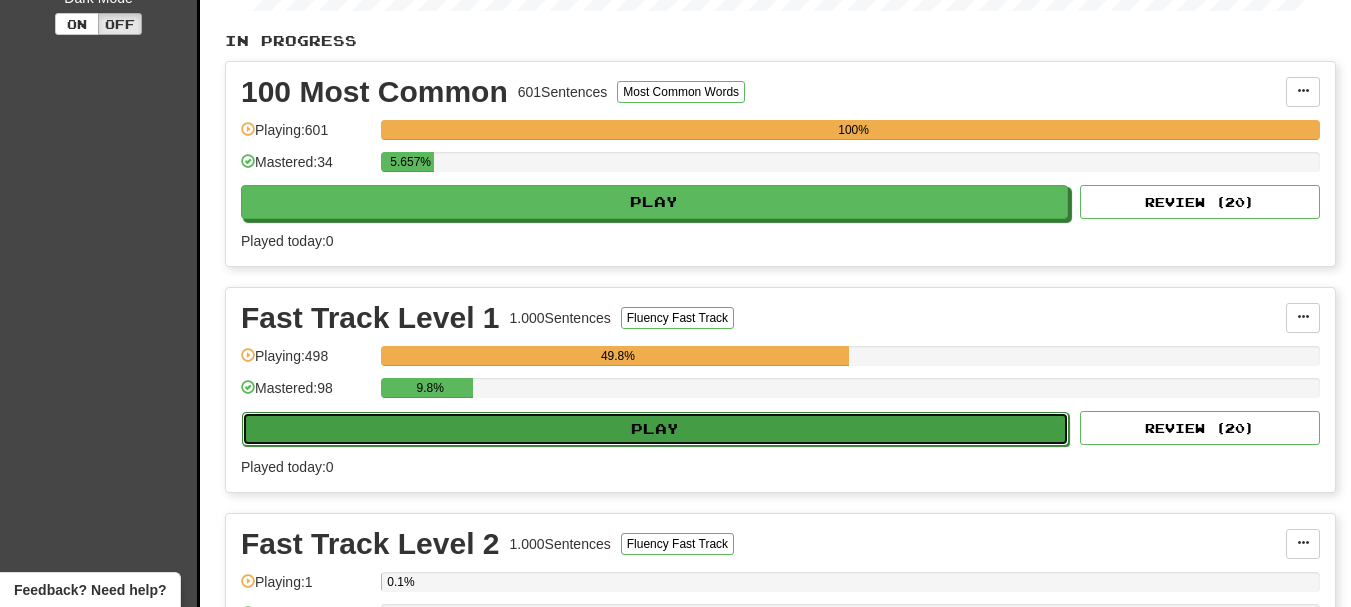 click on "Play" at bounding box center [655, 429] 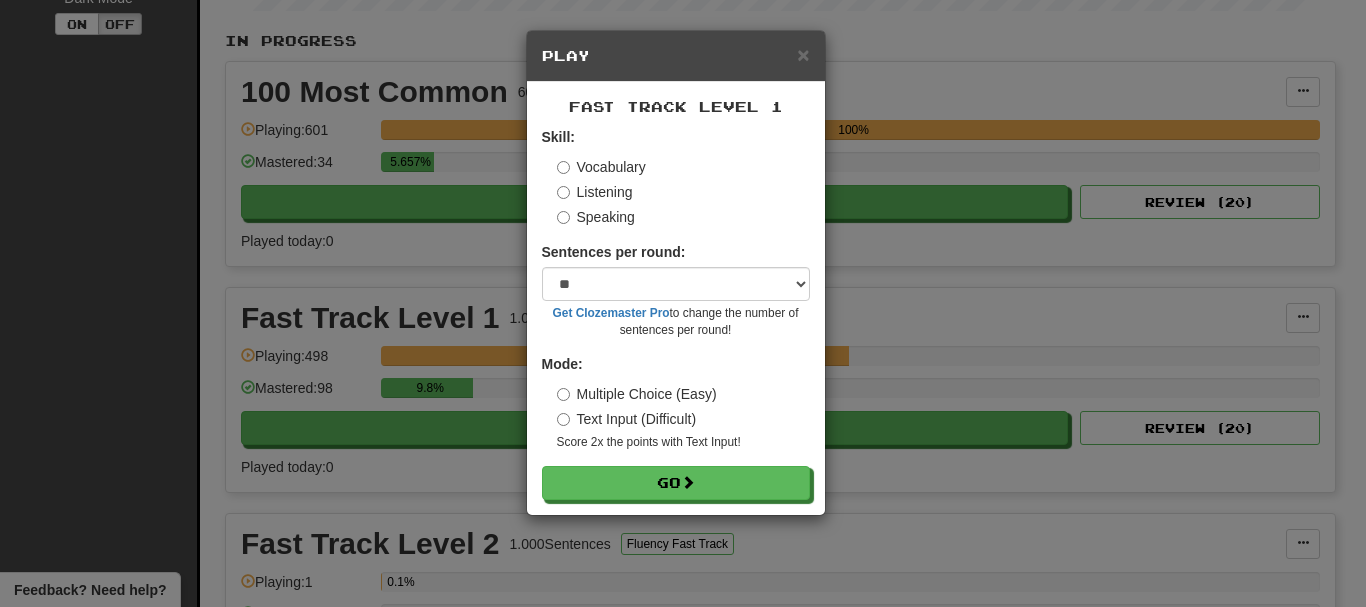 click on "Speaking" at bounding box center [596, 217] 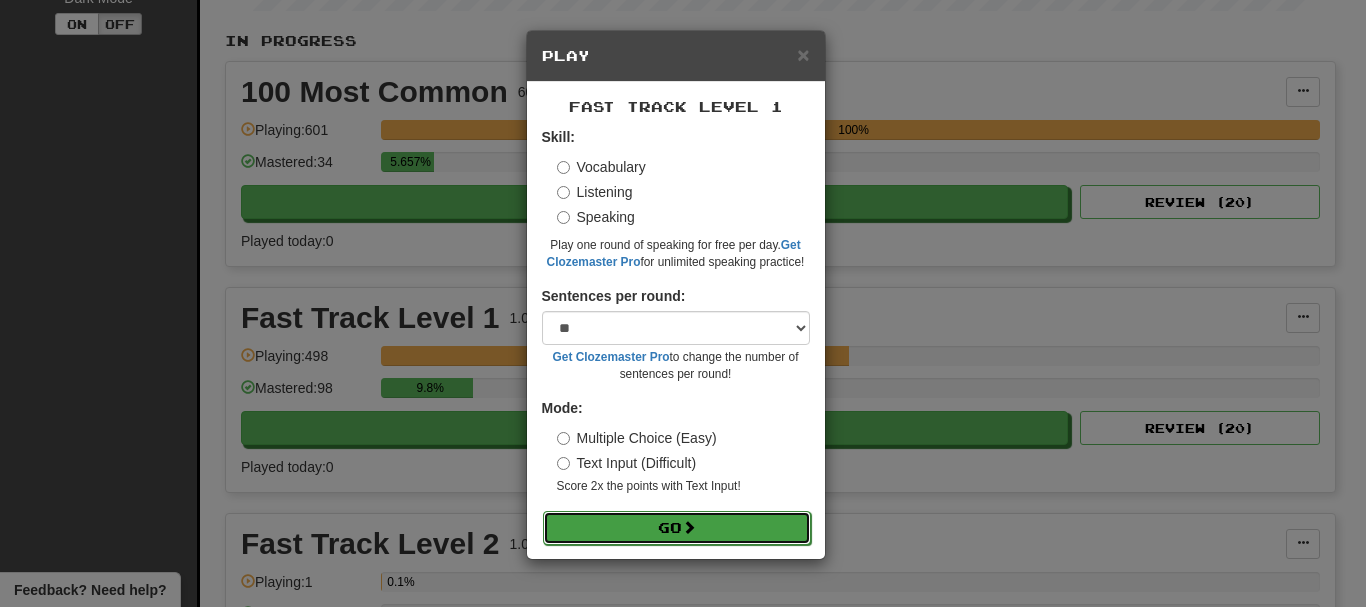 click on "Go" at bounding box center (677, 528) 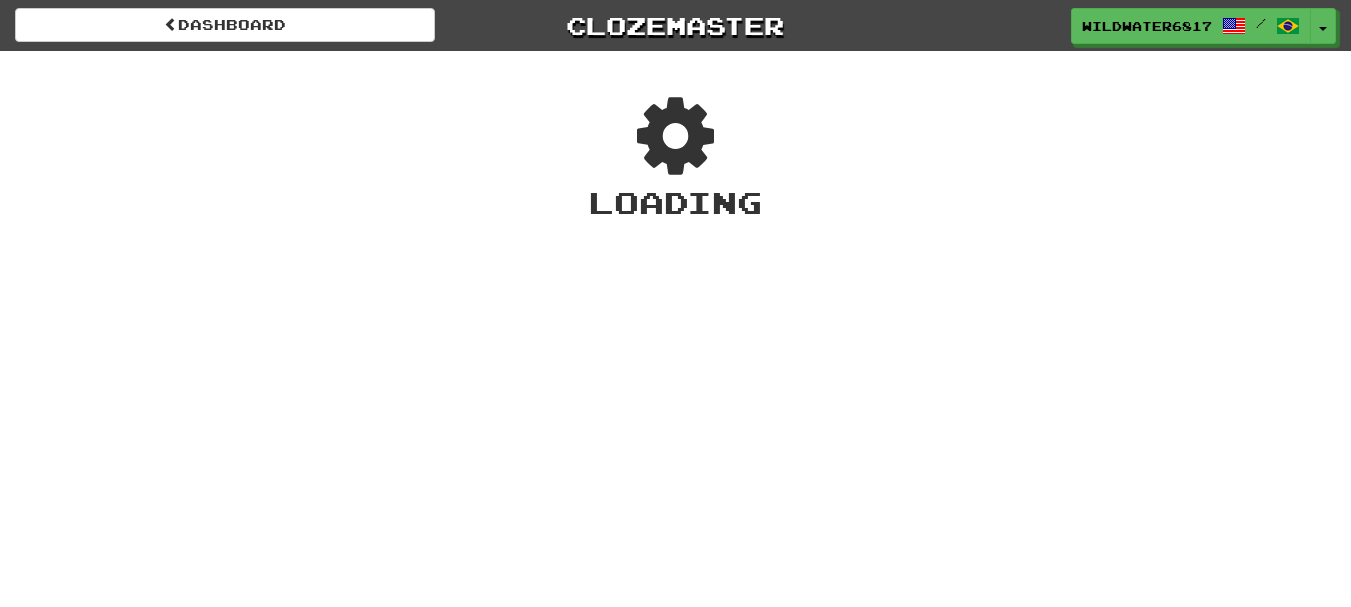 scroll, scrollTop: 0, scrollLeft: 0, axis: both 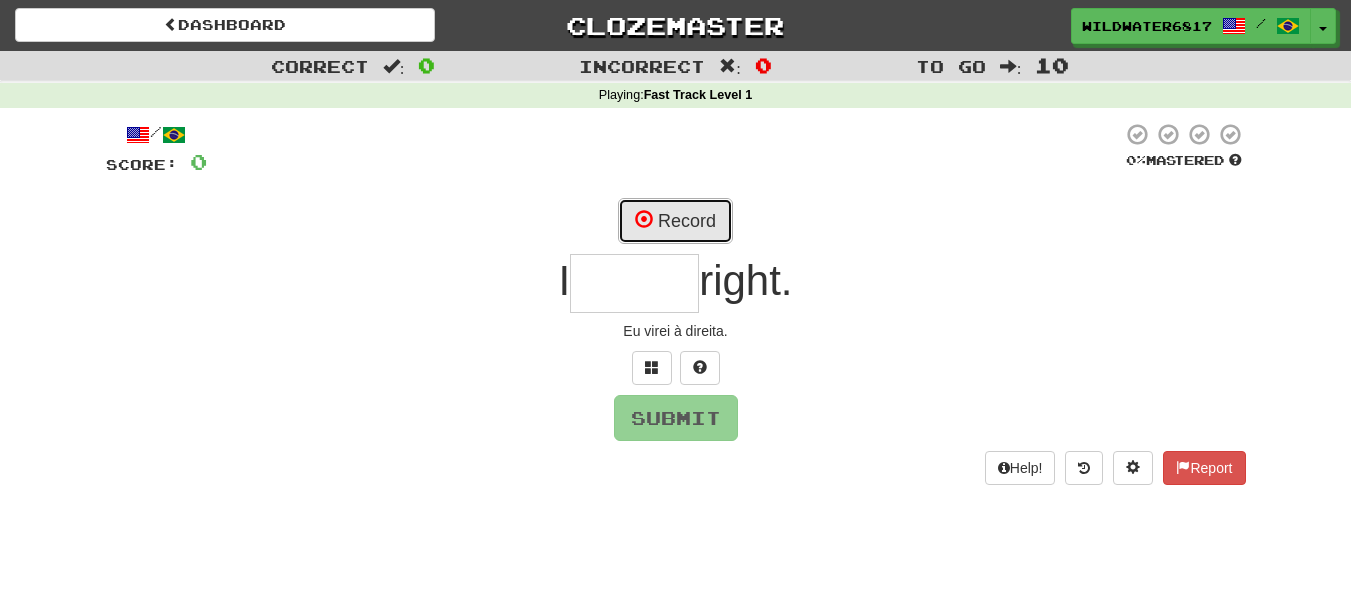 click on "Record" at bounding box center (675, 221) 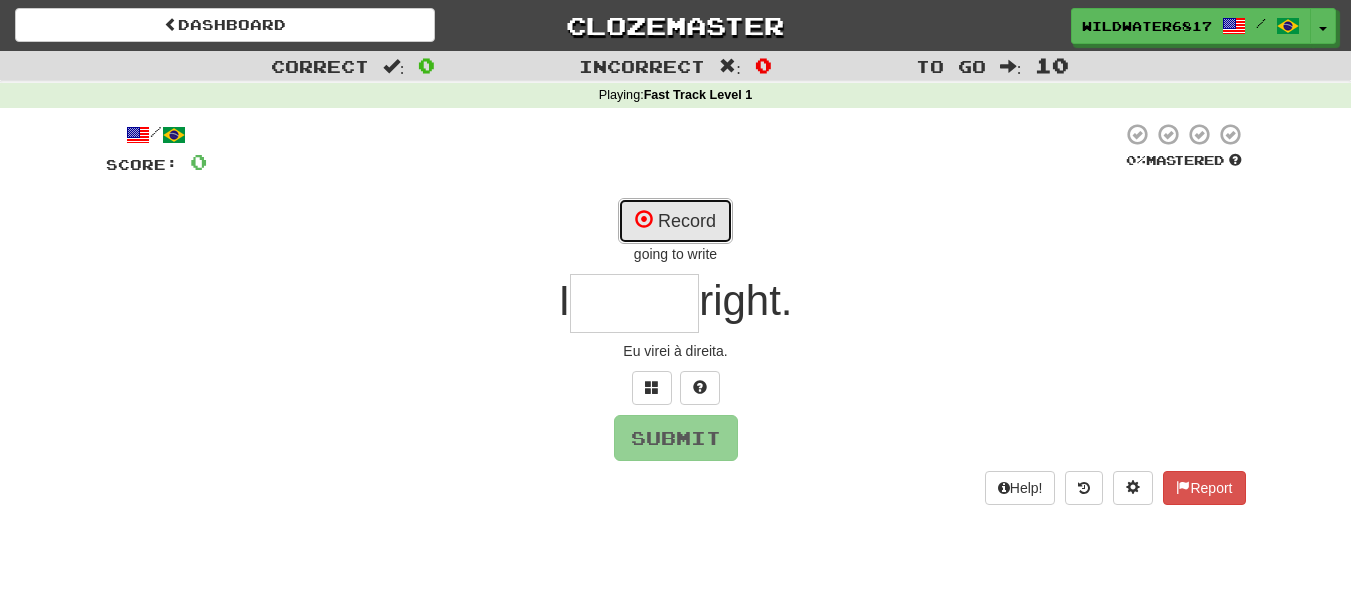 click on "Record" at bounding box center (675, 221) 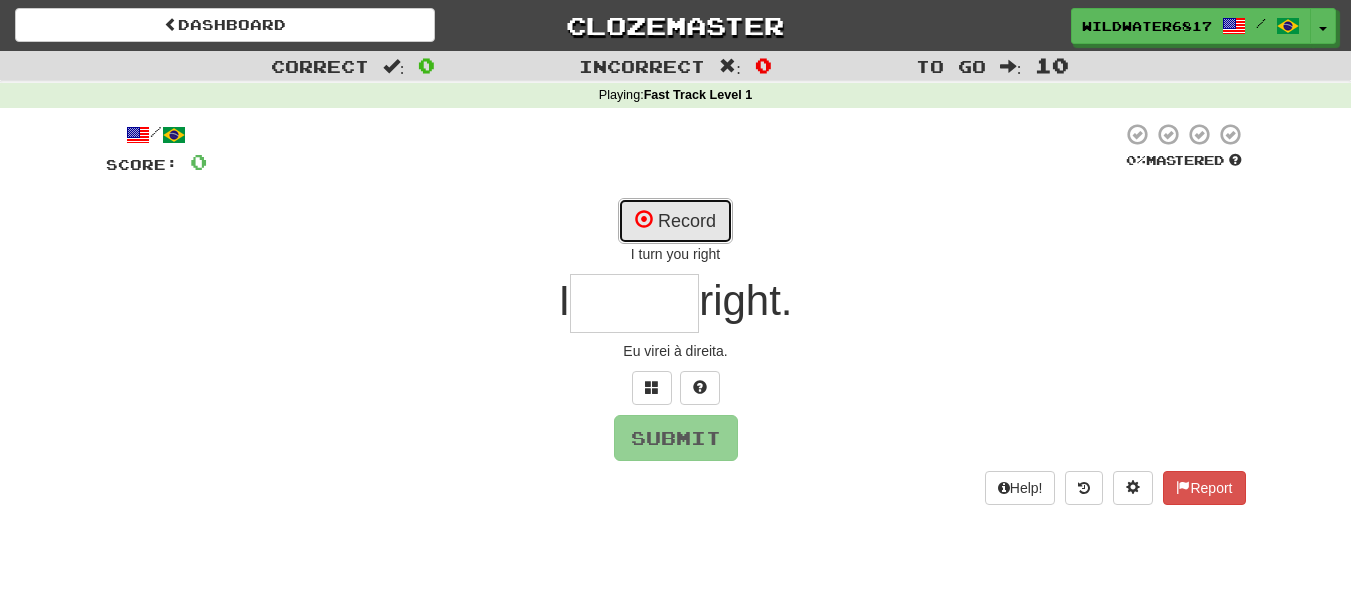 click on "Record" at bounding box center [675, 221] 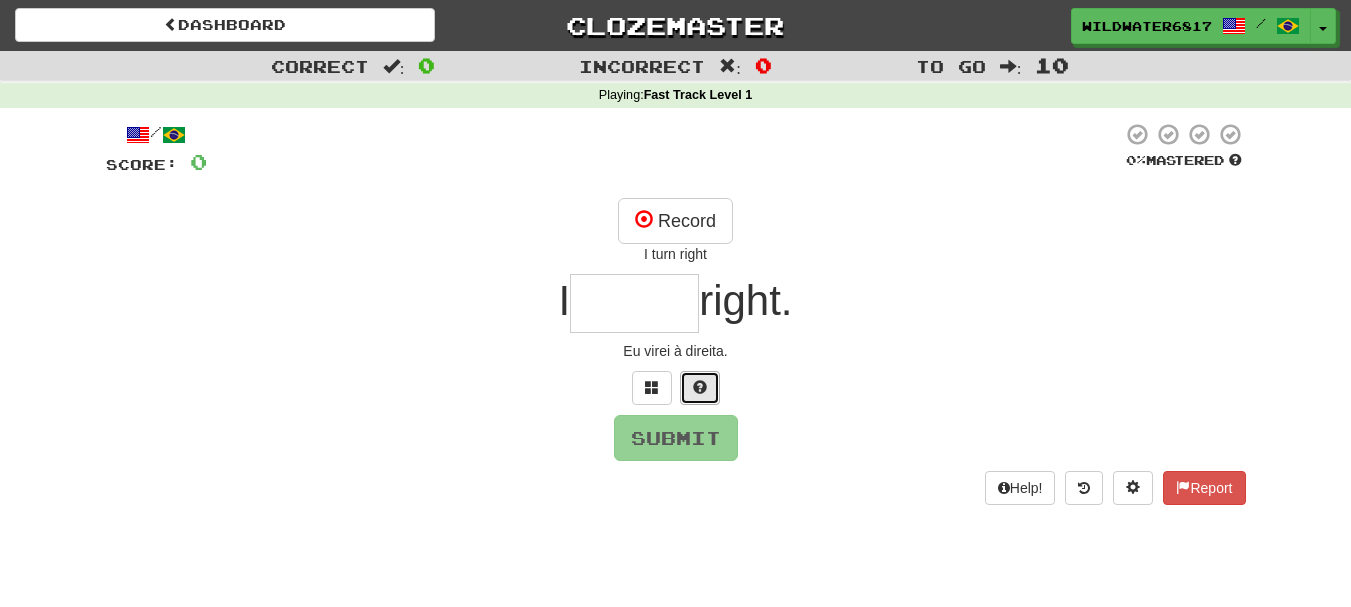click at bounding box center (700, 388) 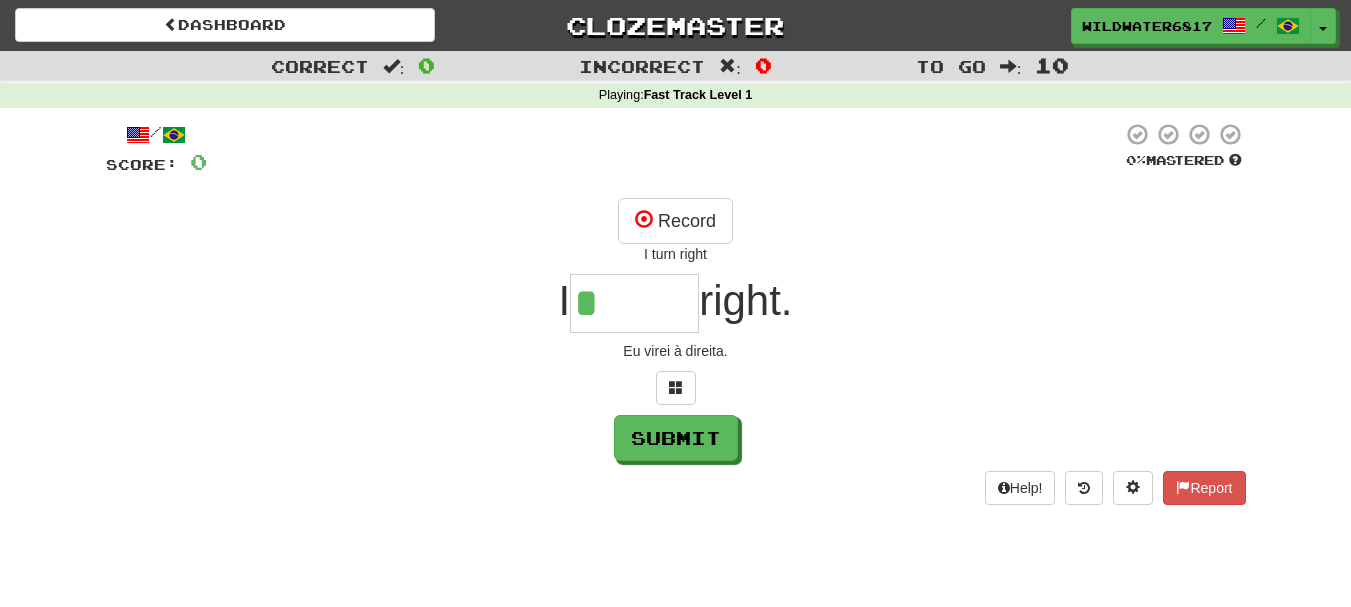 click on "*" at bounding box center [634, 303] 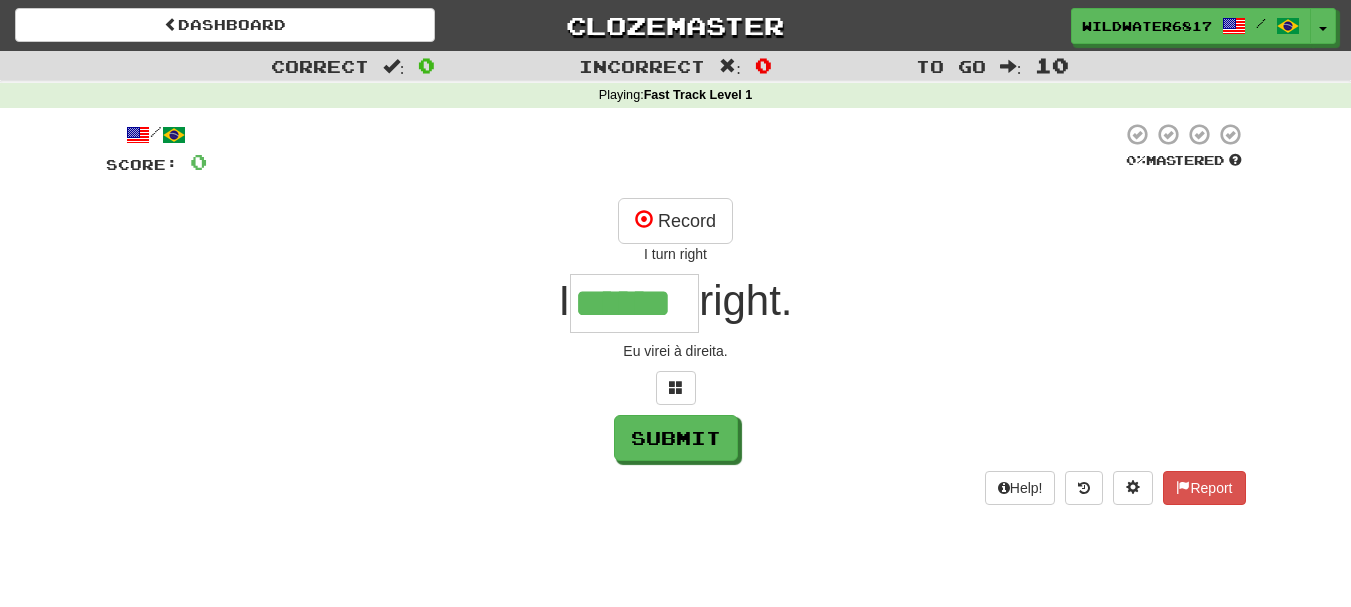 type on "******" 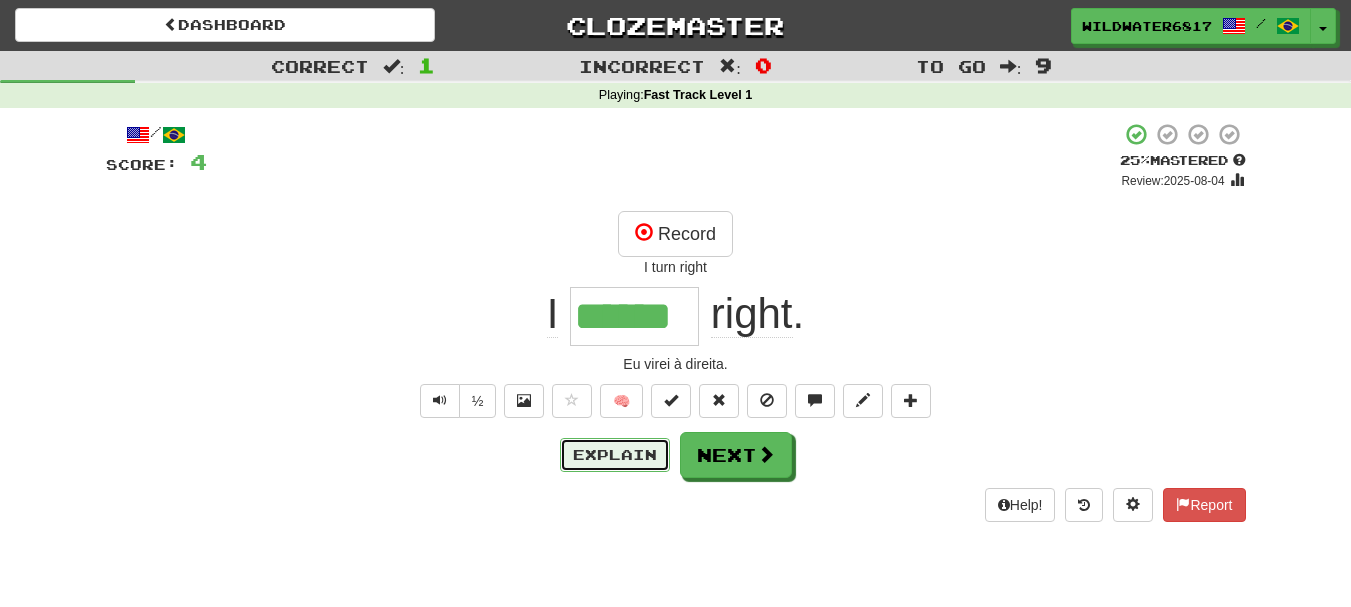 click on "Explain" at bounding box center (615, 455) 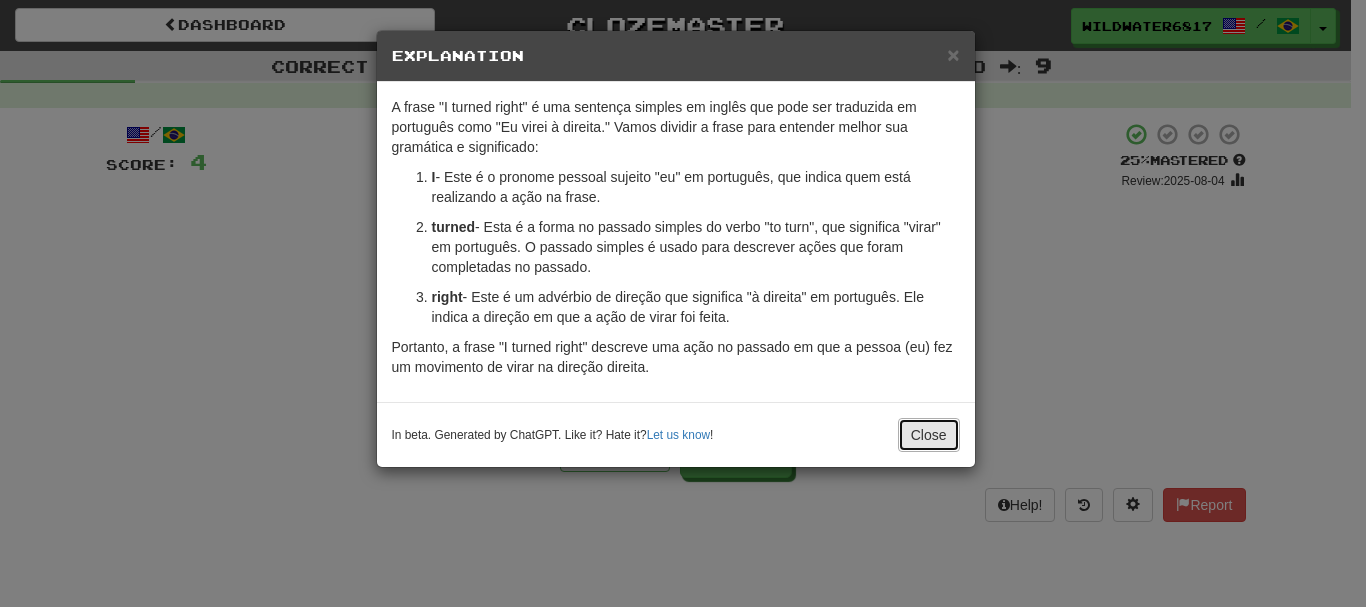 click on "Close" at bounding box center [929, 435] 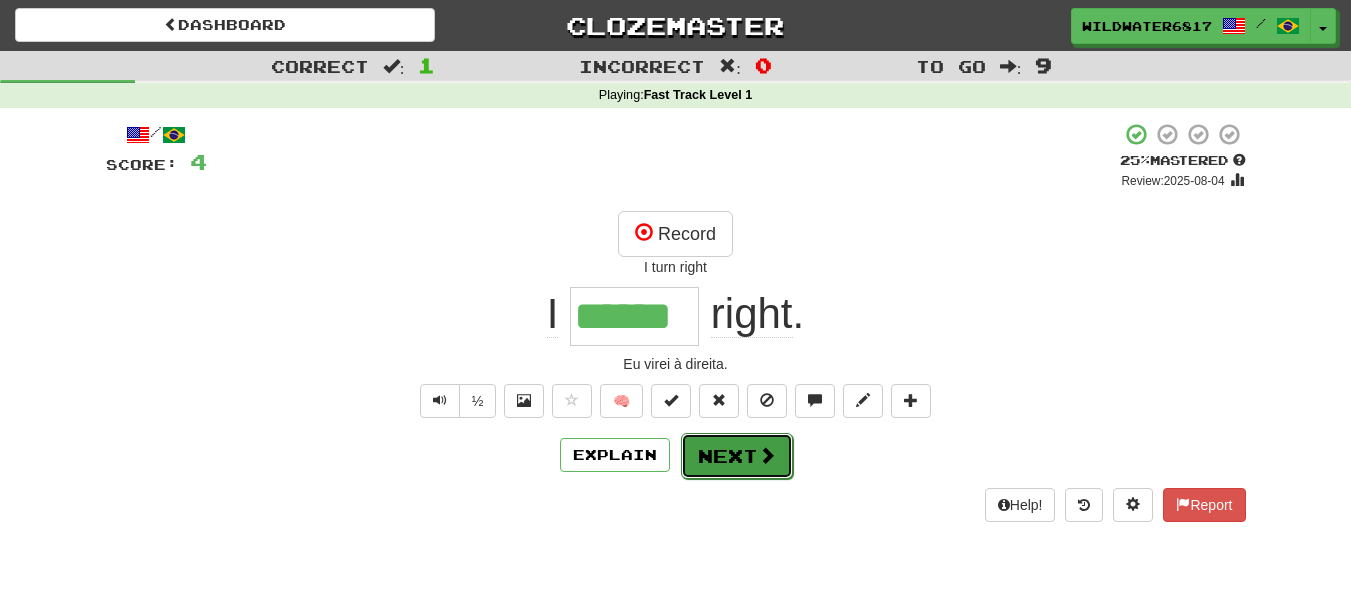 click on "Next" at bounding box center (737, 456) 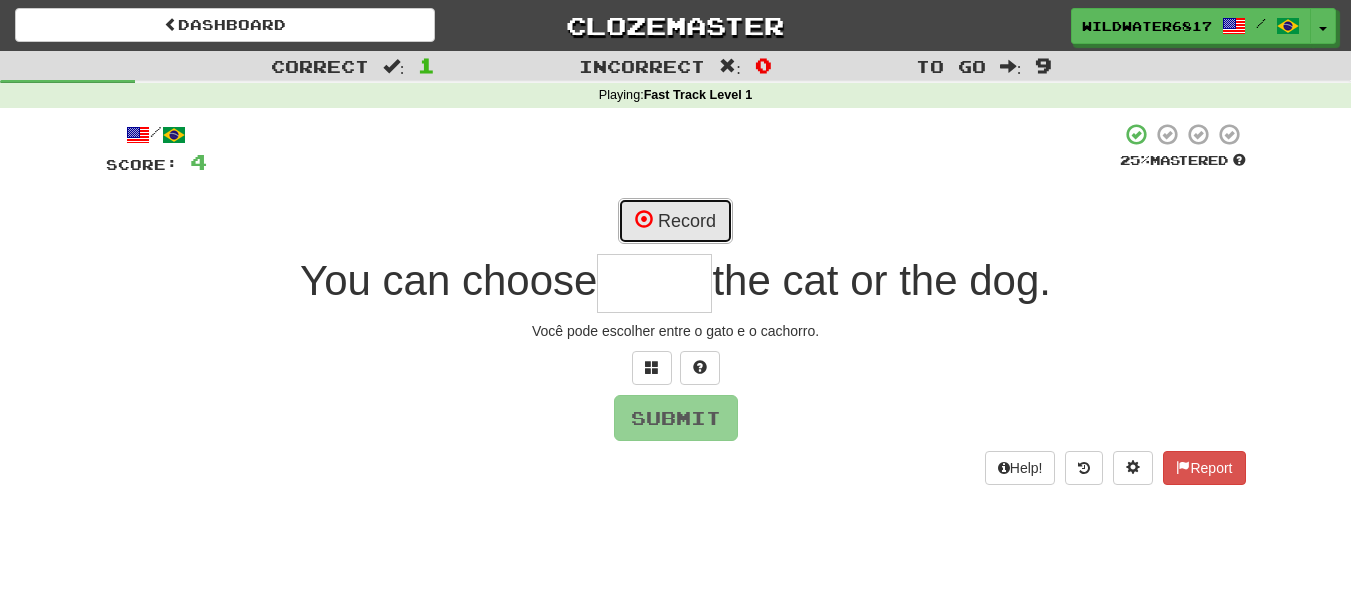click on "Record" at bounding box center (675, 221) 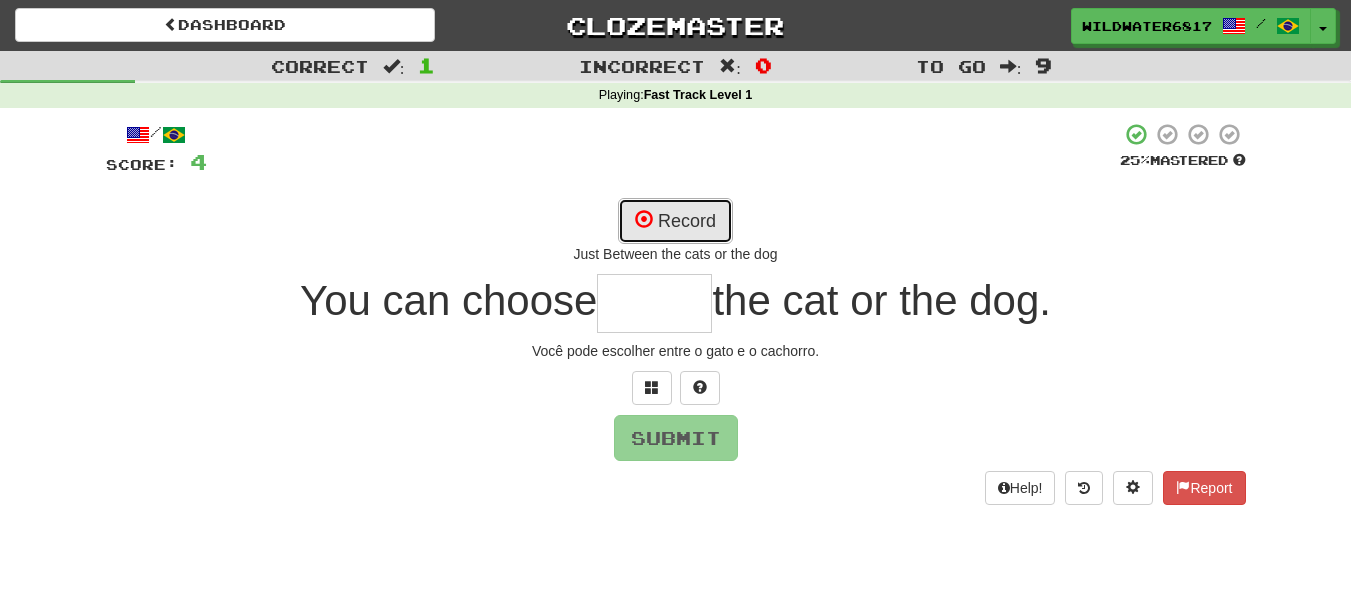 click on "Record" at bounding box center [675, 221] 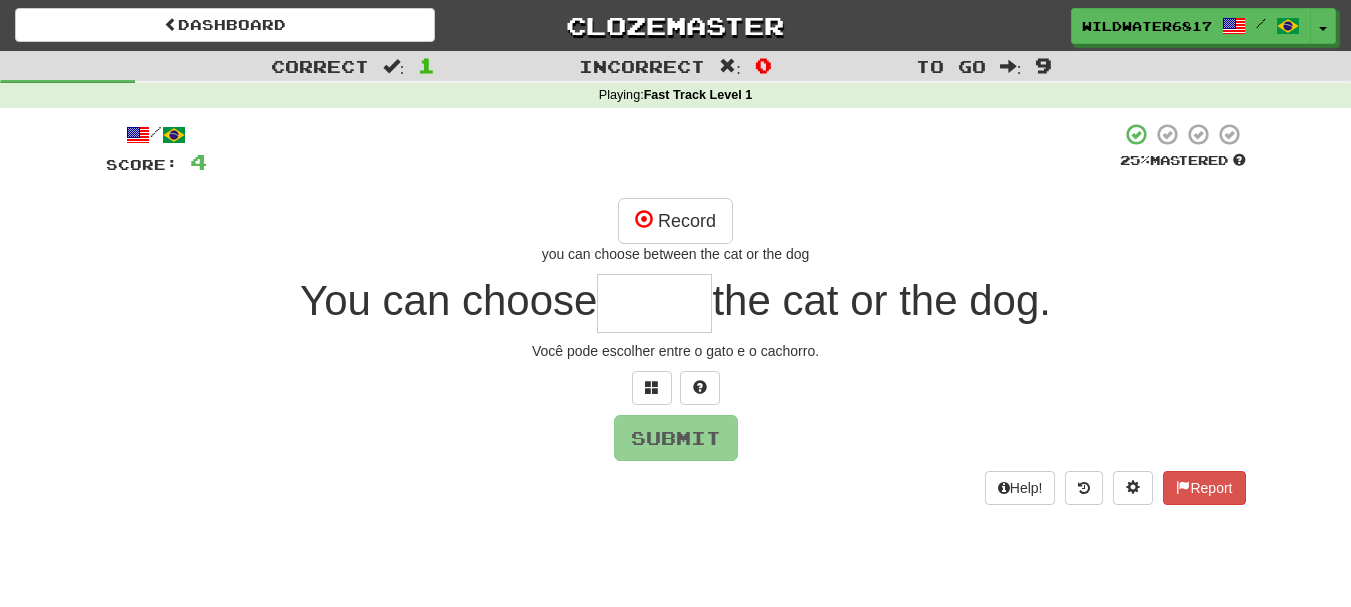 click at bounding box center [654, 303] 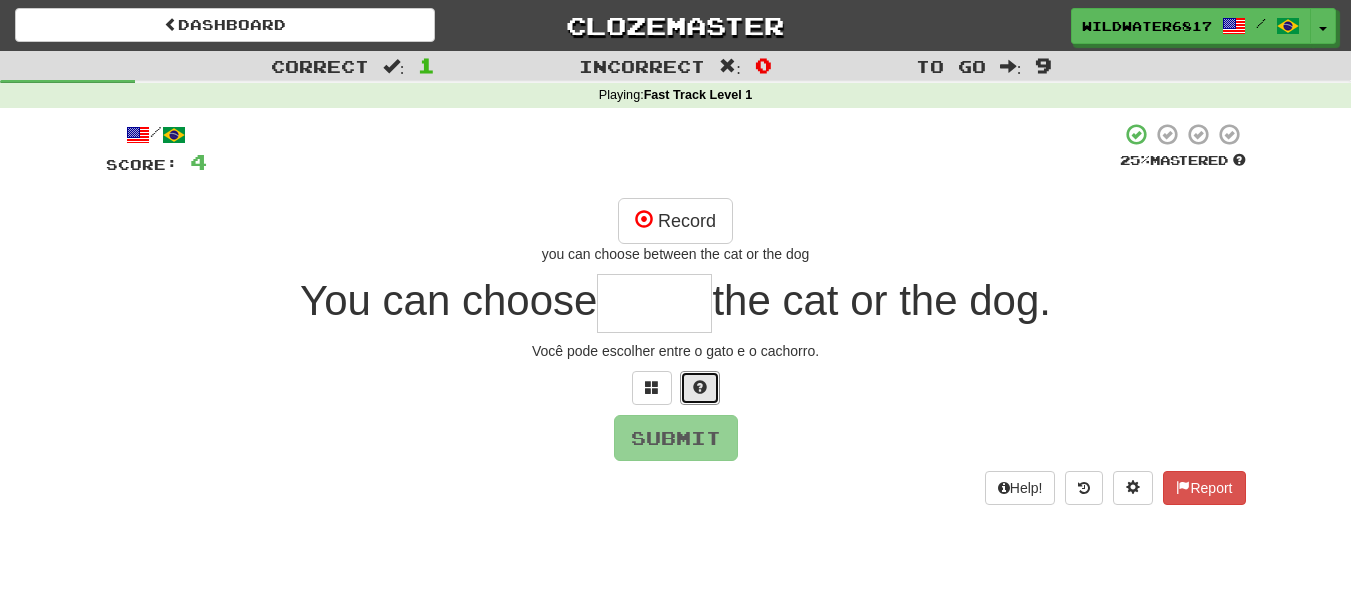 click at bounding box center (700, 387) 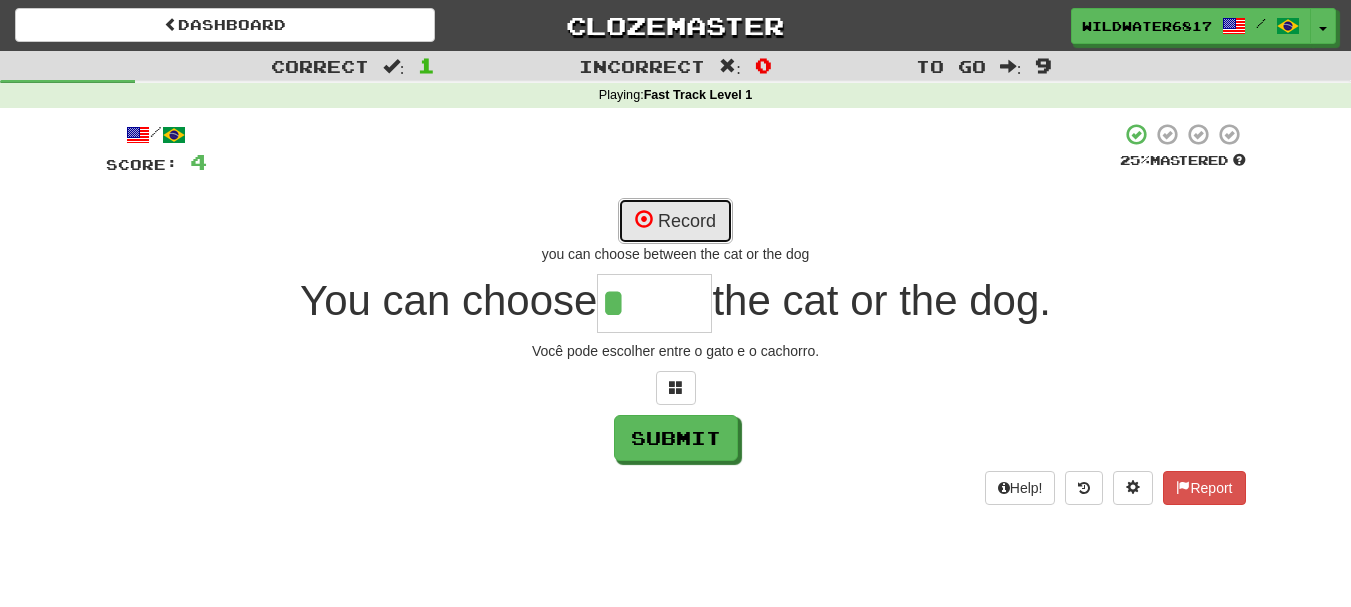 click on "Record" at bounding box center (675, 221) 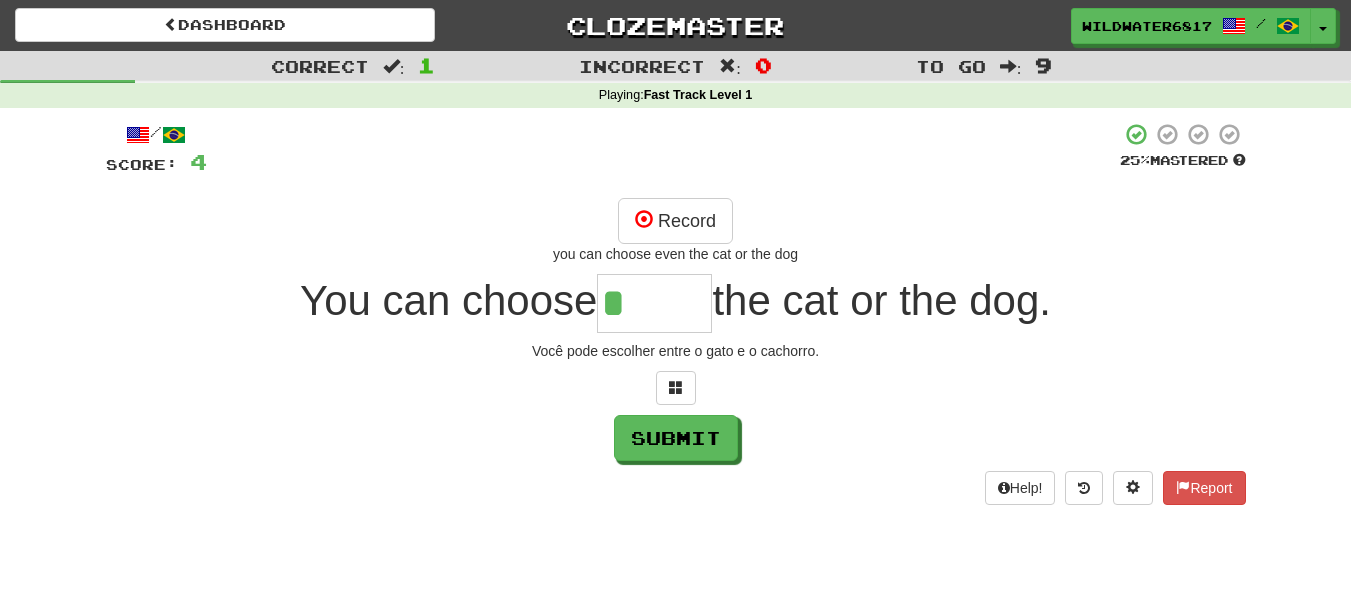 click on "*" at bounding box center (654, 303) 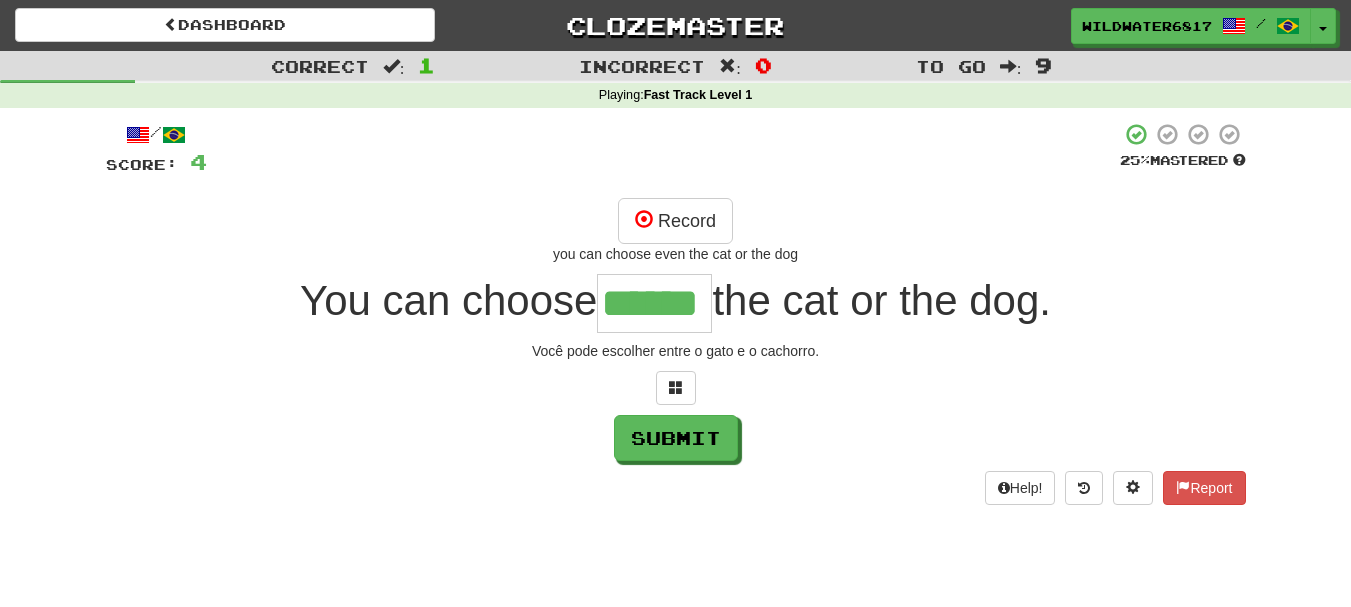 type on "******" 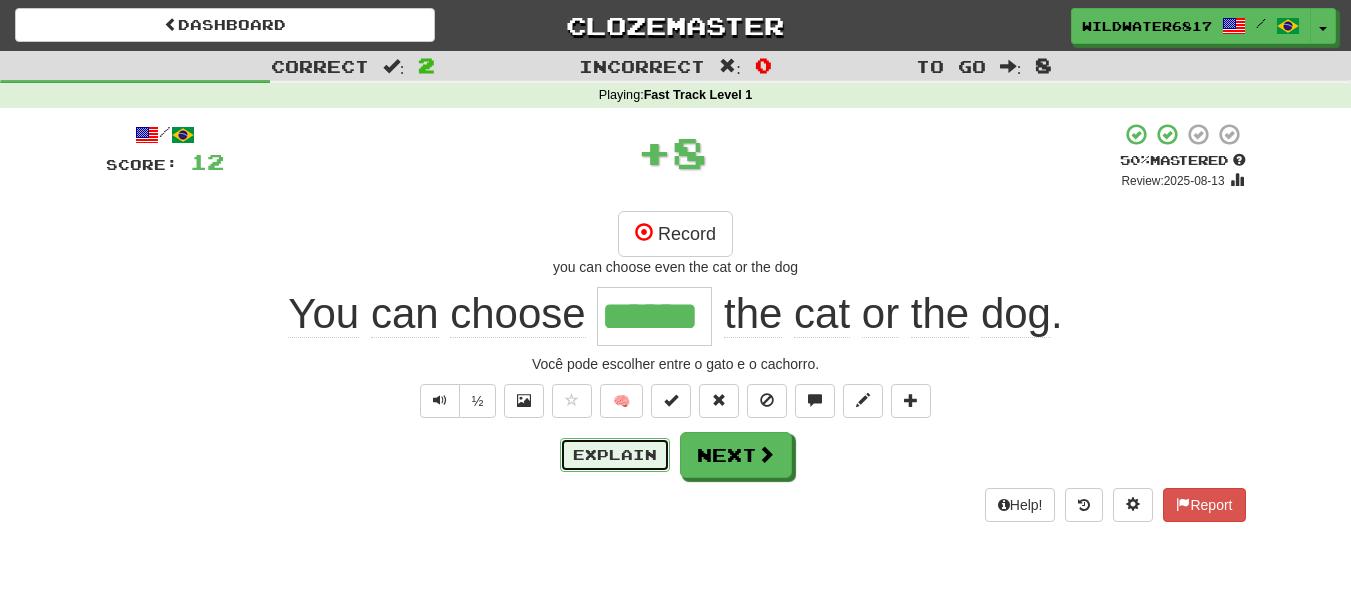 click on "Explain" at bounding box center (615, 455) 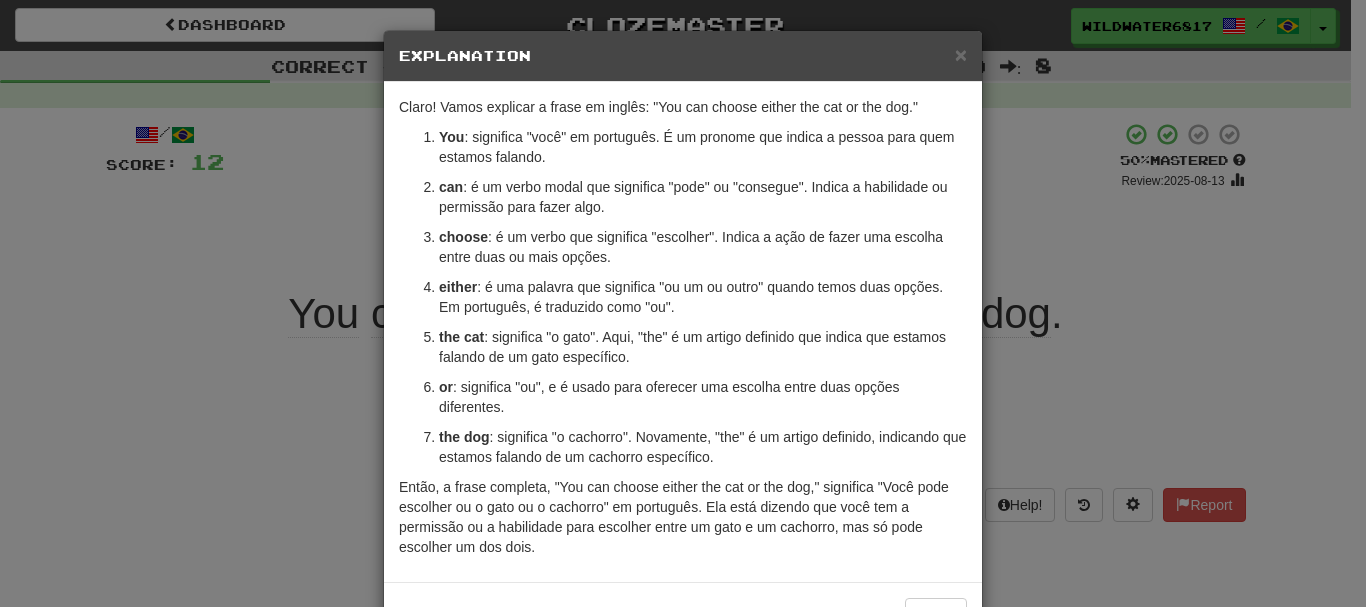 click on "× Explanation Claro! Vamos explicar a frase em inglês: "You can choose either the cat or the dog."
You : significa "você" em português. É um pronome que indica a pessoa para quem estamos falando.
can : é um verbo modal que significa "pode" ou "consegue". Indica a habilidade ou permissão para fazer algo.
choose : é um verbo que significa "escolher". Indica a ação de fazer uma escolha entre duas ou mais opções.
either : é uma palavra que significa "ou um ou outro" quando temos duas opções. Em português, é traduzido como "ou".
the cat : significa "o gato". Aqui, "the" é um artigo definido que indica que estamos falando de um gato específico.
or : significa "ou", e é usado para oferecer uma escolha entre duas opções diferentes.
the dog : significa "o cachorro". Novamente, "the" é um artigo definido, indicando que estamos falando de um cachorro específico.
In beta. Generated by ChatGPT. Like it? Hate it?  Let us know ! Close" at bounding box center [683, 303] 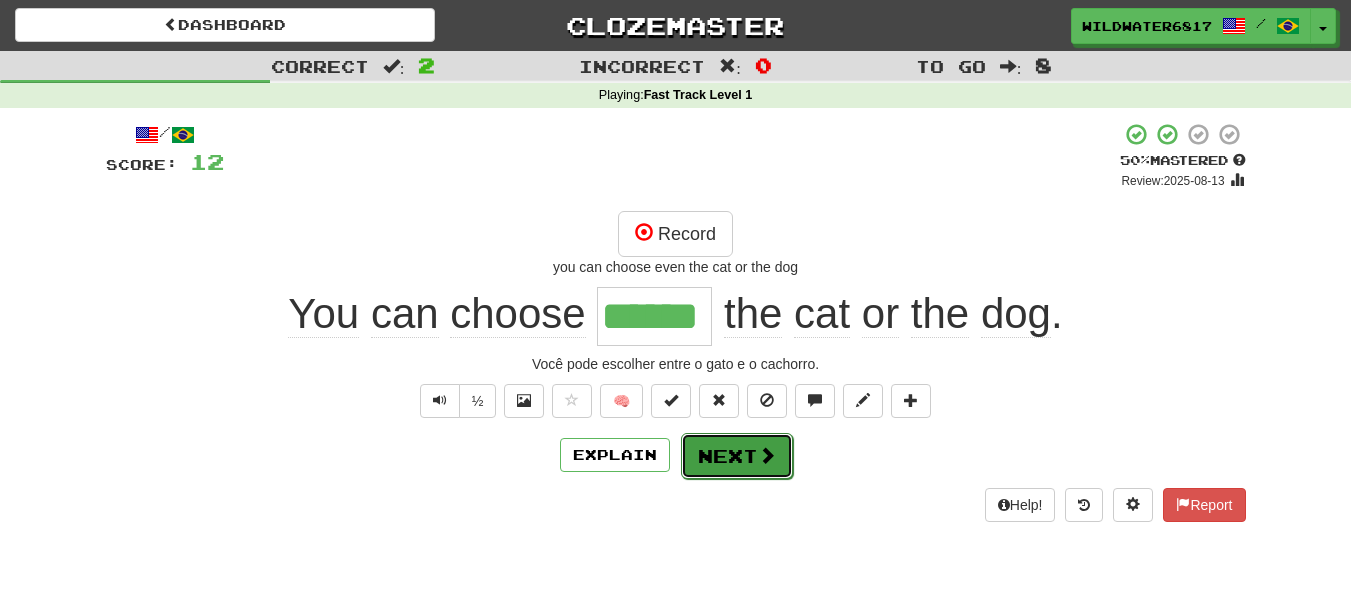 click on "Next" at bounding box center (737, 456) 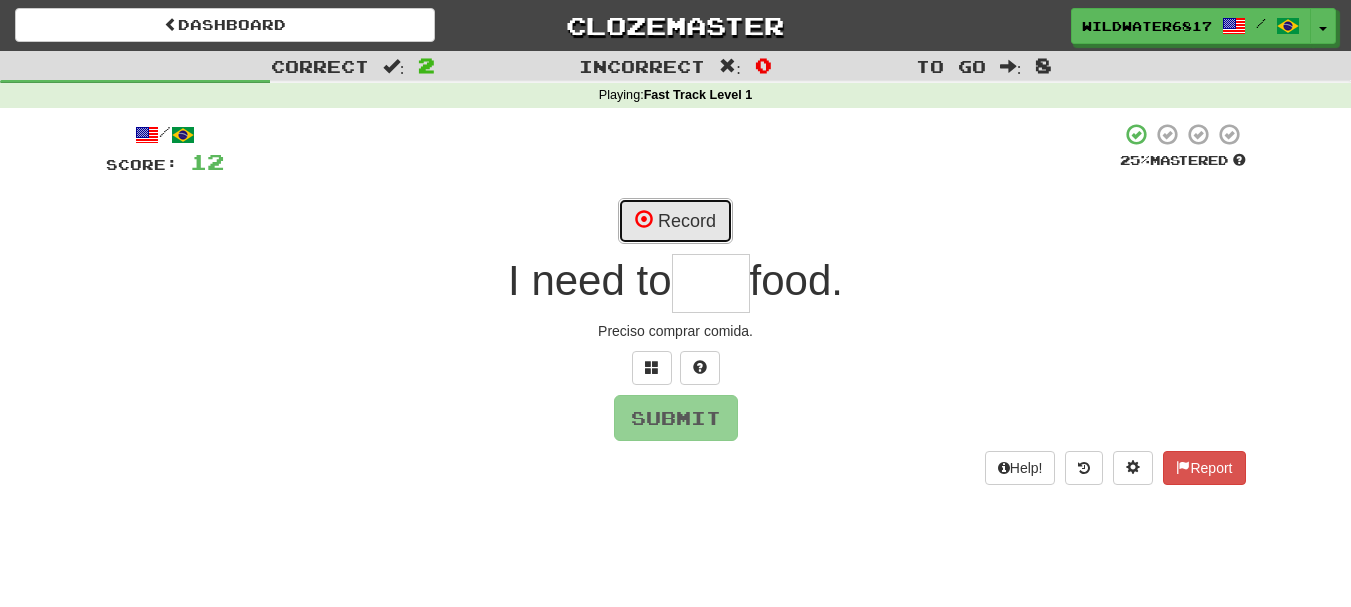 click on "Record" at bounding box center [675, 221] 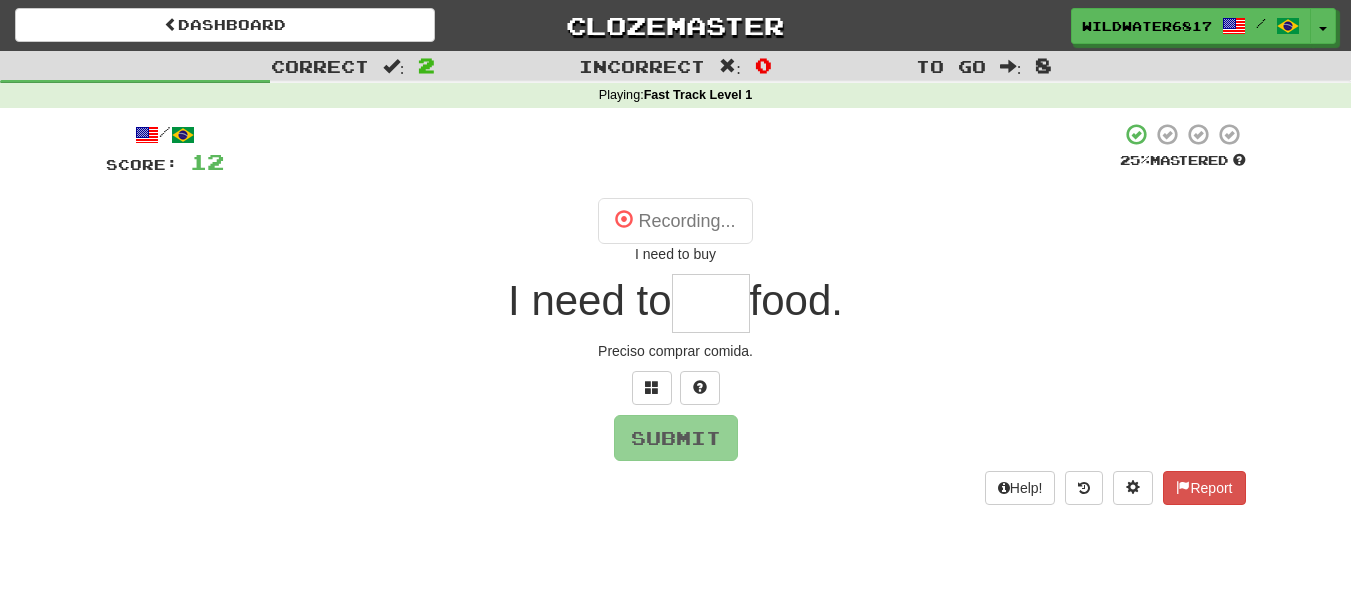 type on "***" 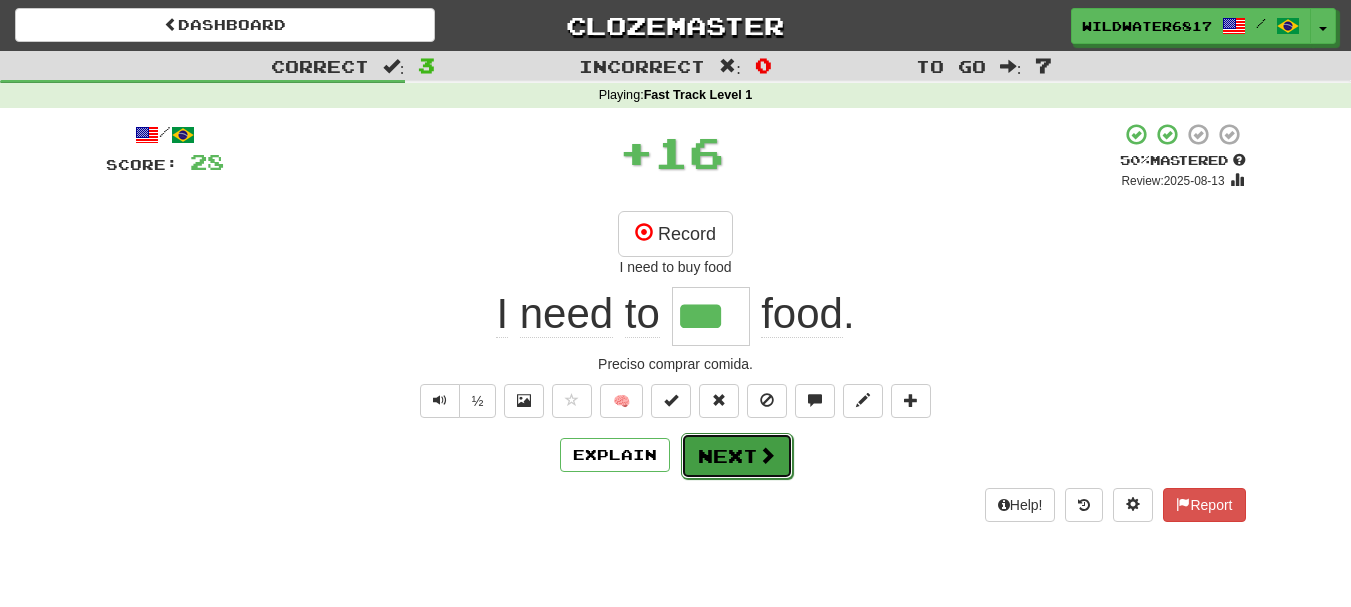 click at bounding box center (767, 455) 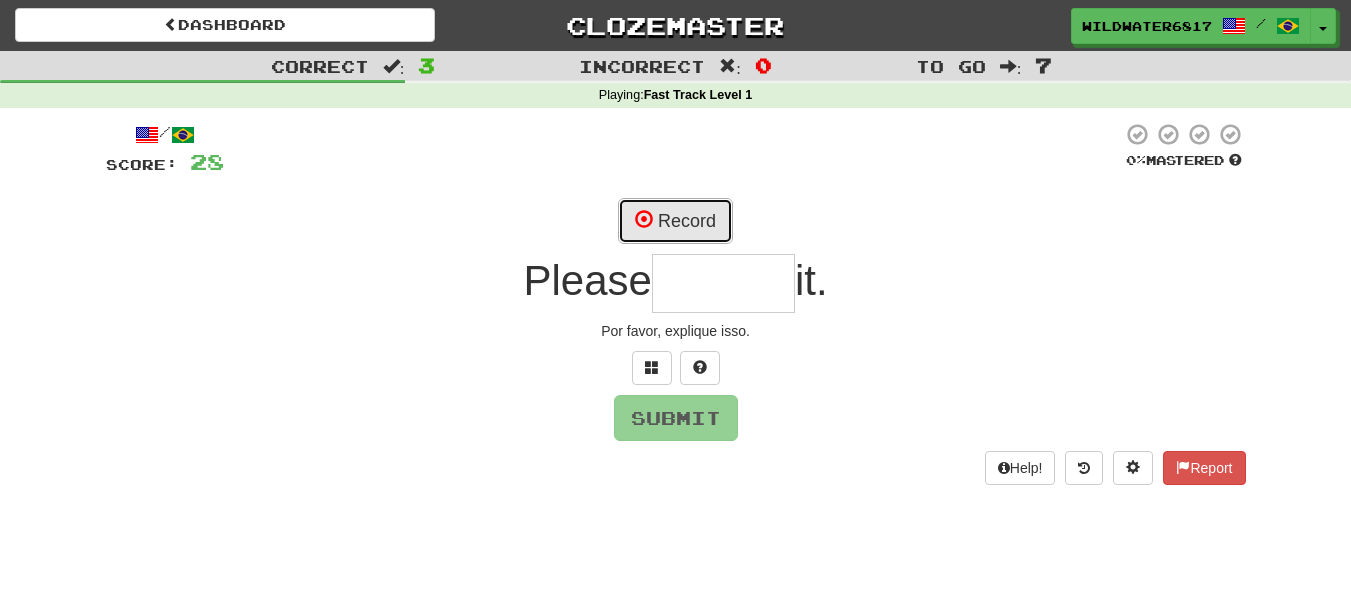 click on "Record" at bounding box center [675, 221] 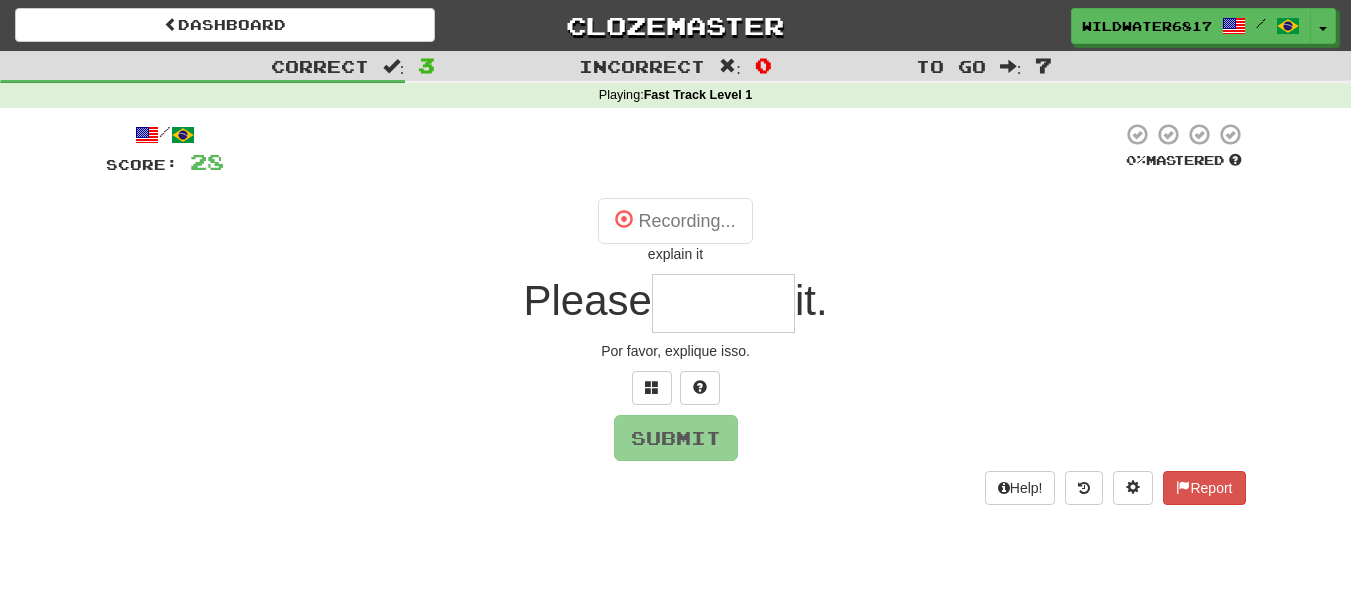 type on "*******" 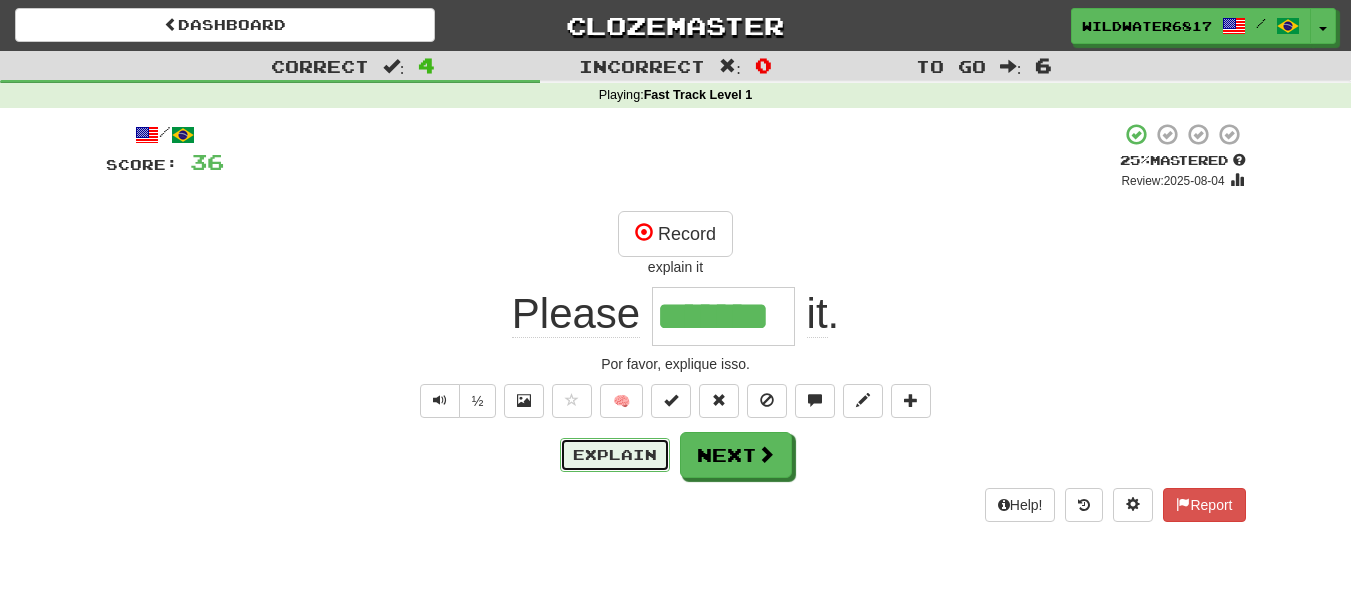 click on "Explain" at bounding box center [615, 455] 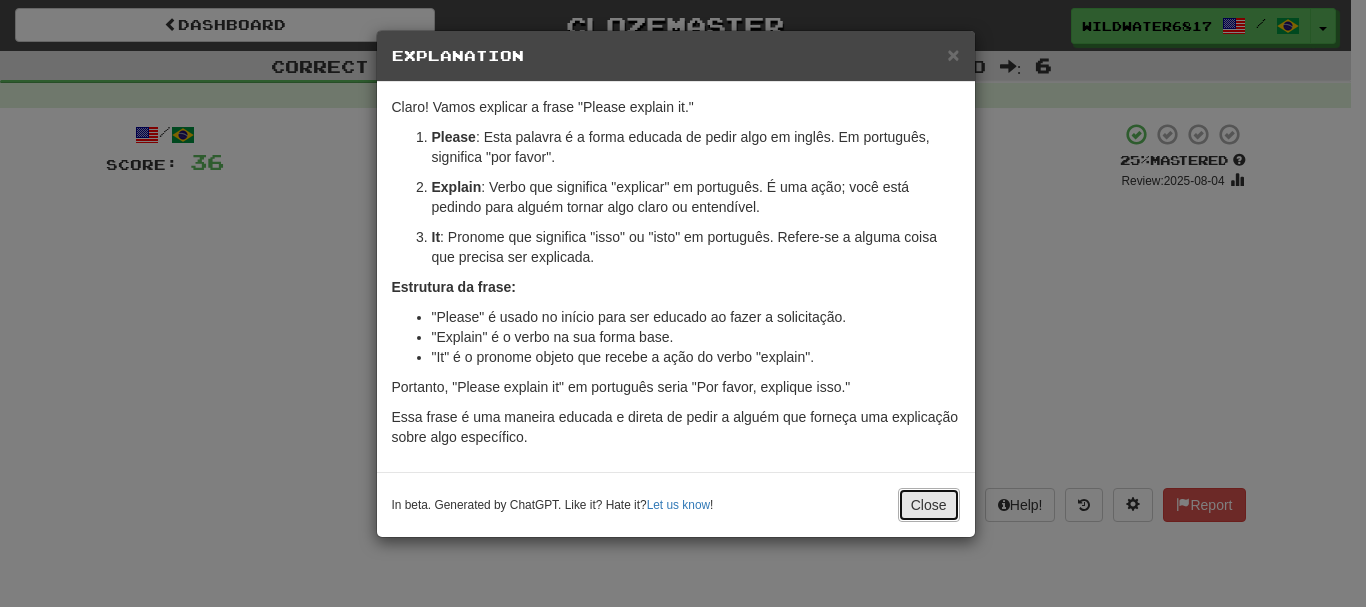 click on "Close" at bounding box center [929, 505] 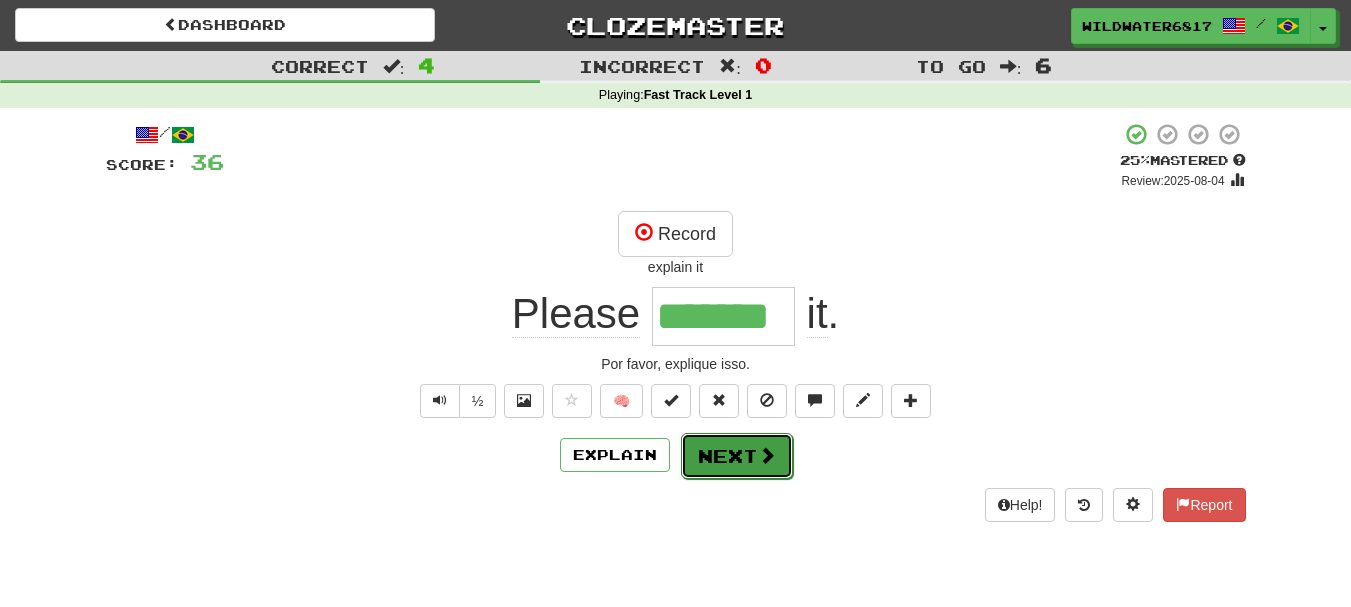 click on "Next" at bounding box center [737, 456] 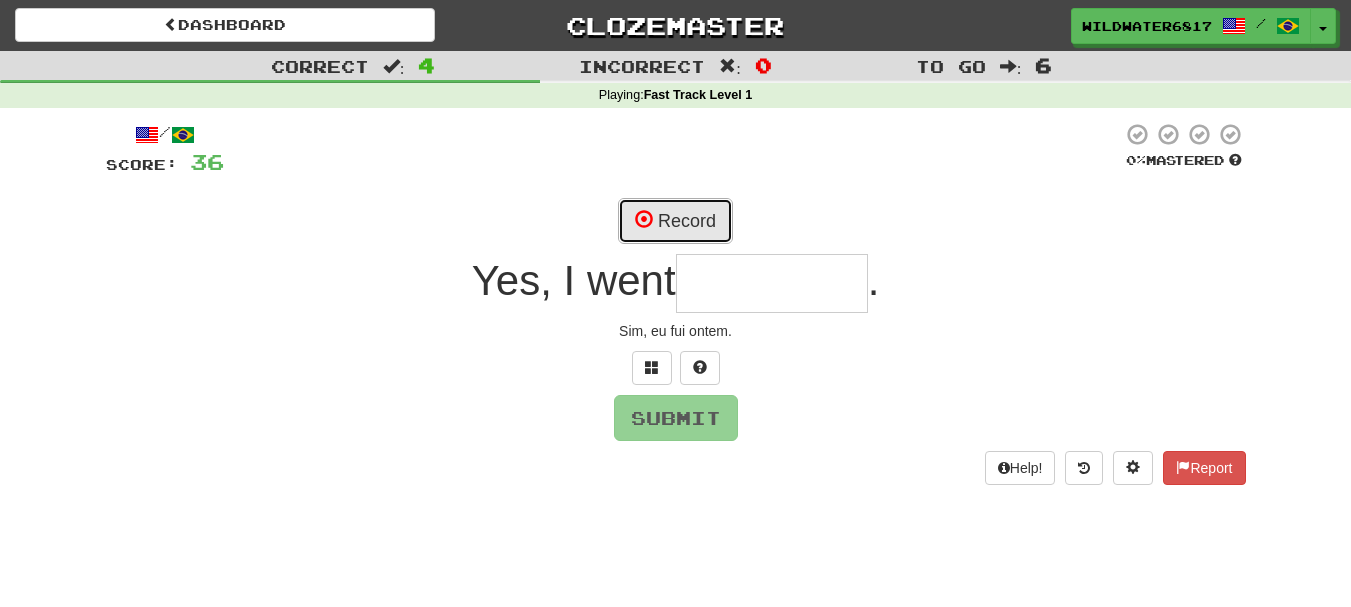 click at bounding box center [644, 219] 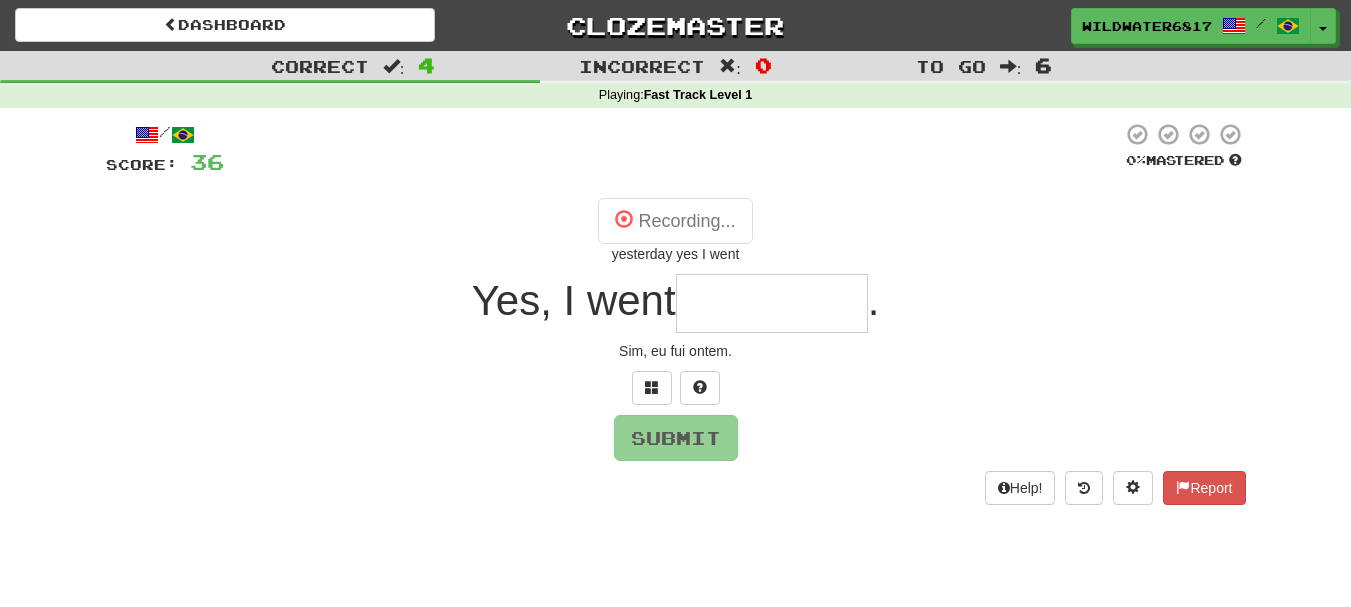 type on "*********" 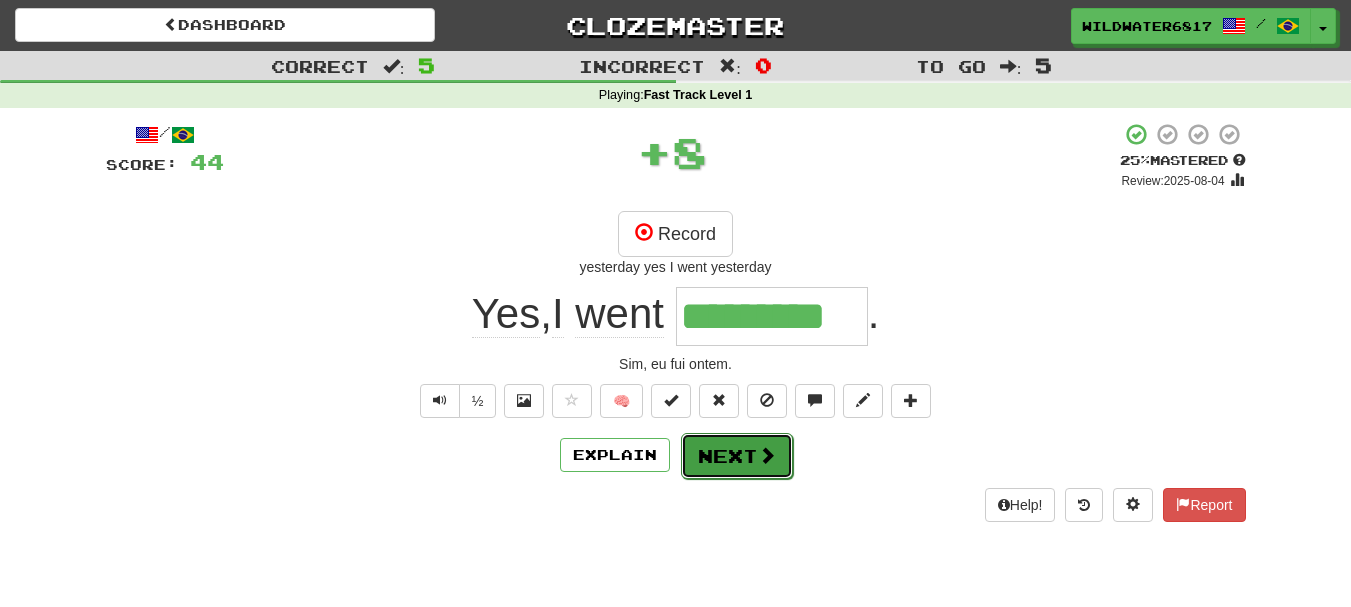 click on "Next" at bounding box center (737, 456) 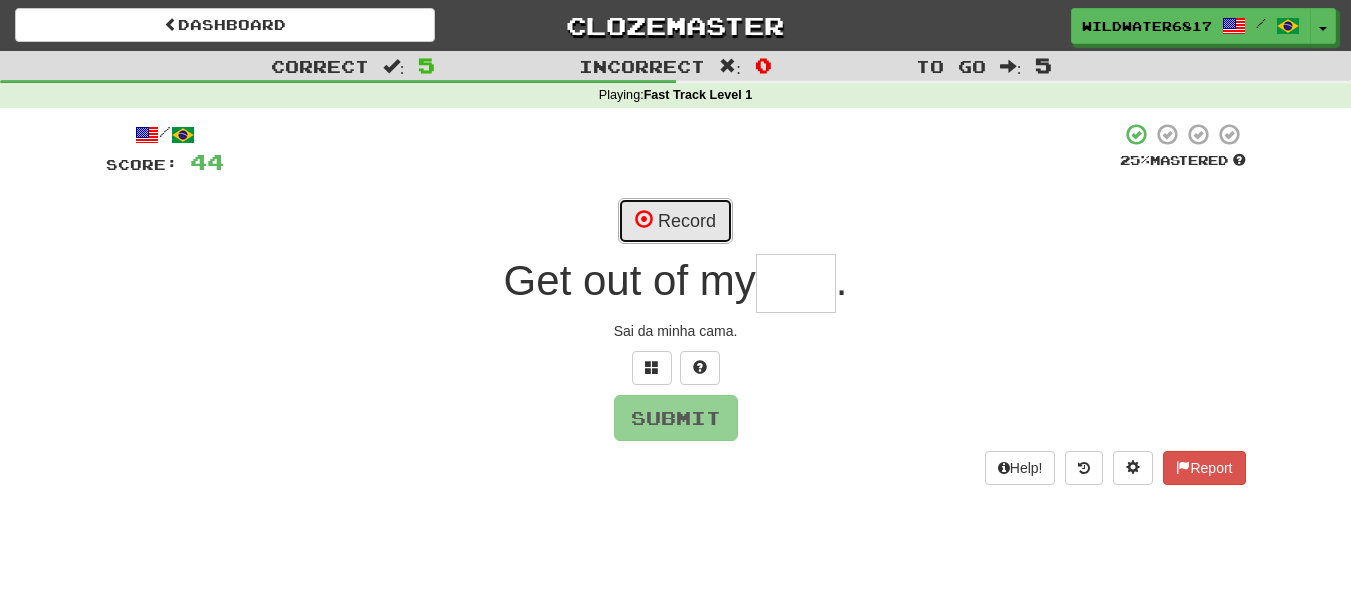 click on "Record" at bounding box center [675, 221] 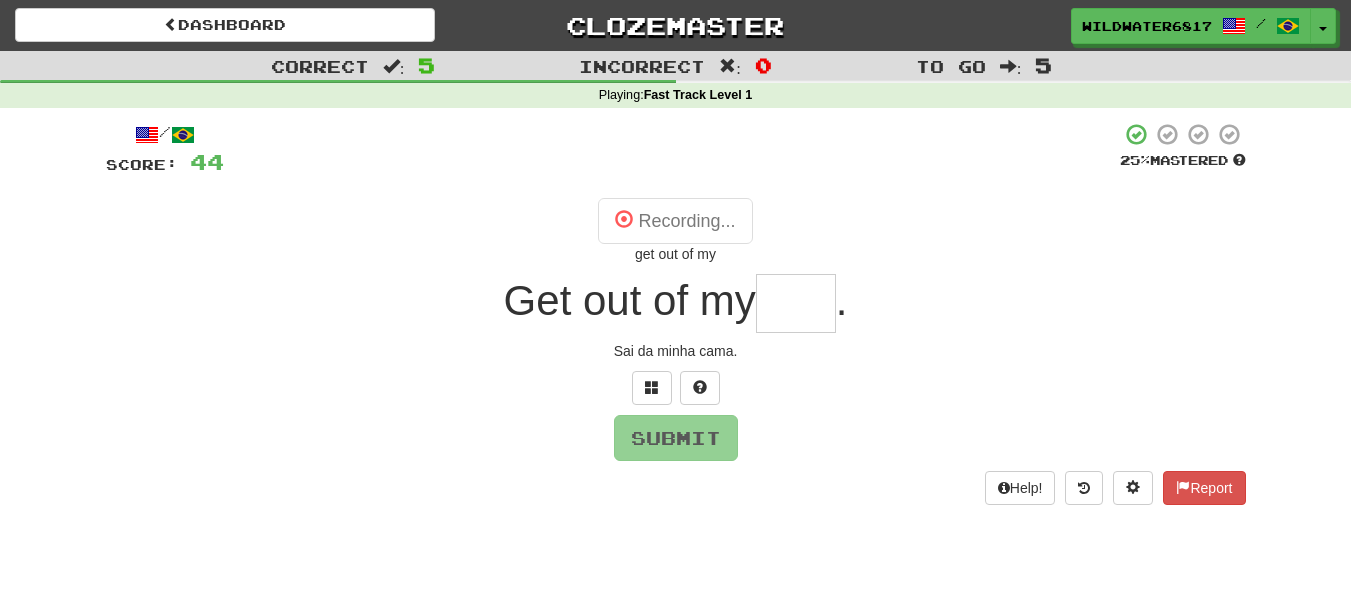 type on "***" 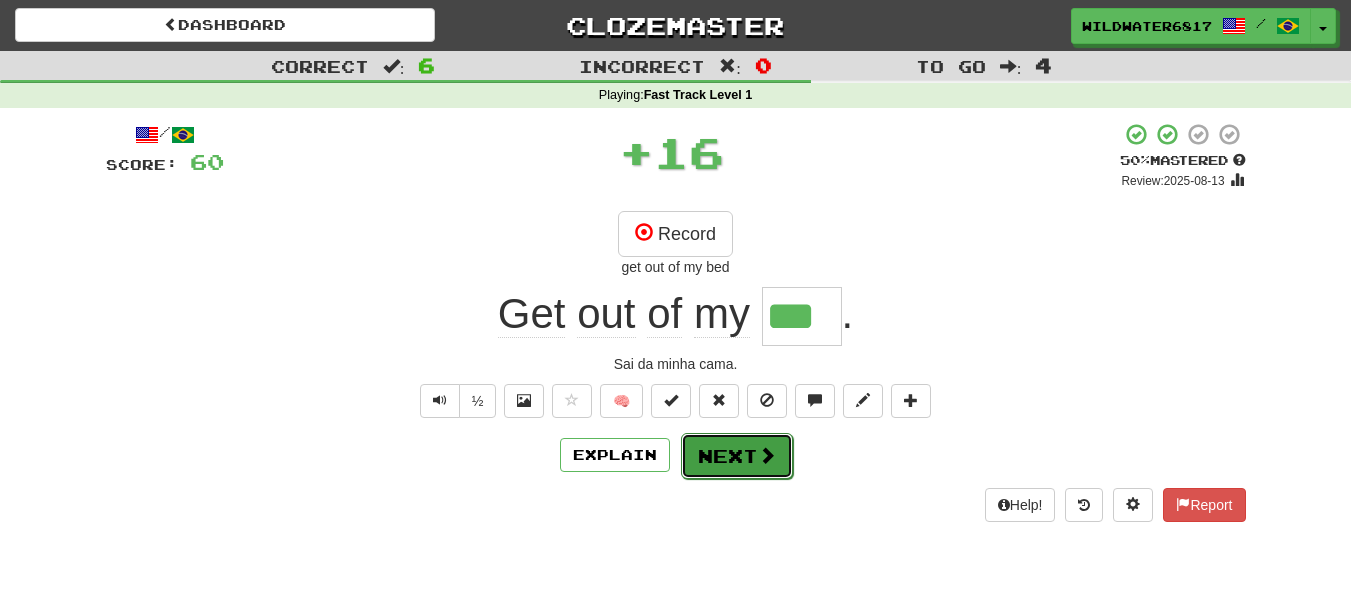click at bounding box center [767, 455] 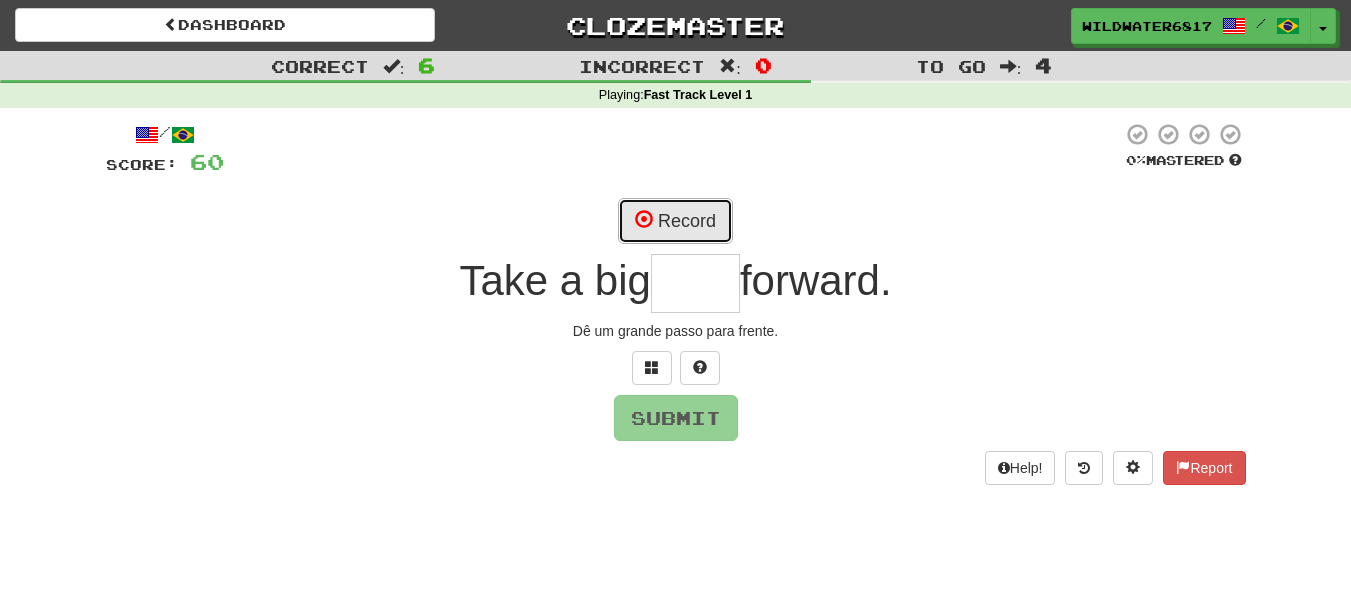 click on "Record" at bounding box center (675, 221) 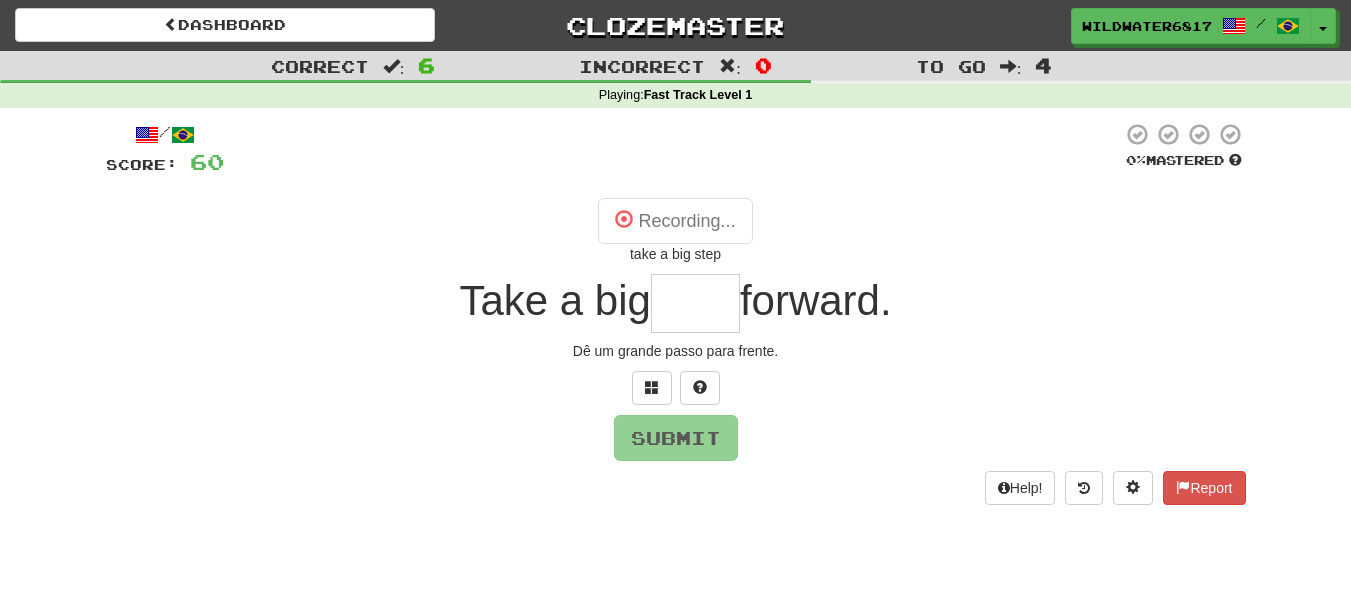 type on "****" 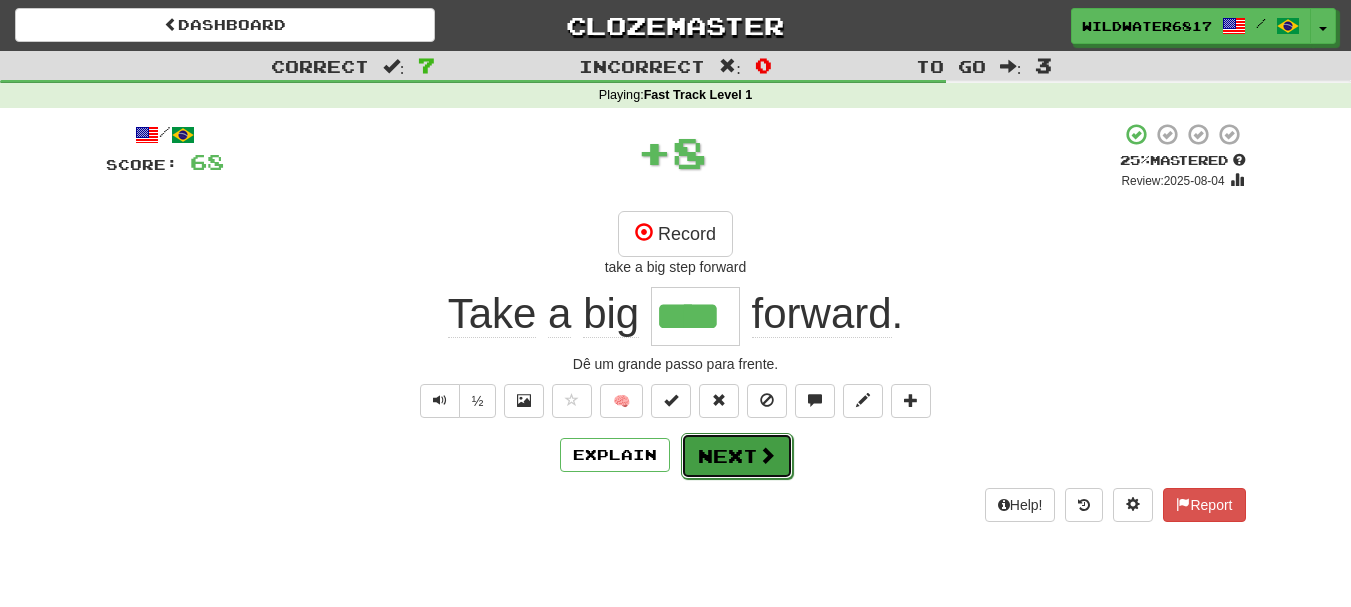 click on "Next" at bounding box center [737, 456] 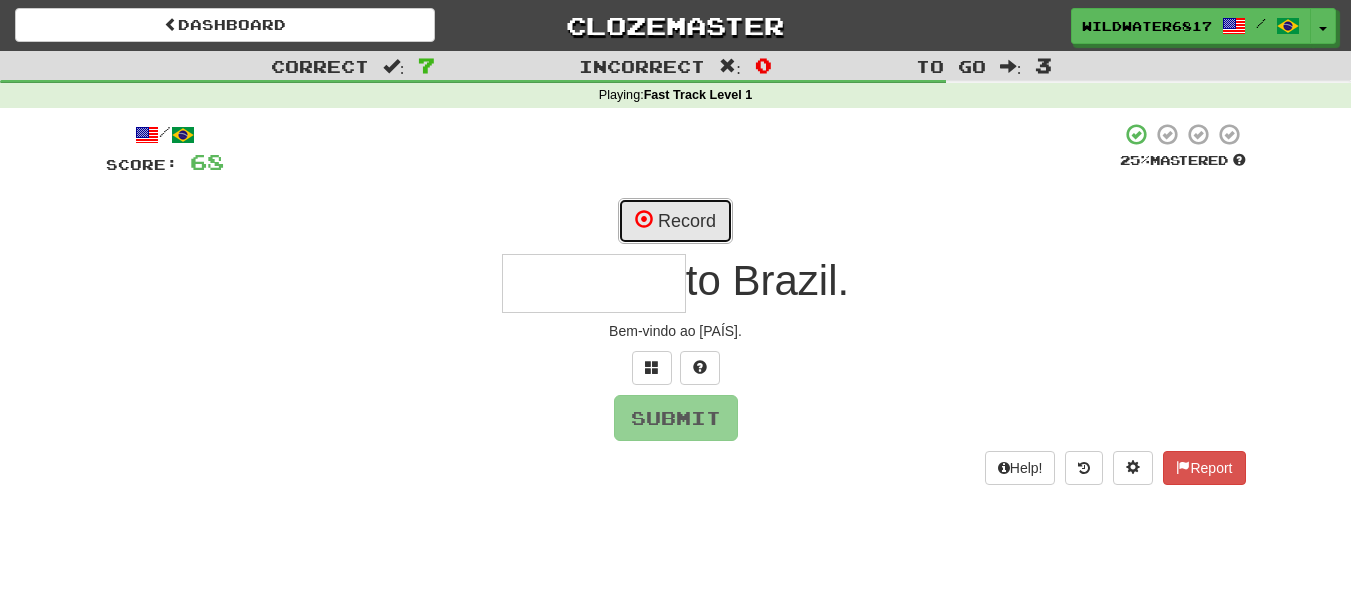 click on "Record" at bounding box center [675, 221] 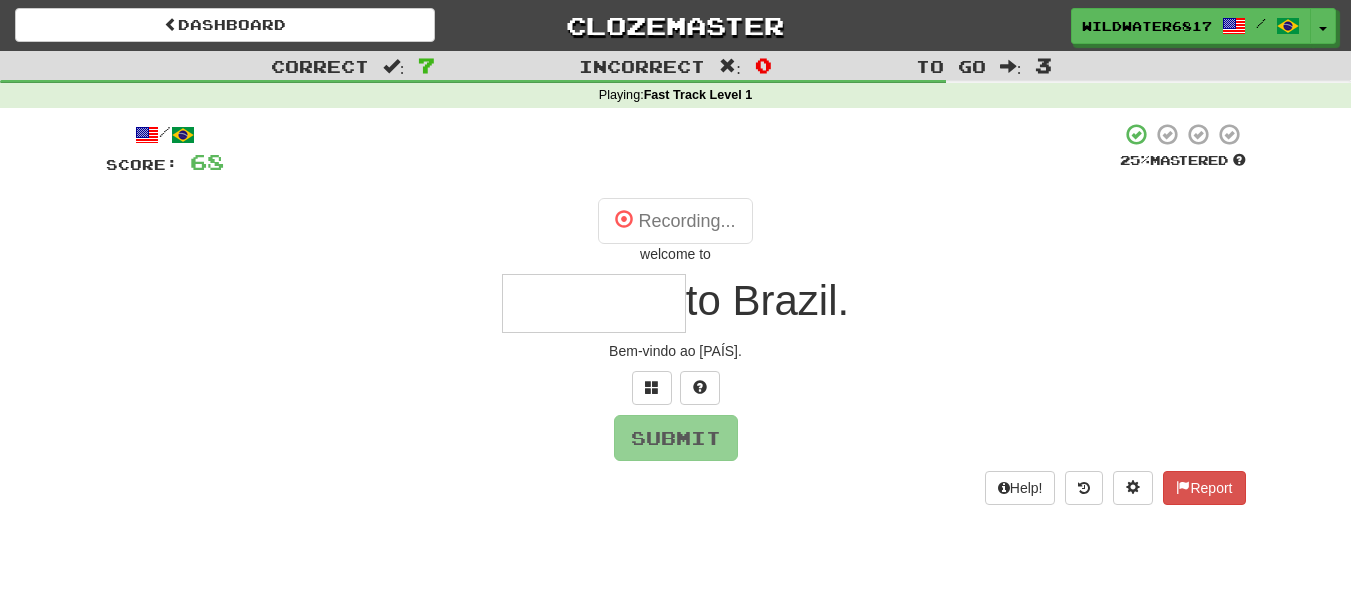 type on "*******" 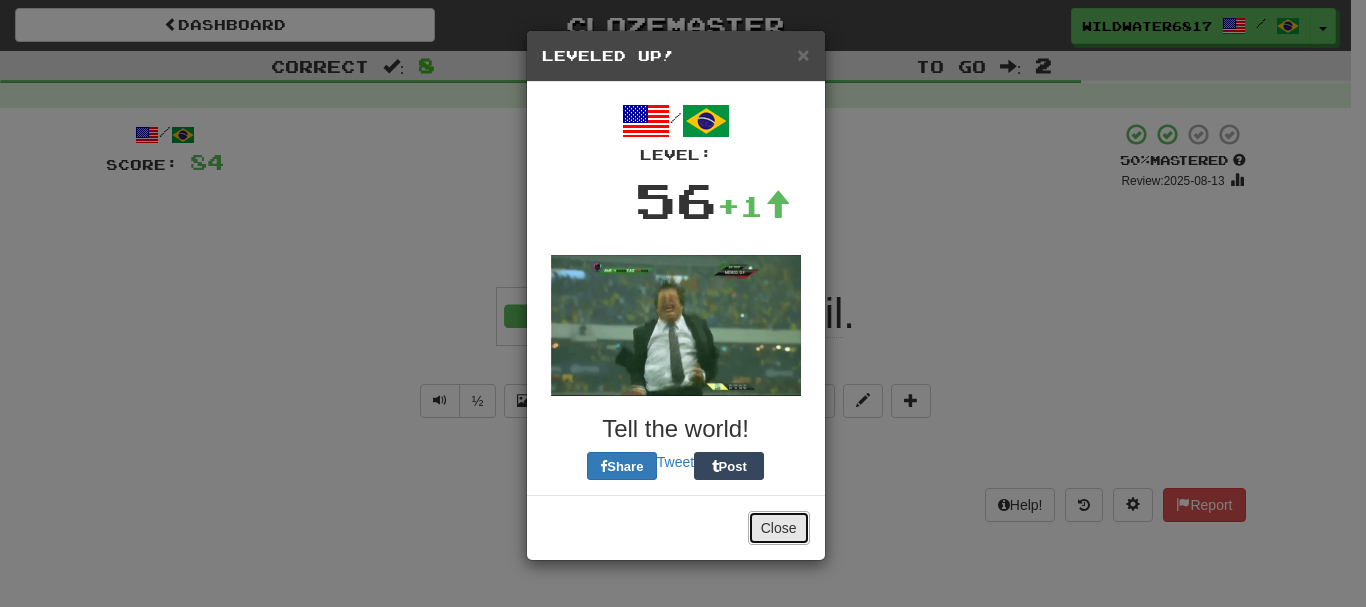 click on "Close" at bounding box center [779, 528] 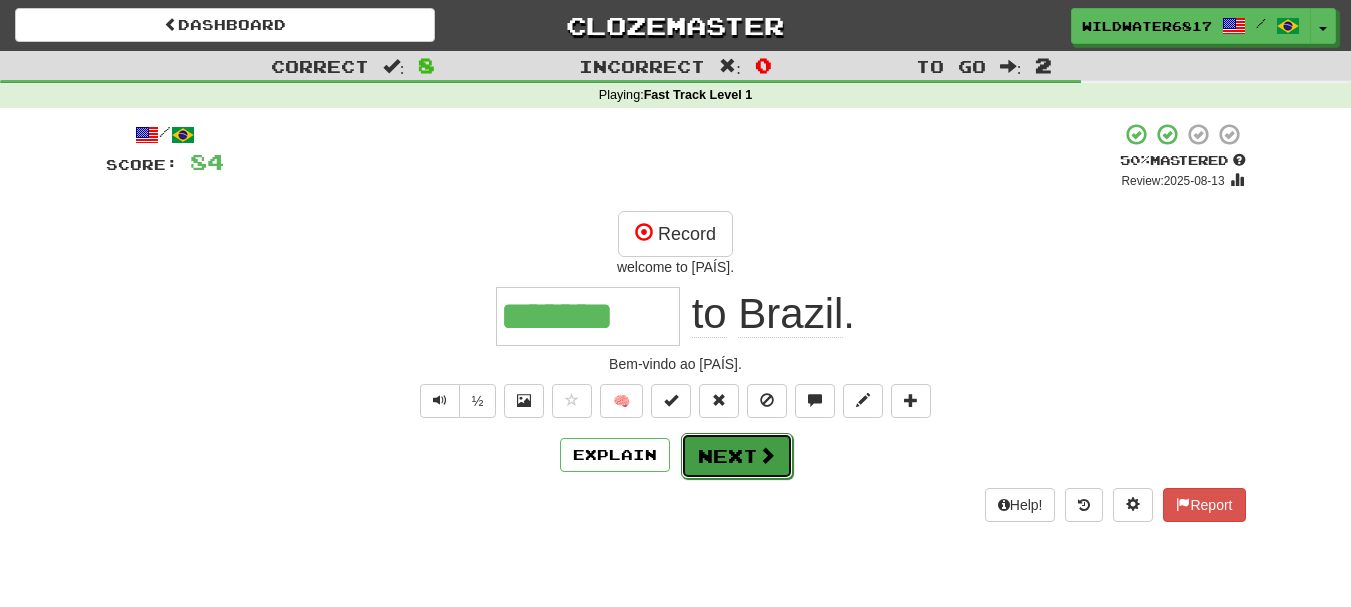click at bounding box center (767, 455) 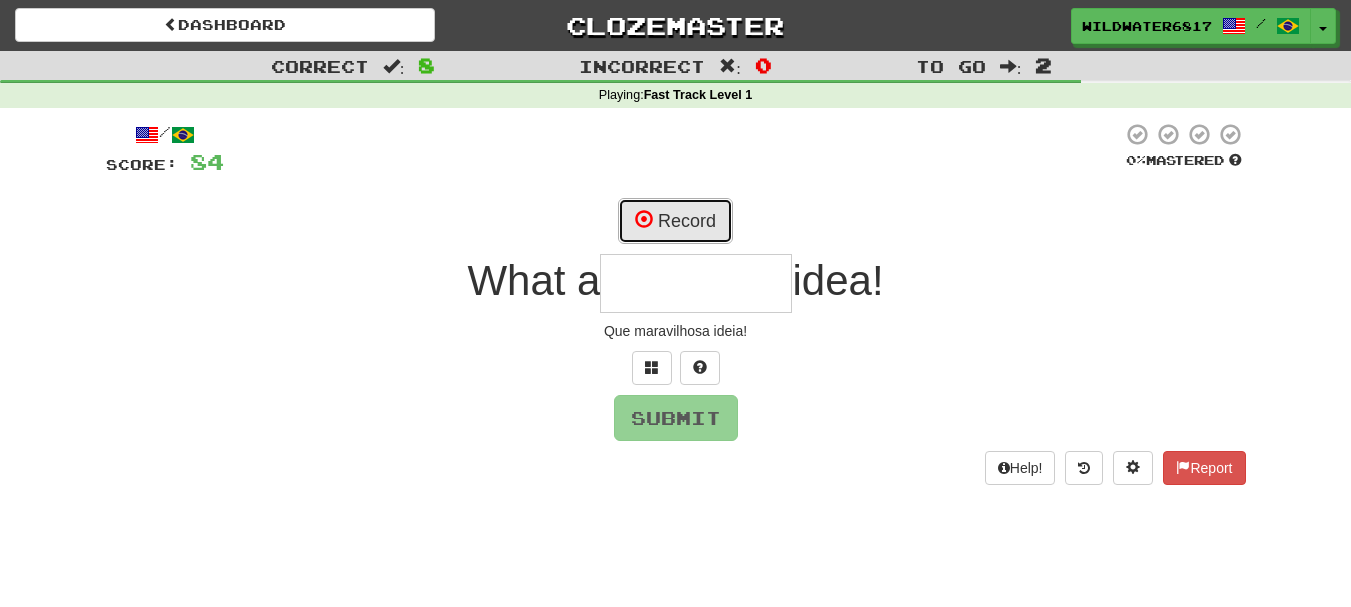 click on "Record" at bounding box center (675, 221) 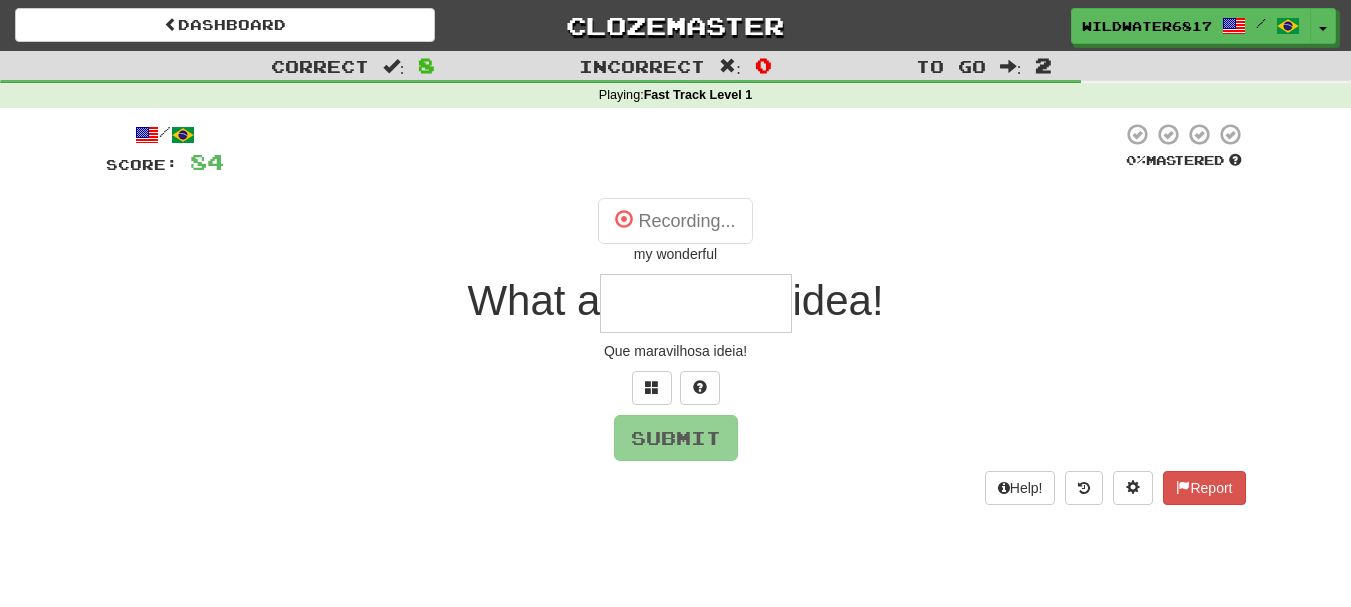 type on "*********" 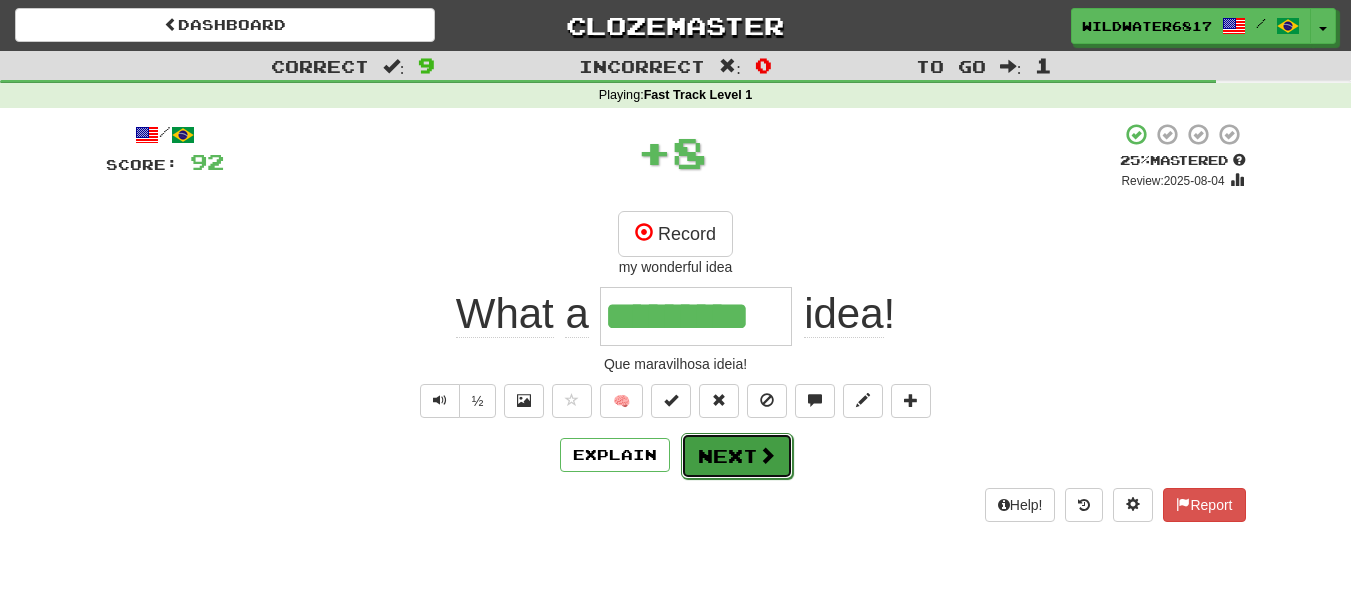 click on "Next" at bounding box center (737, 456) 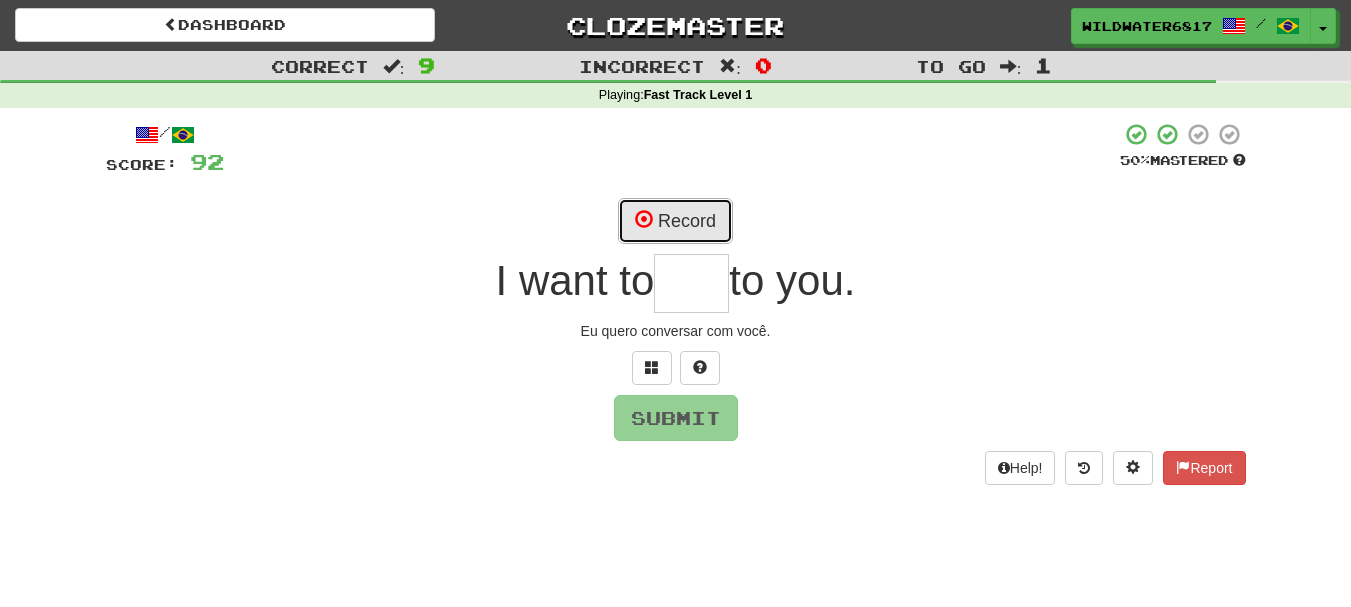 click on "Record" at bounding box center [675, 221] 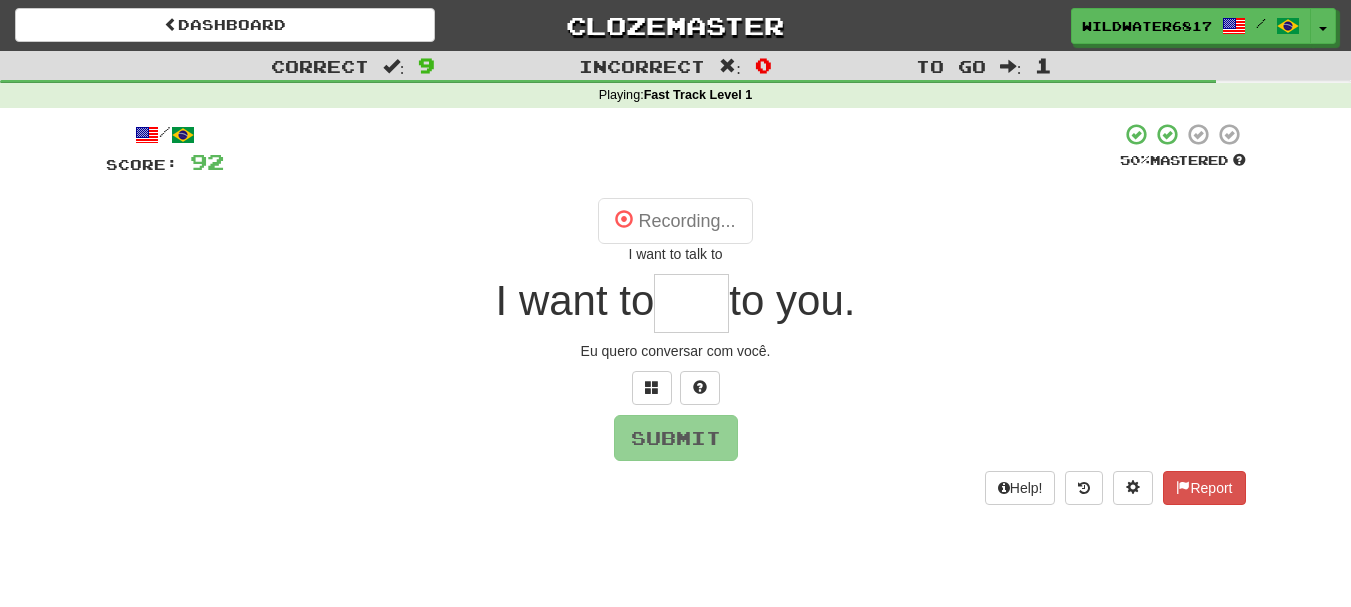 type on "****" 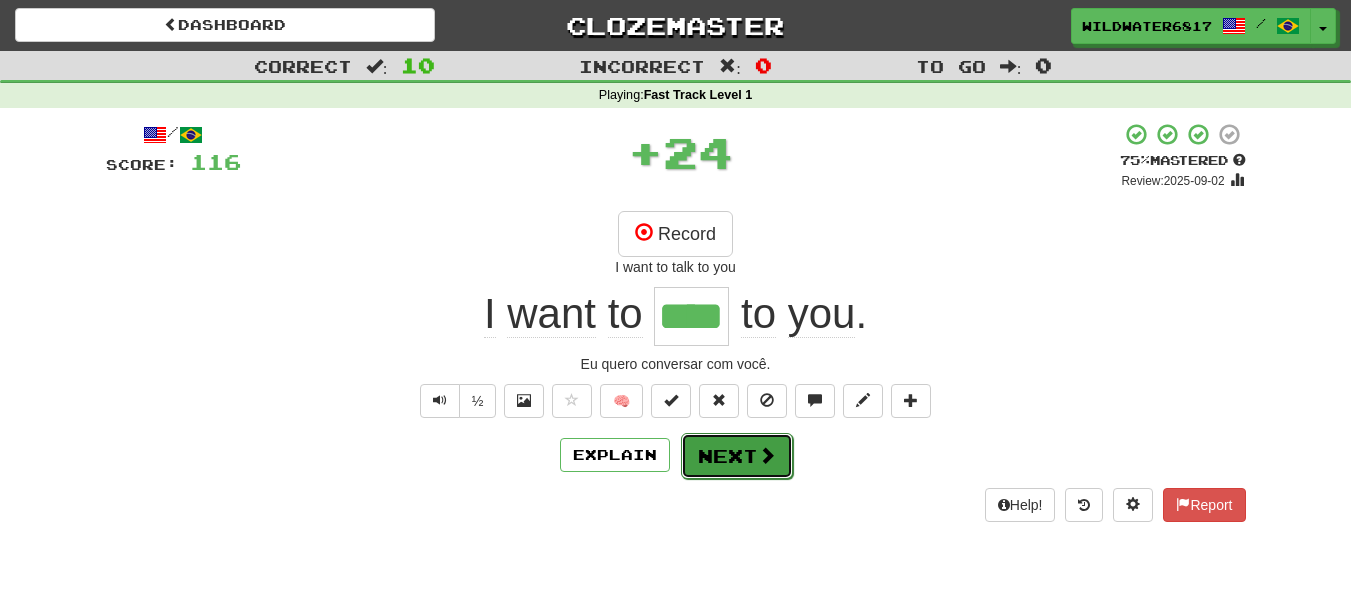 click at bounding box center (767, 455) 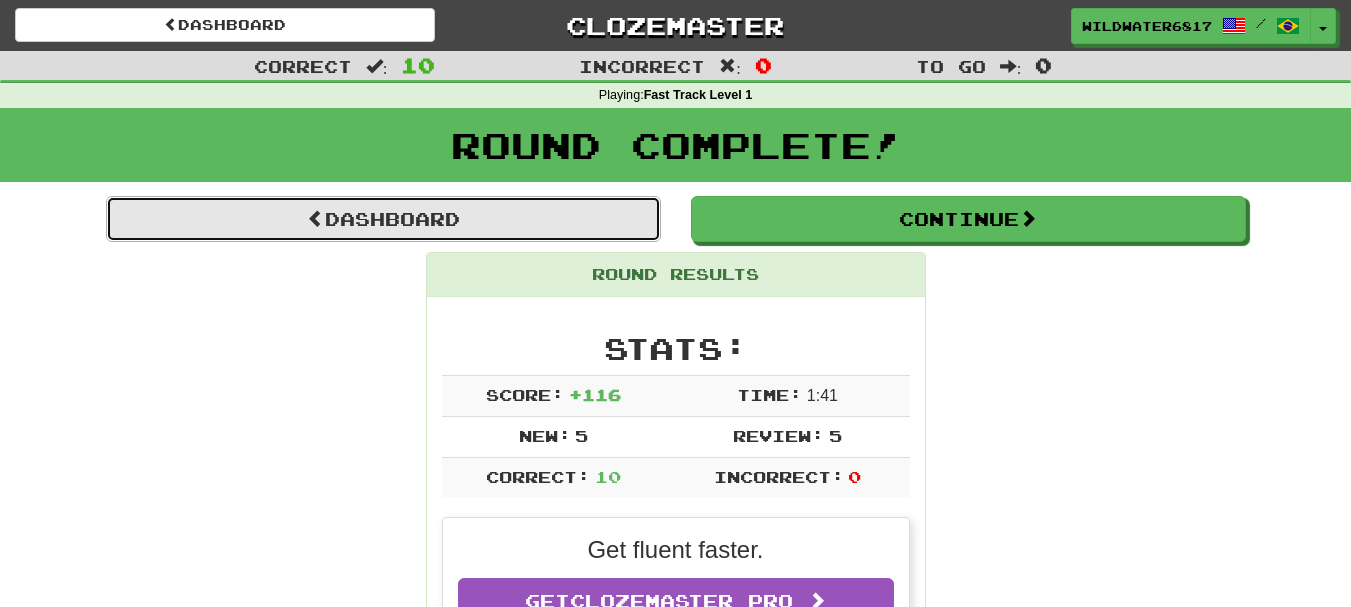 click on "Dashboard" at bounding box center (383, 219) 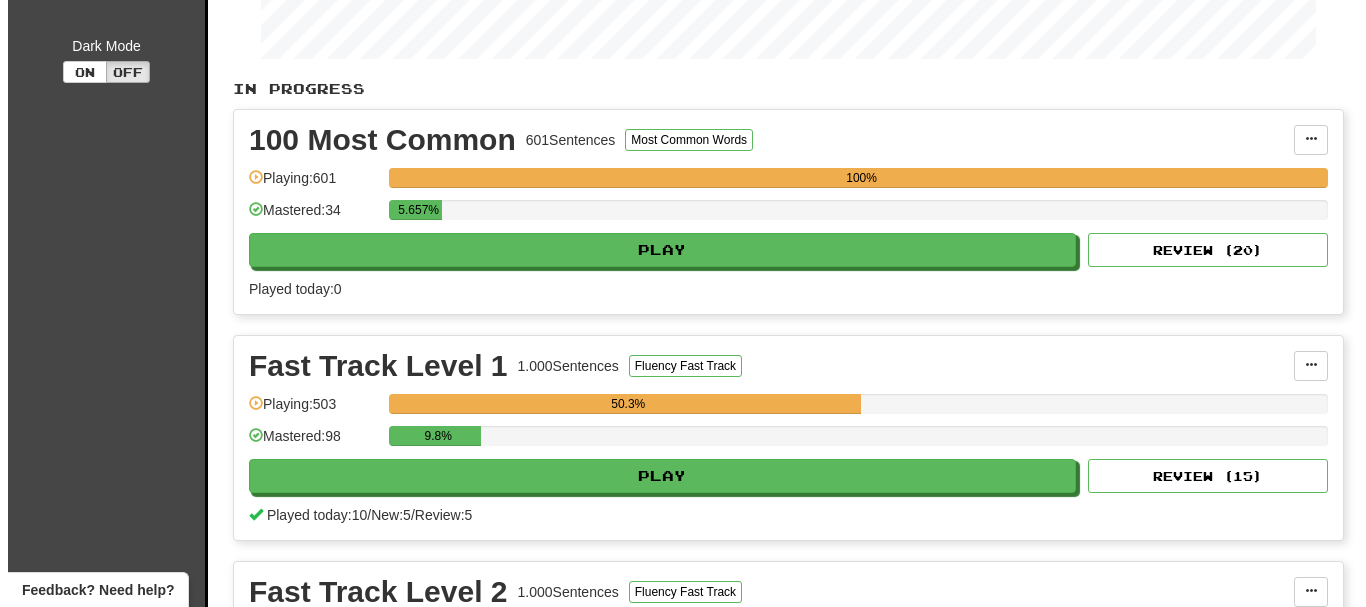 scroll, scrollTop: 400, scrollLeft: 0, axis: vertical 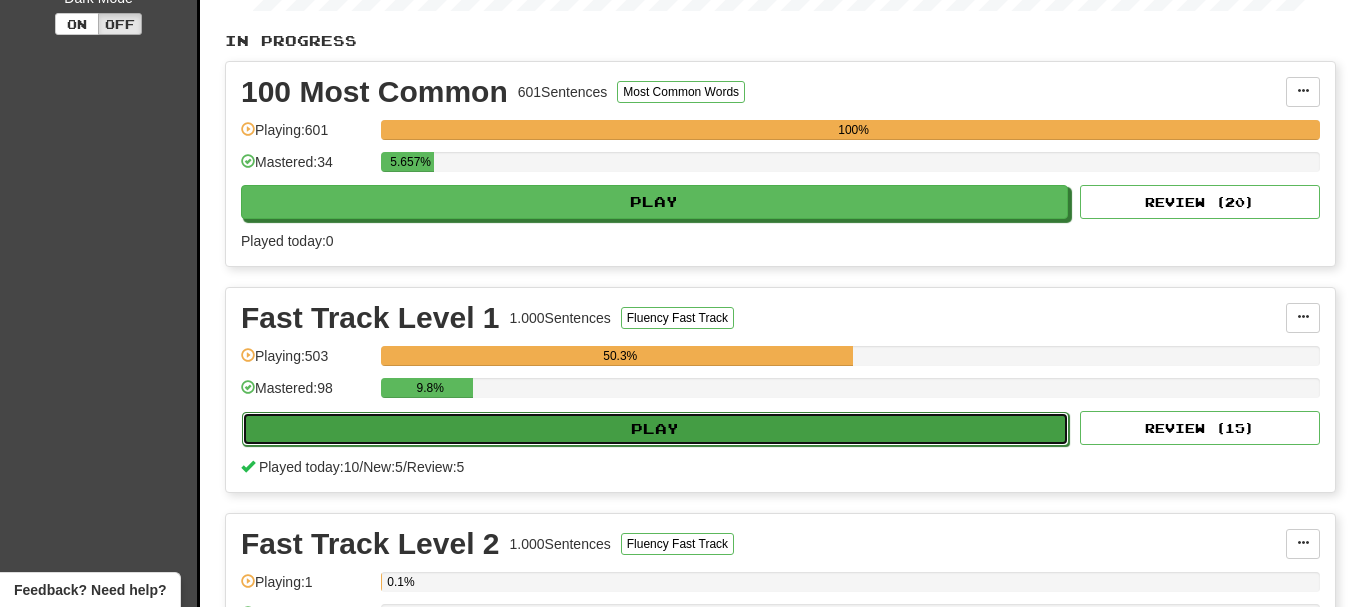 click on "Play" at bounding box center [655, 429] 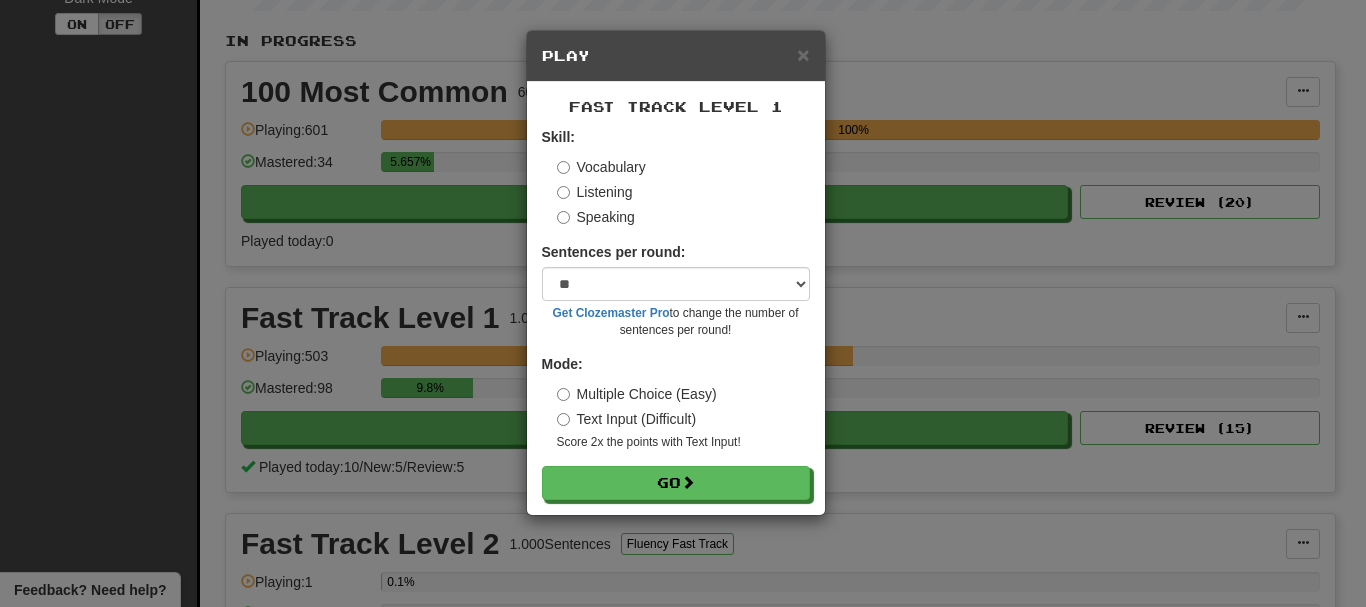 click on "Listening" at bounding box center (595, 192) 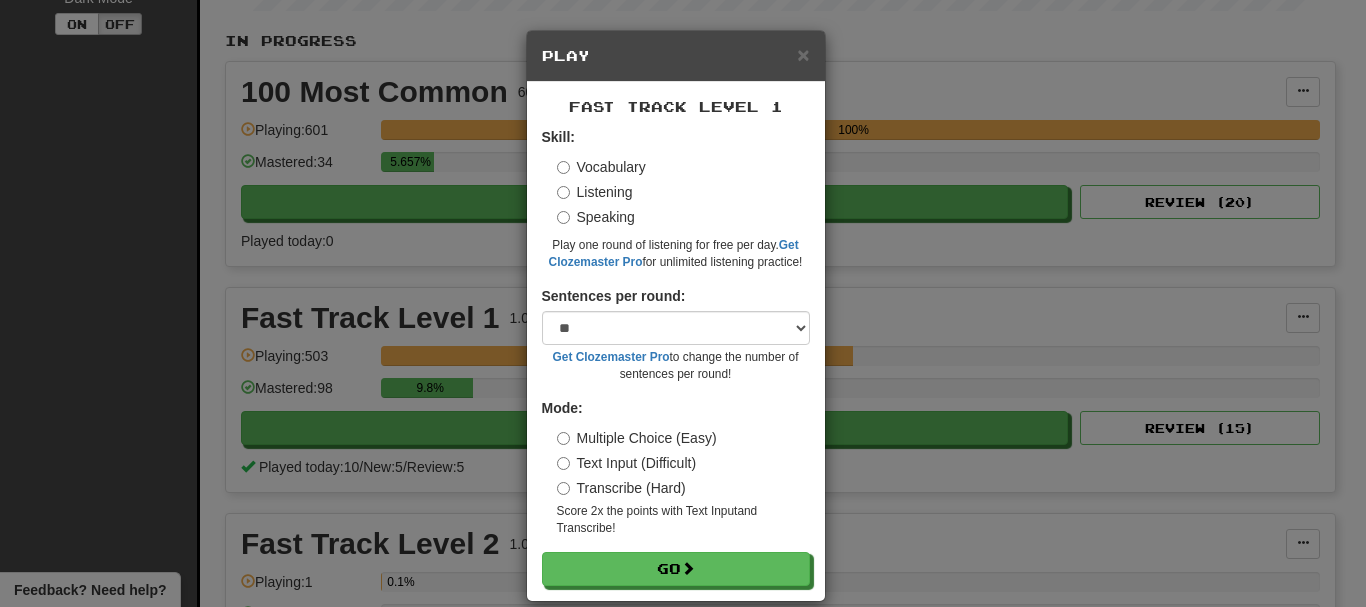 click on "Transcribe (Hard)" at bounding box center [621, 488] 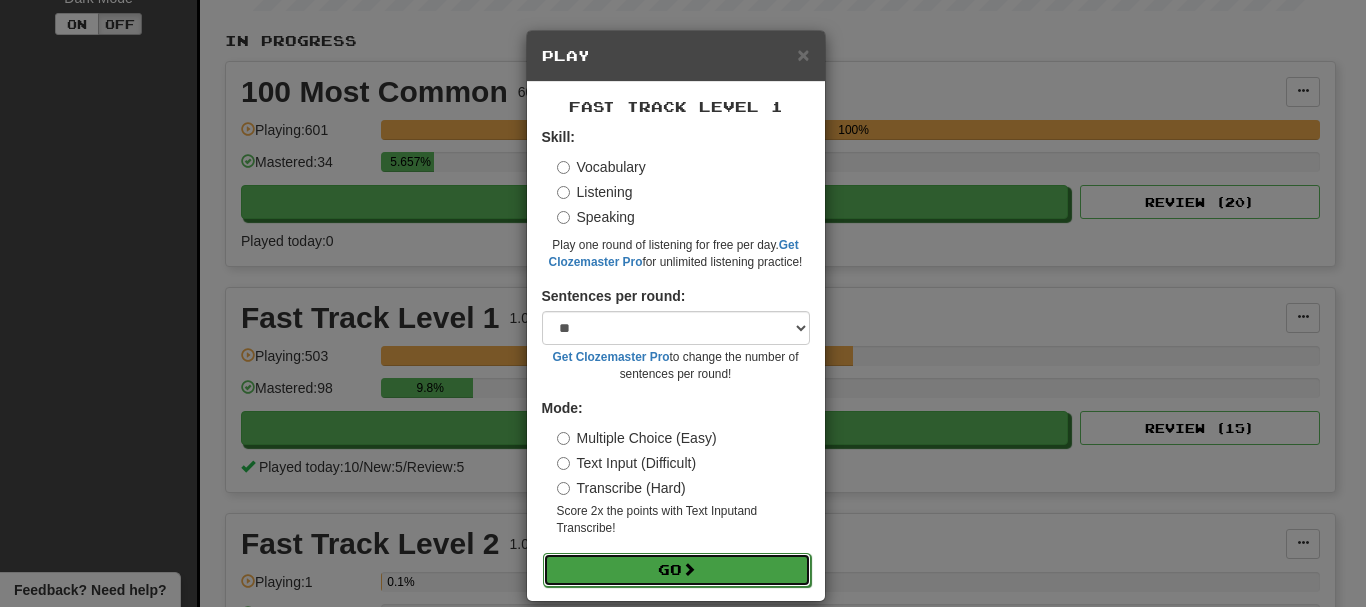 click on "Go" at bounding box center (677, 570) 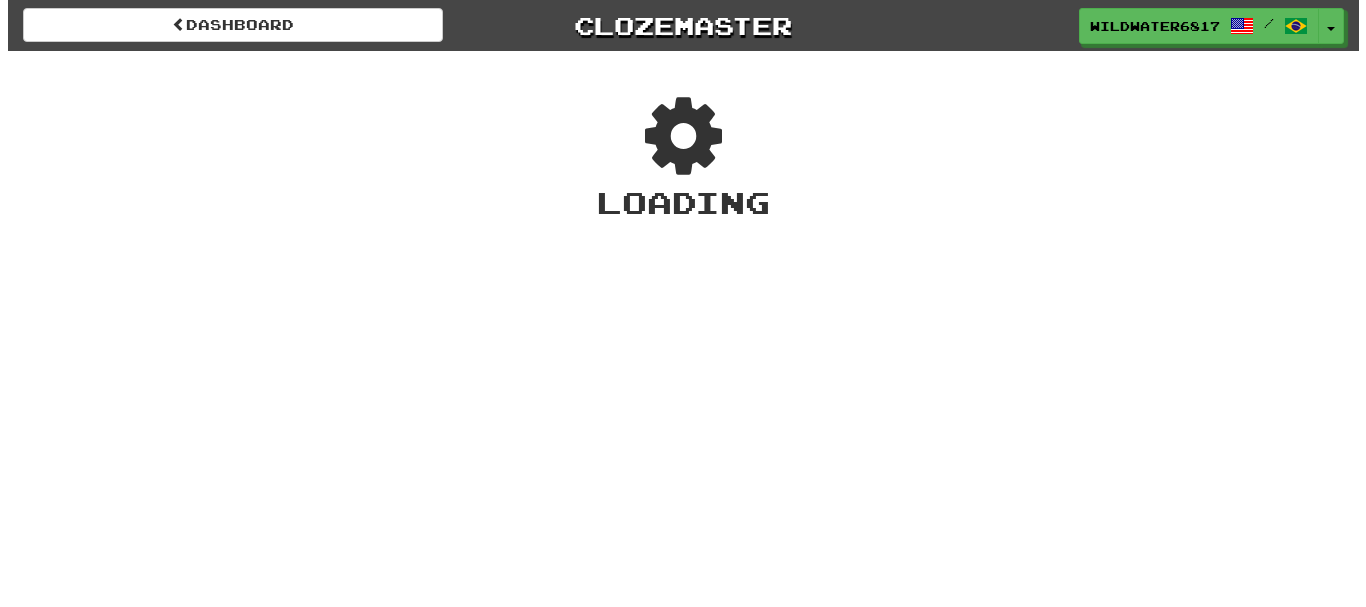 scroll, scrollTop: 0, scrollLeft: 0, axis: both 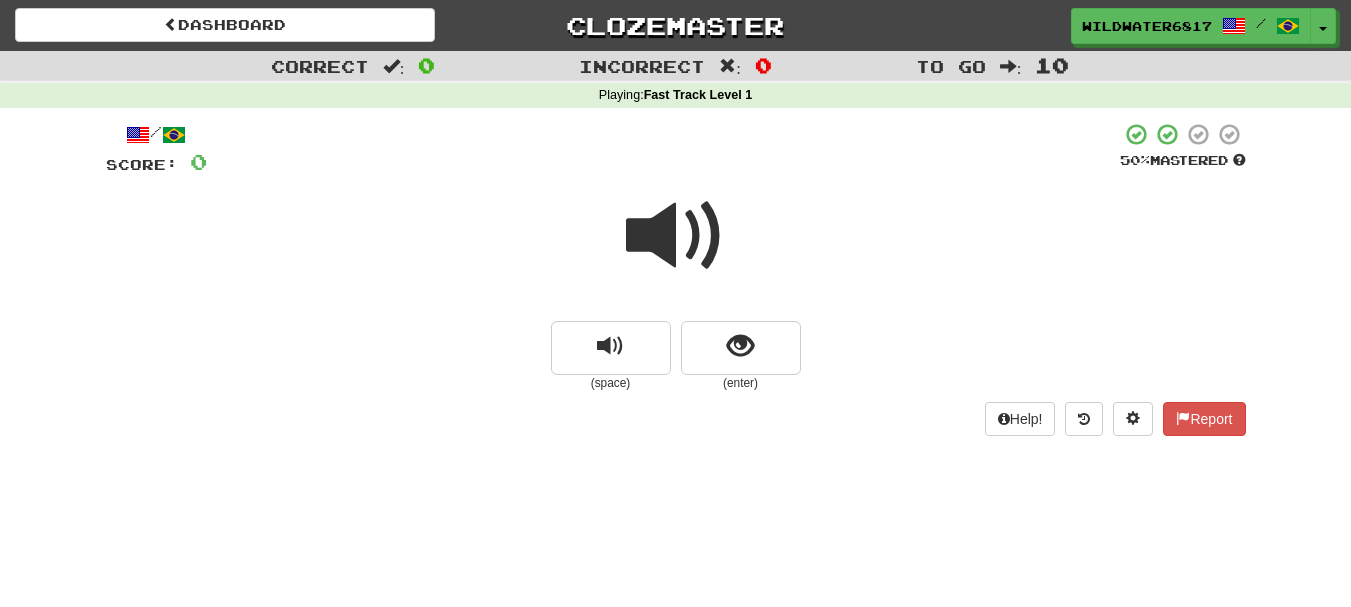click at bounding box center [676, 236] 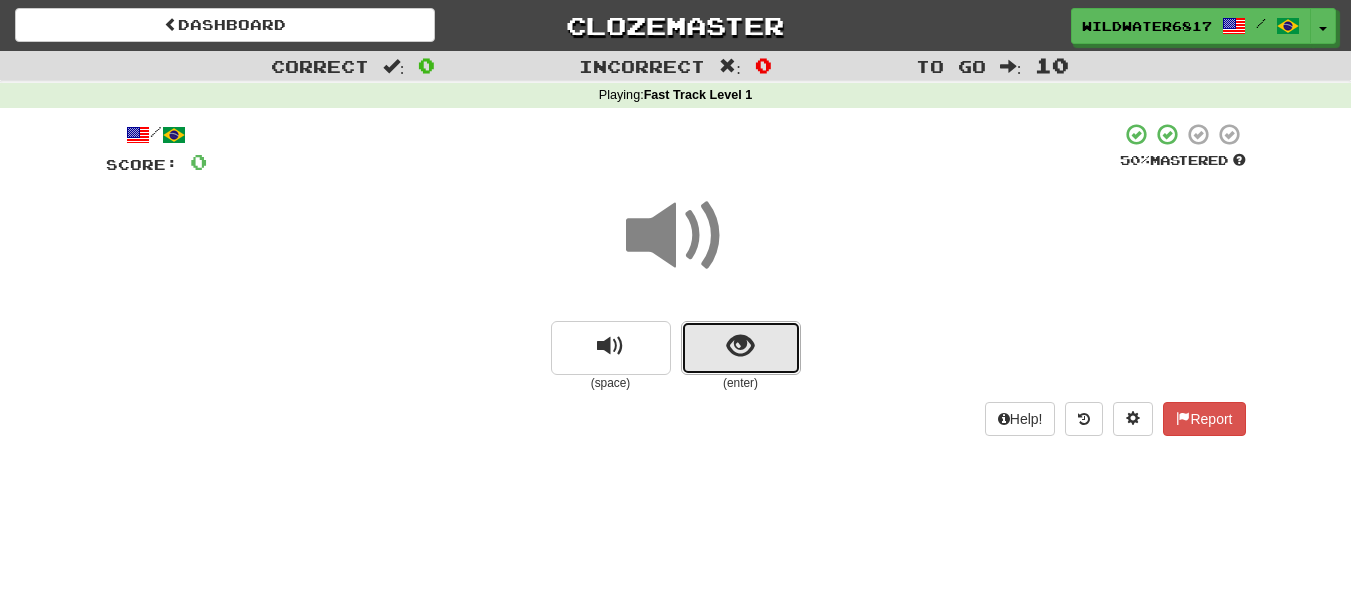 click at bounding box center (741, 348) 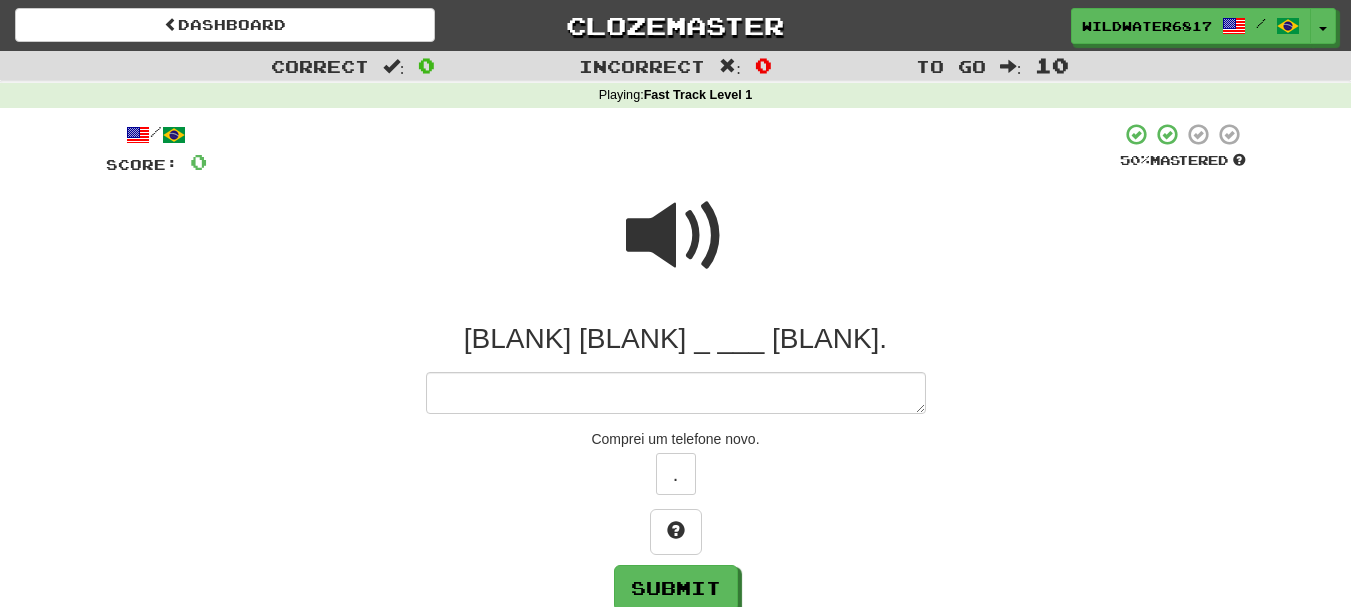 type on "*" 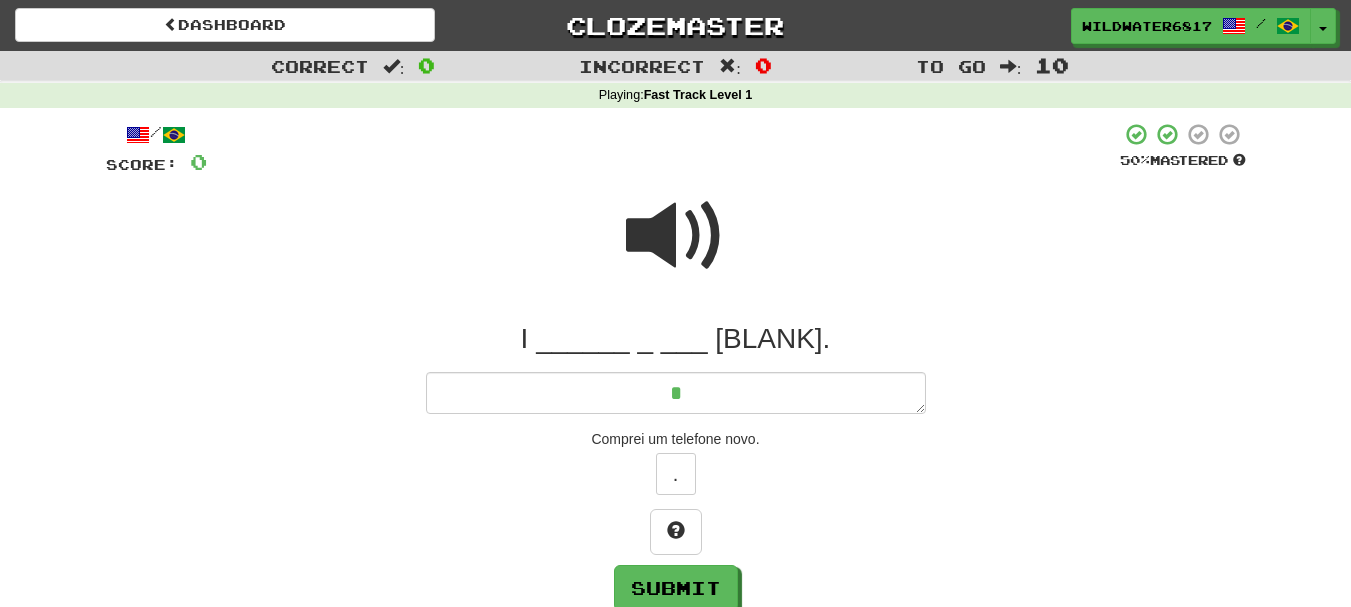 type on "*" 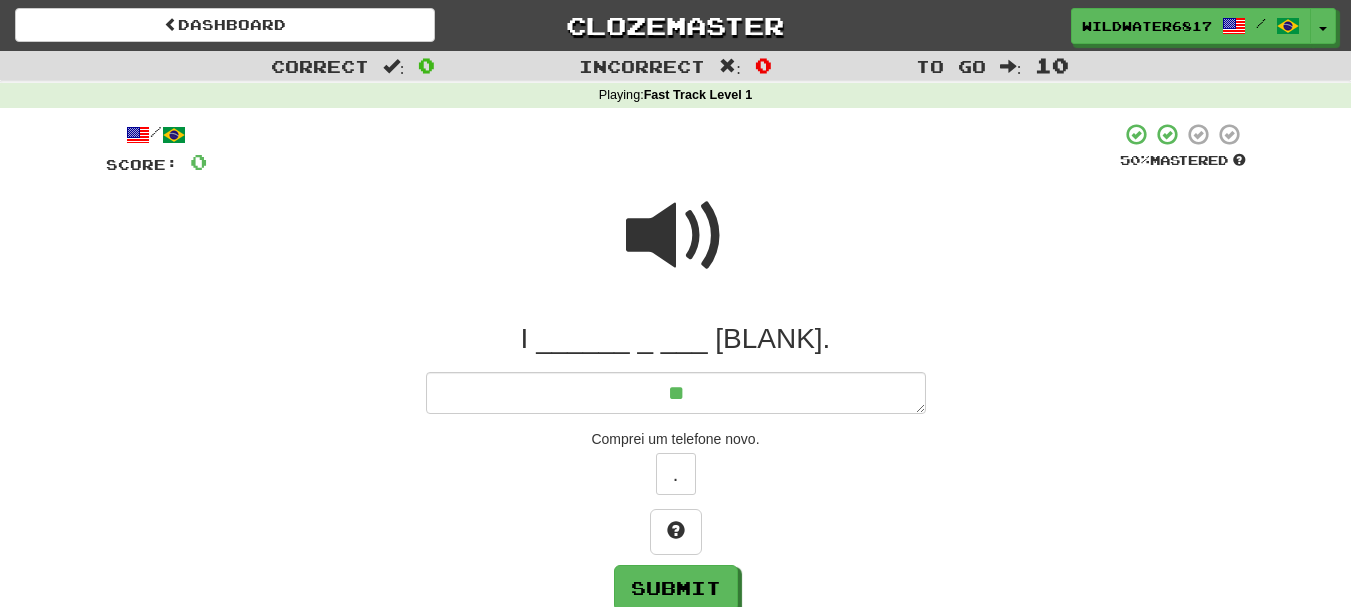 type on "*" 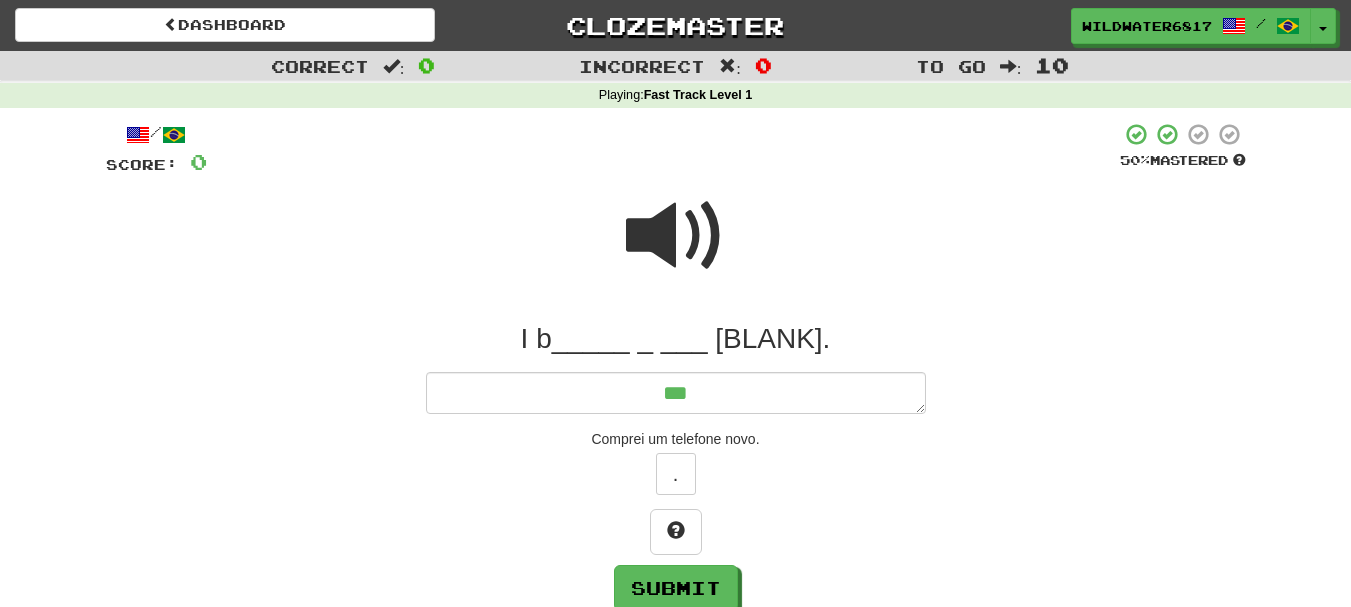 type on "*" 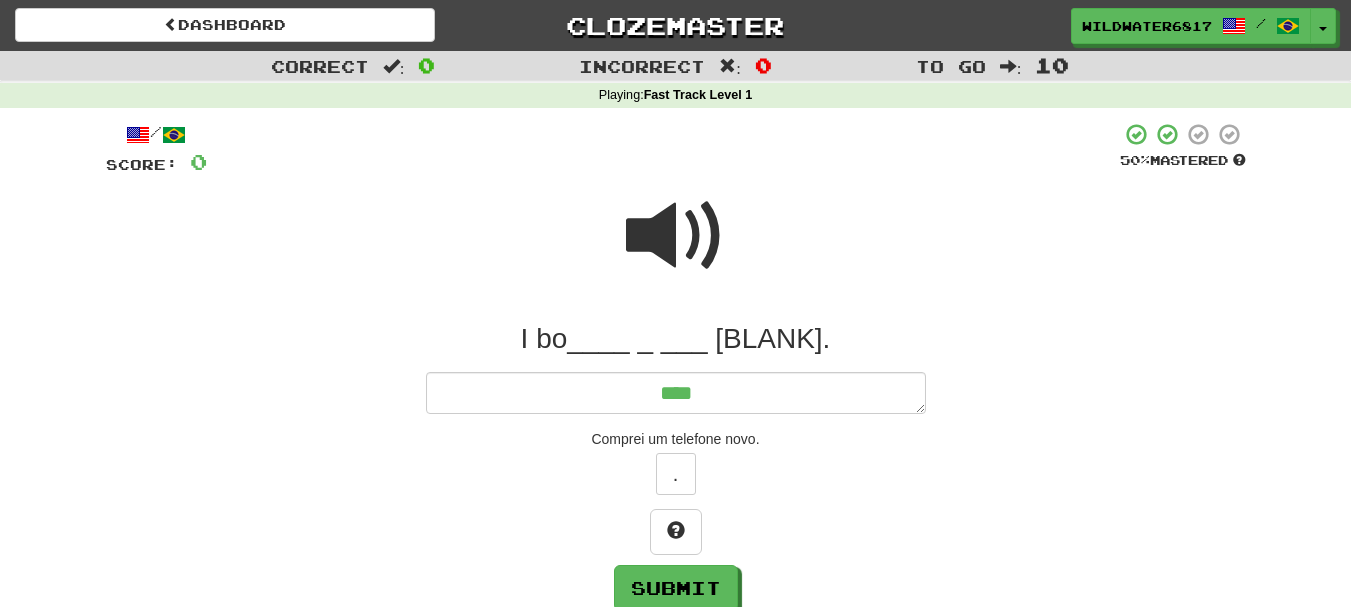 type on "*" 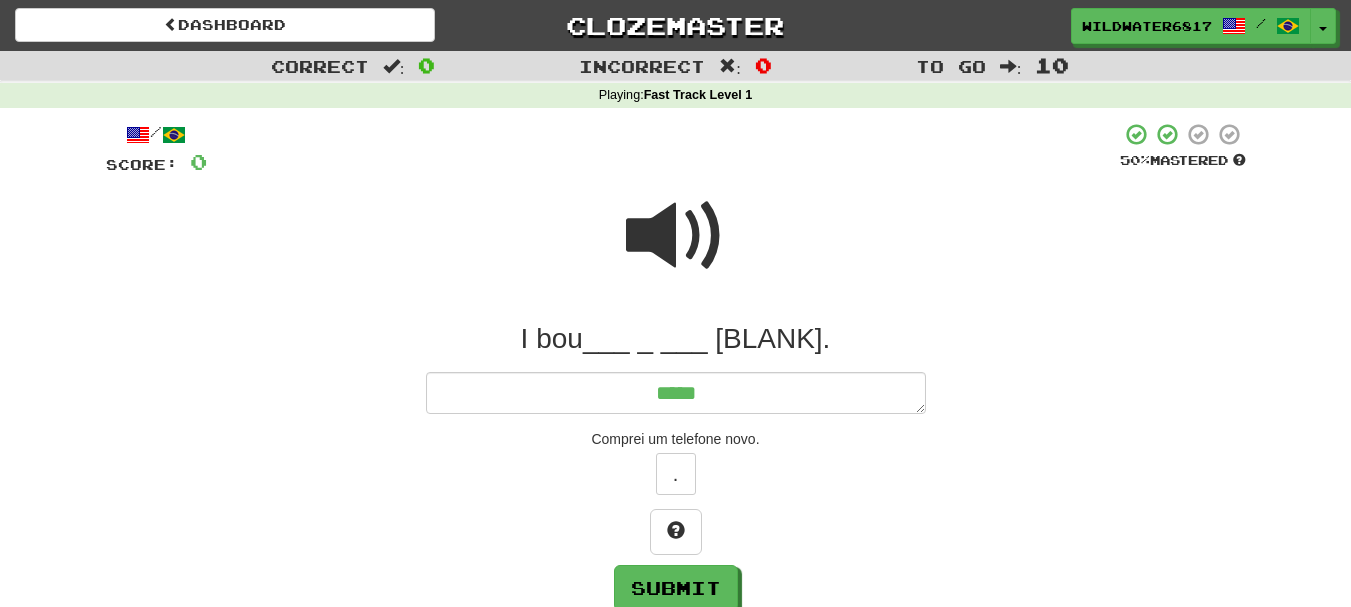 type on "*" 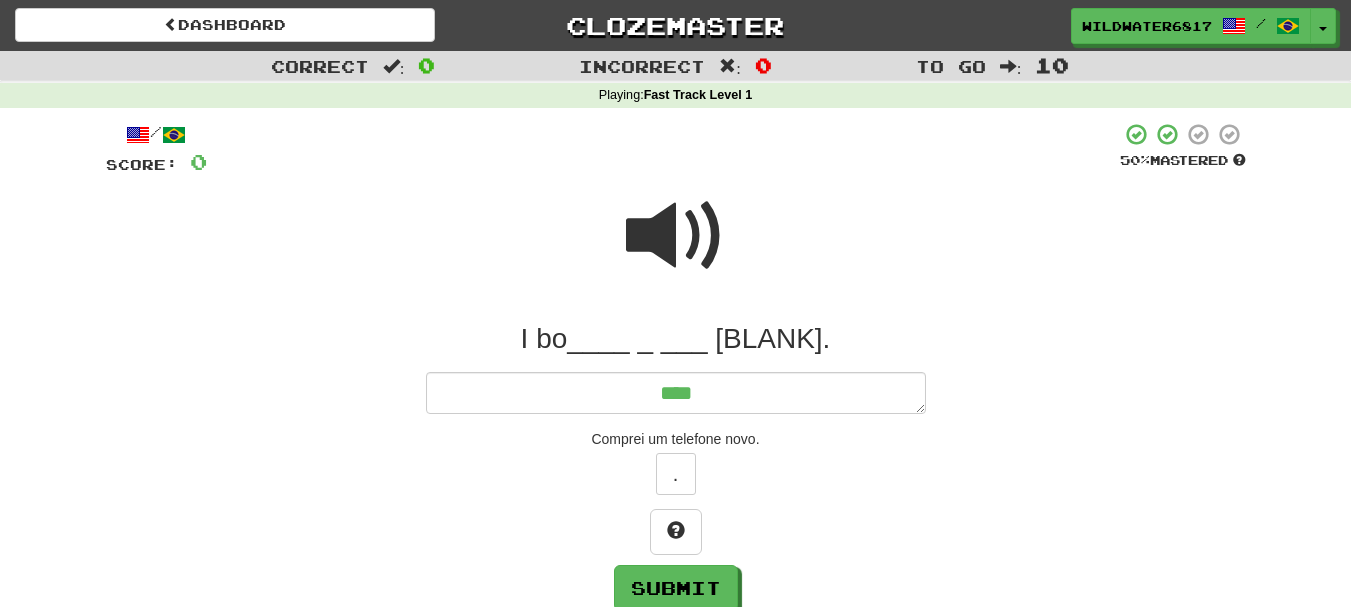 type on "*" 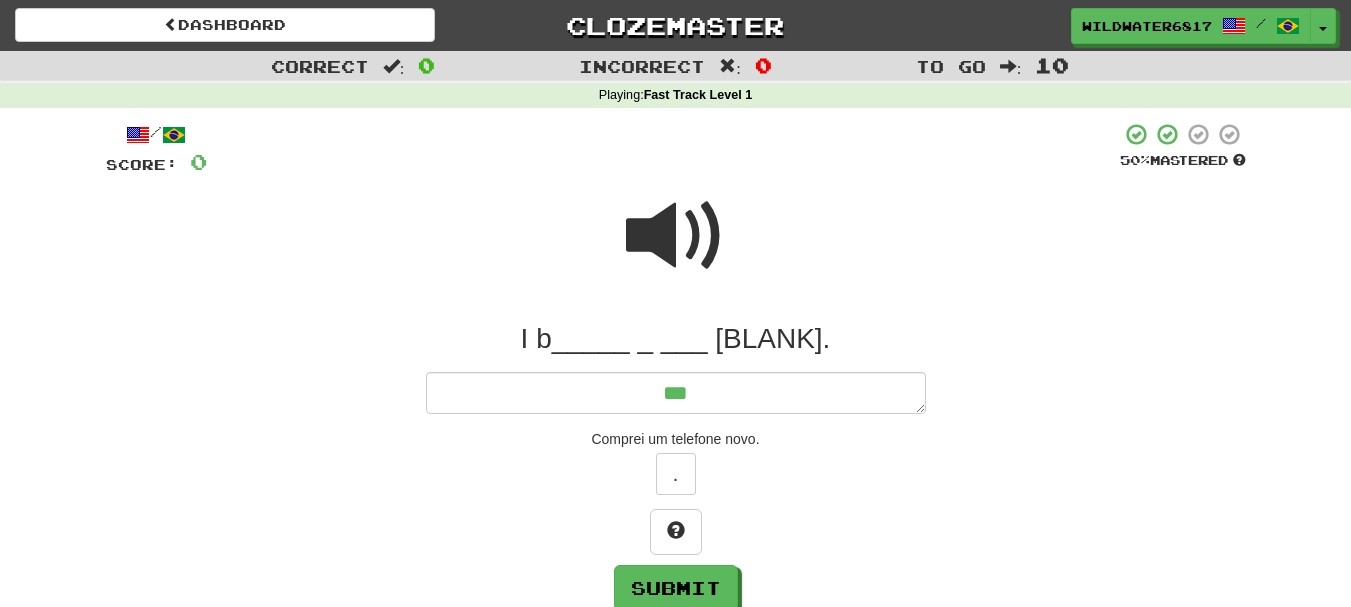 type on "*" 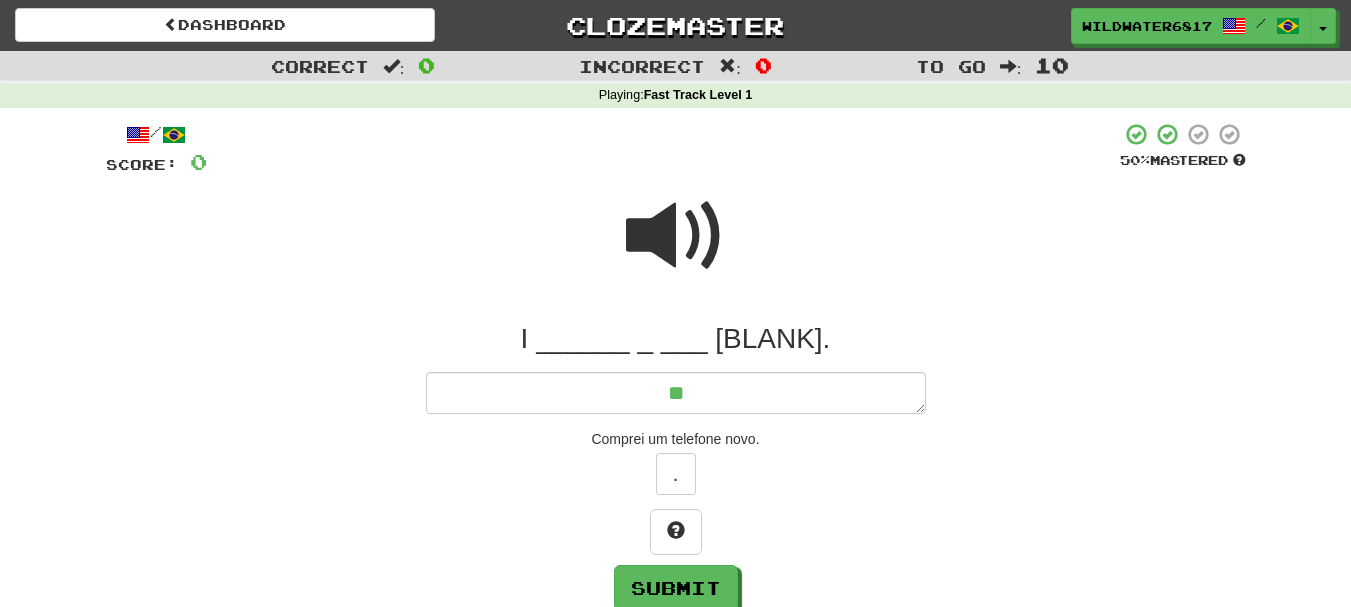 type on "*" 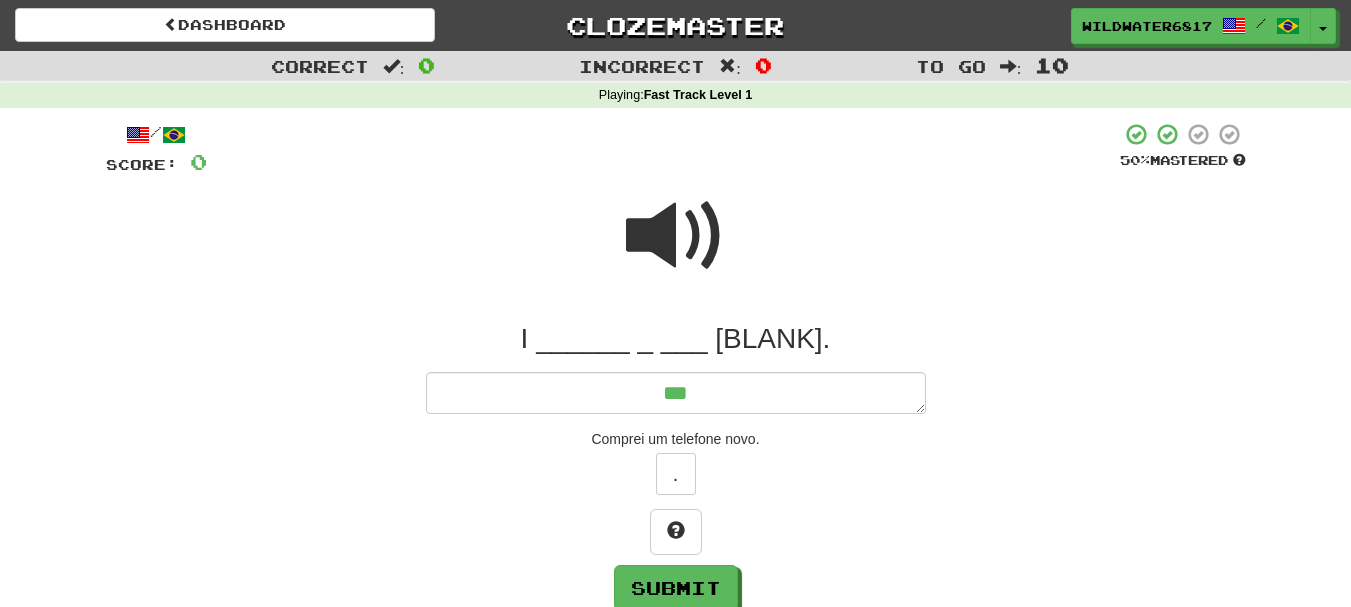 type on "*" 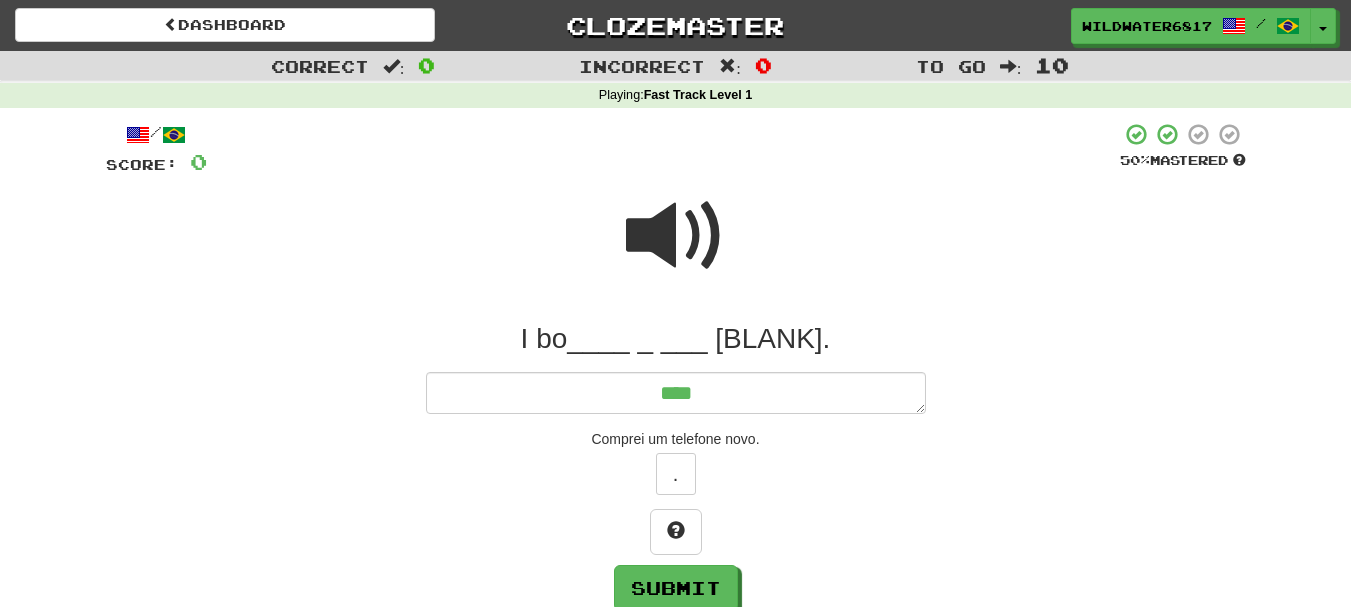type on "*" 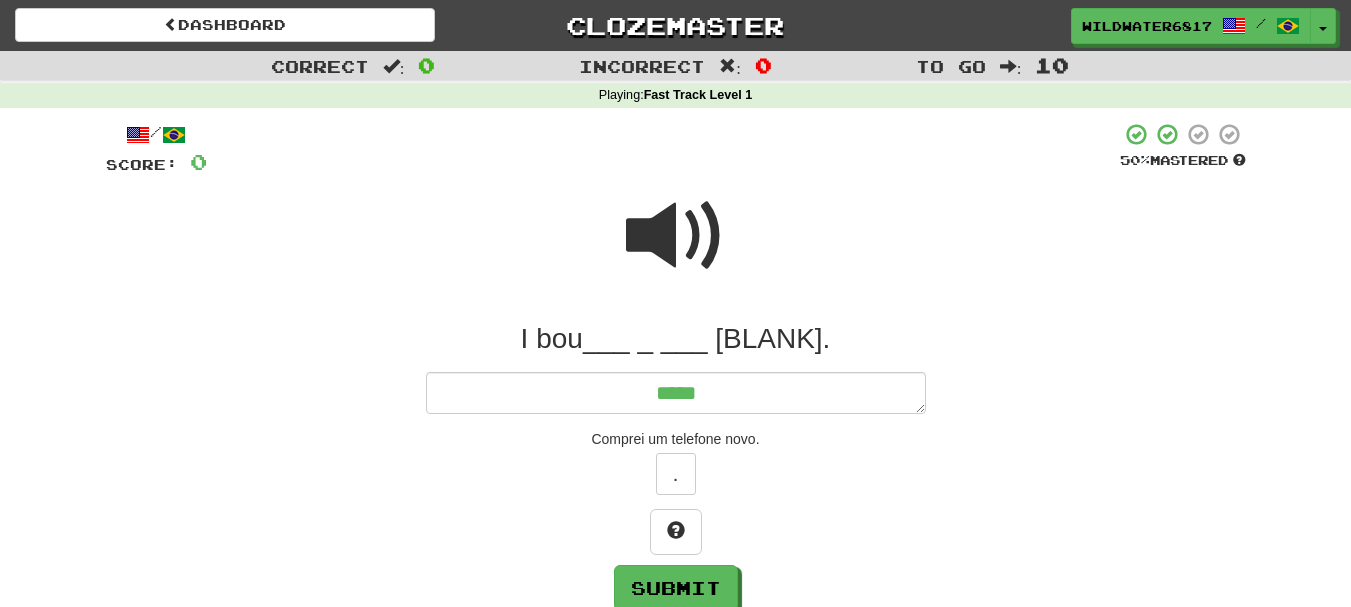 type on "*" 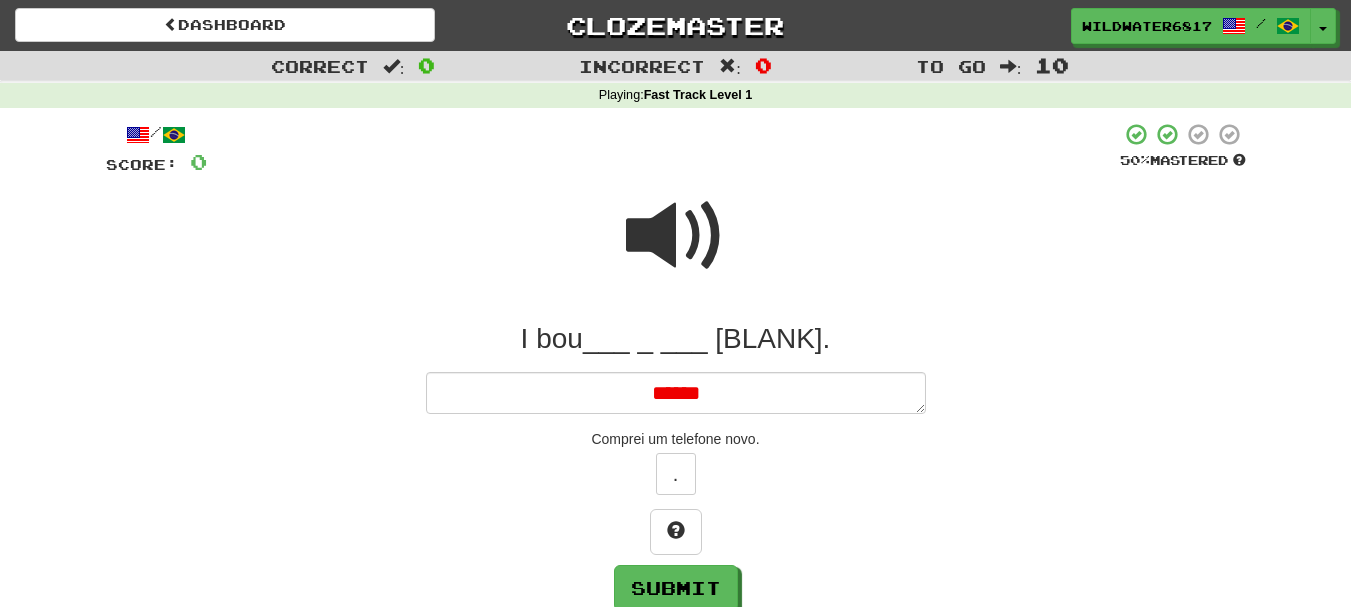 type on "*" 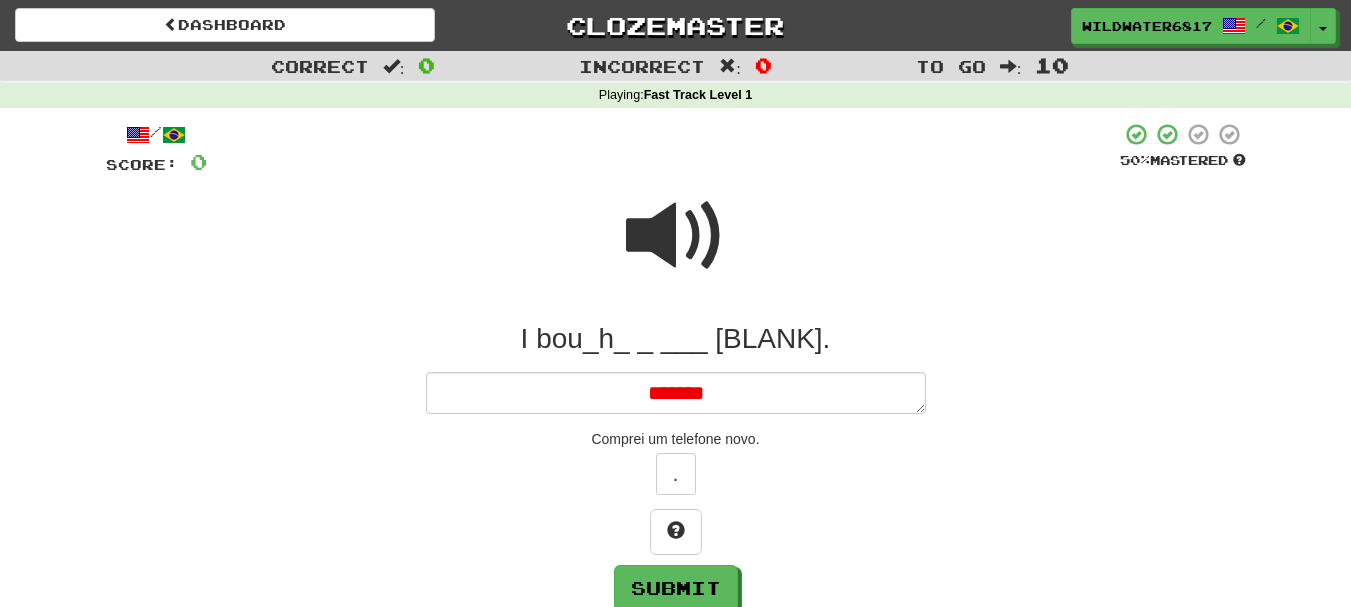 type on "*" 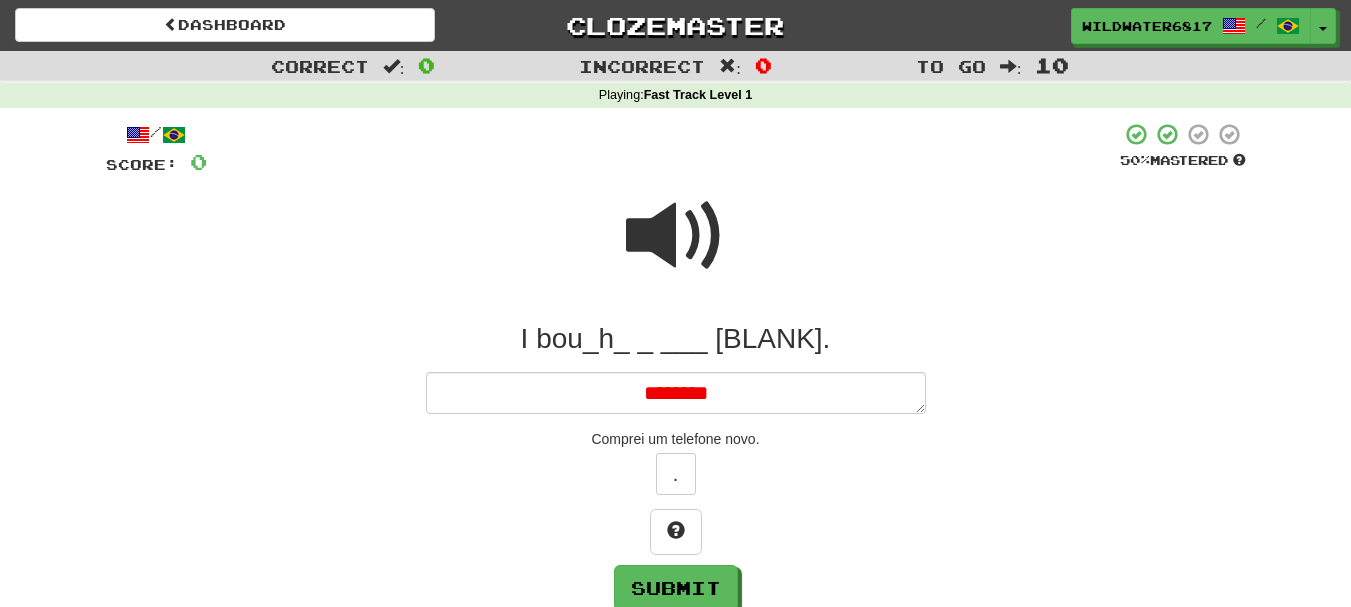 type on "*" 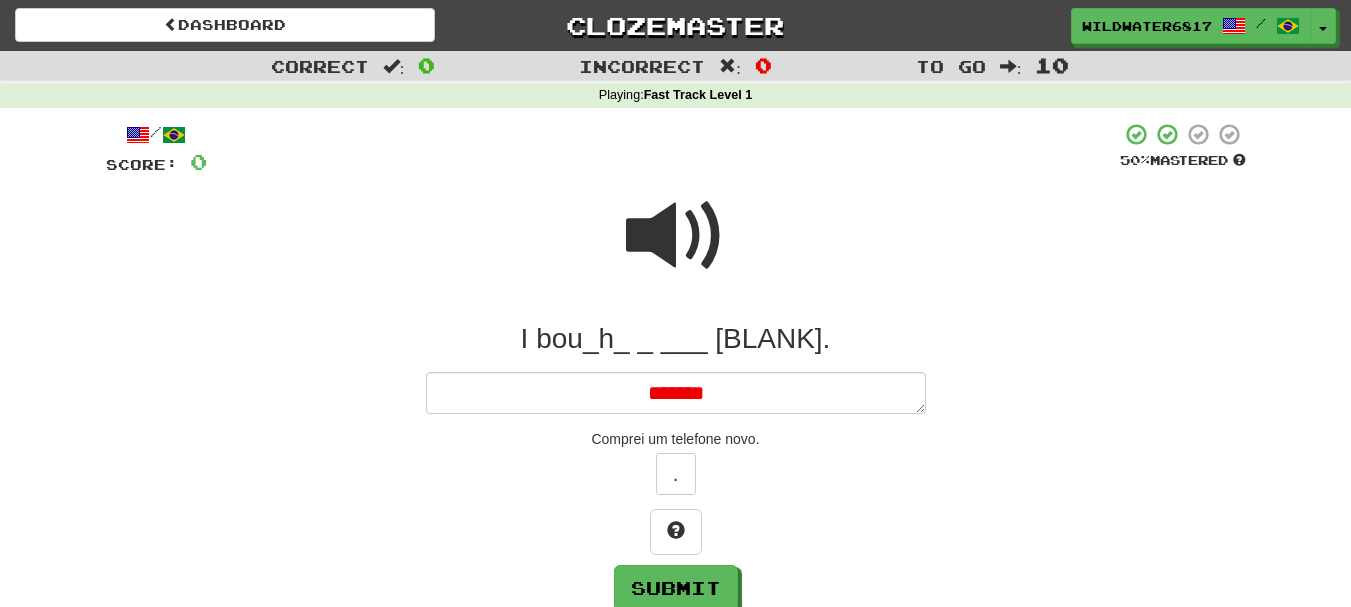 type on "*" 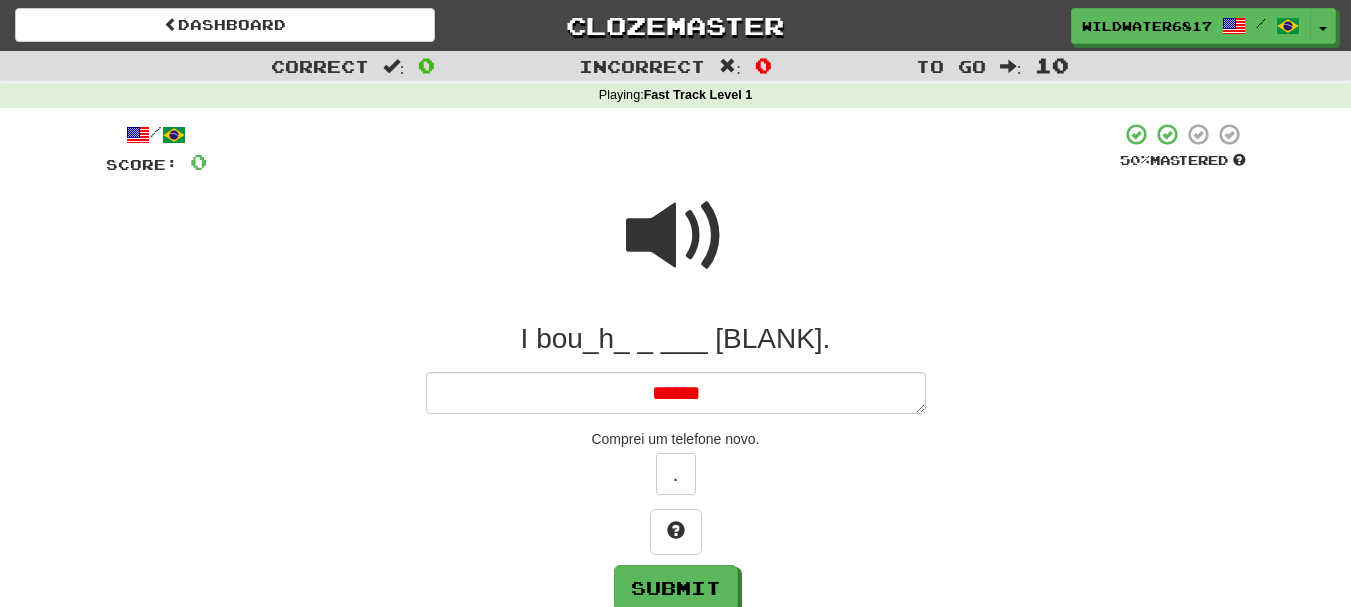 type on "*" 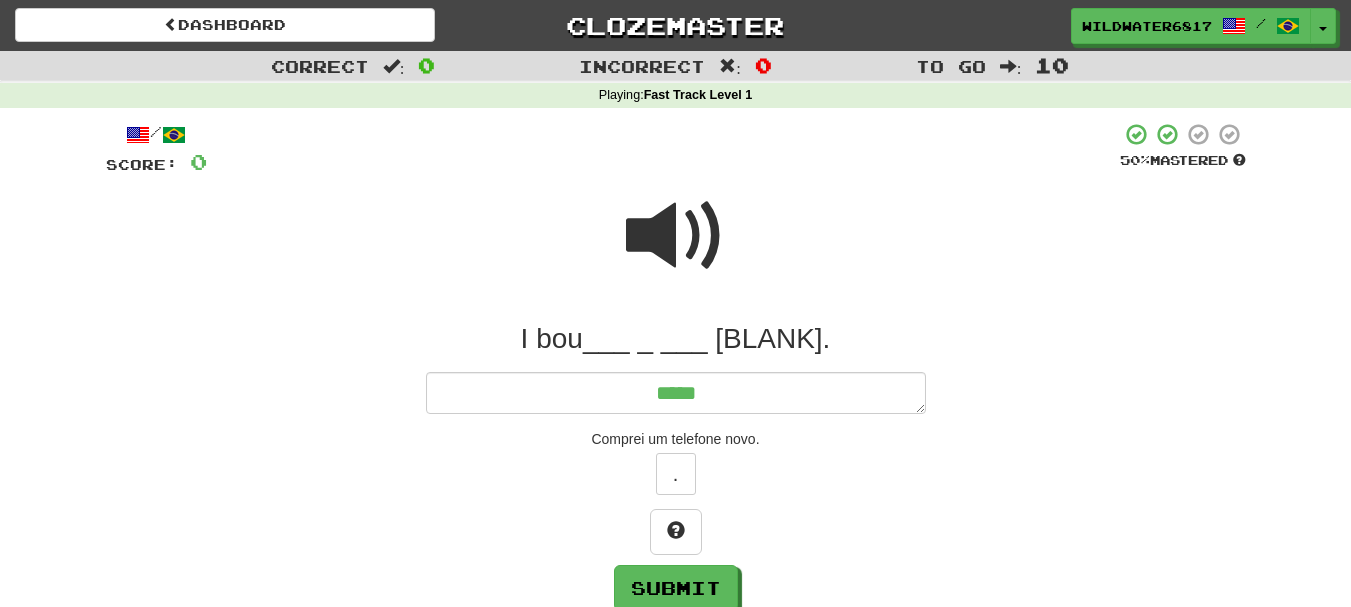type on "*" 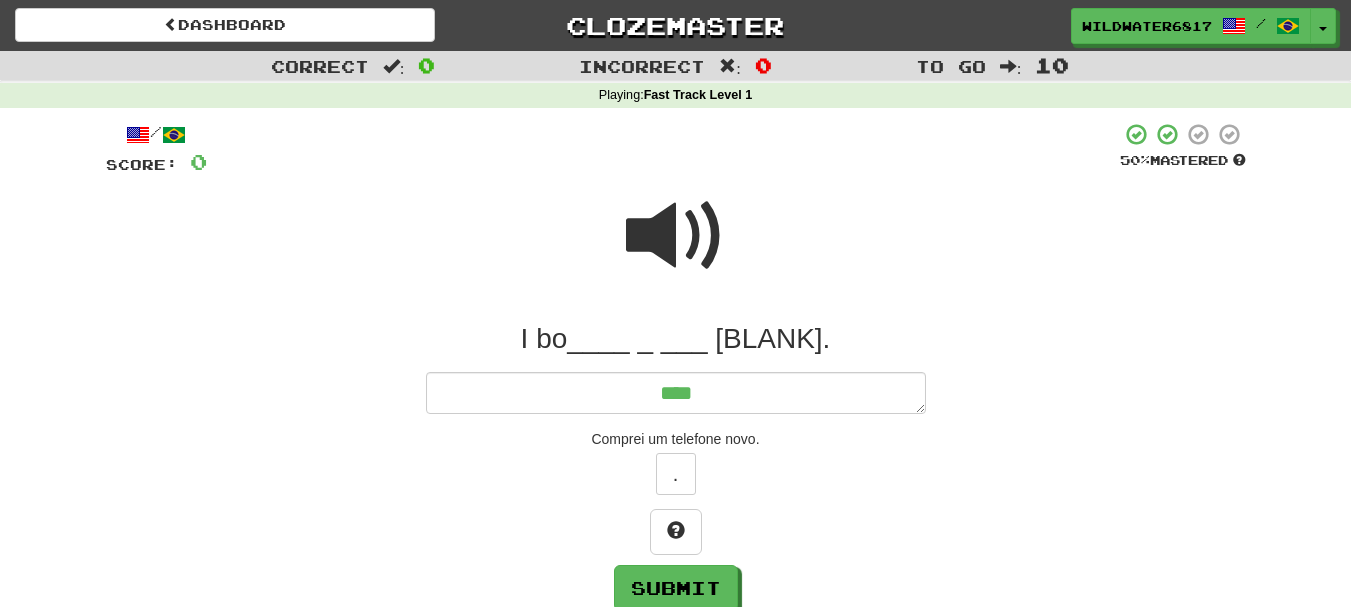 type on "*" 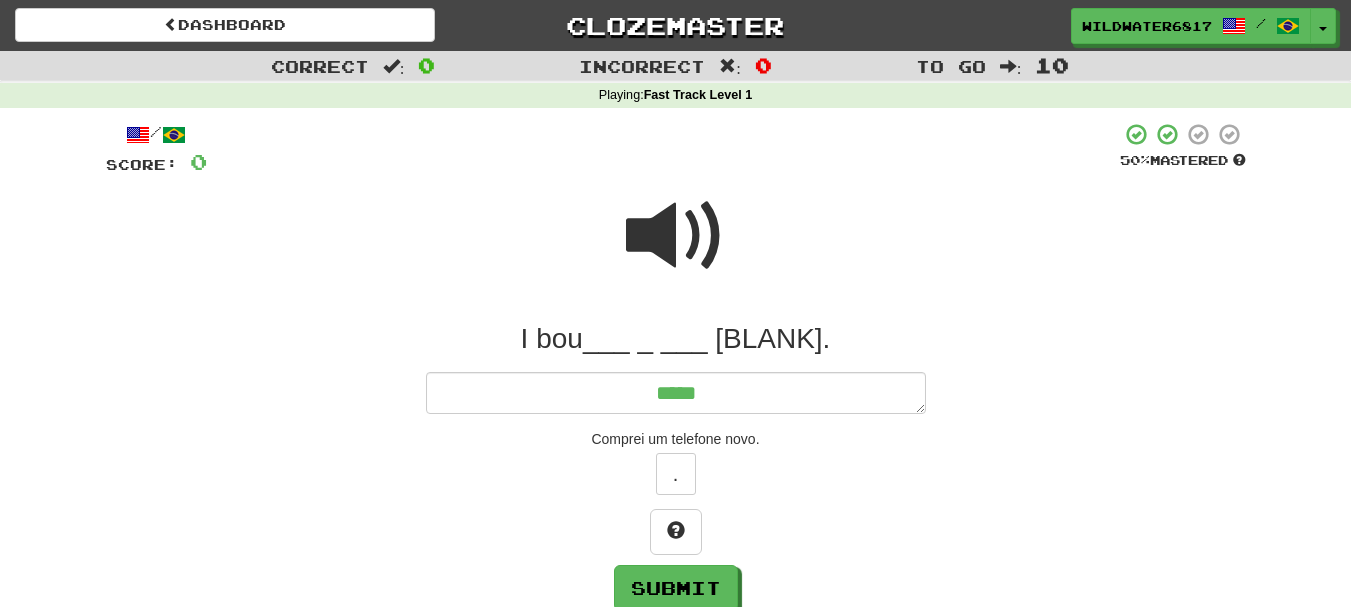 type on "*" 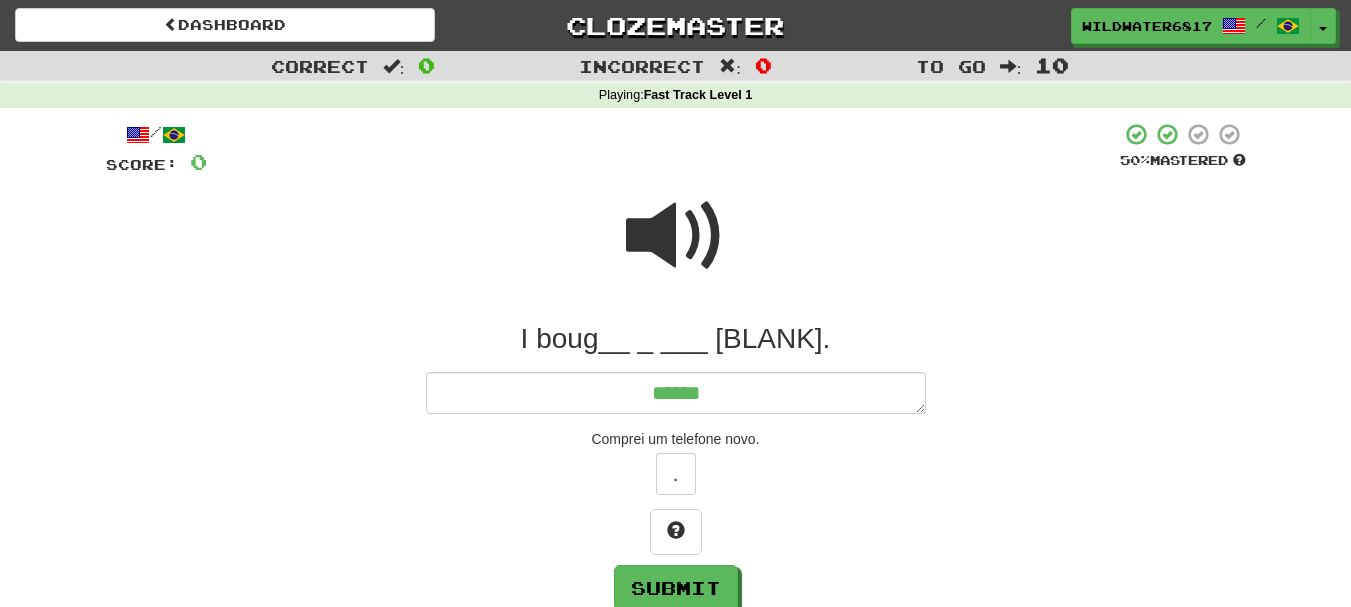 type on "*" 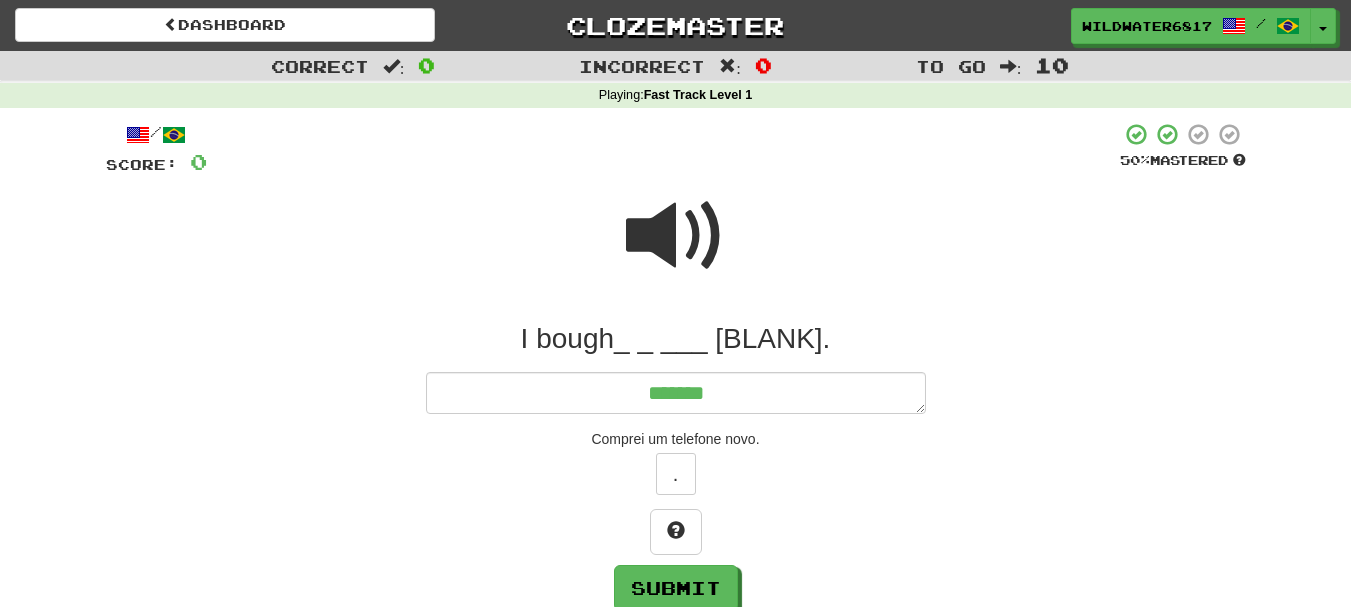 type on "*" 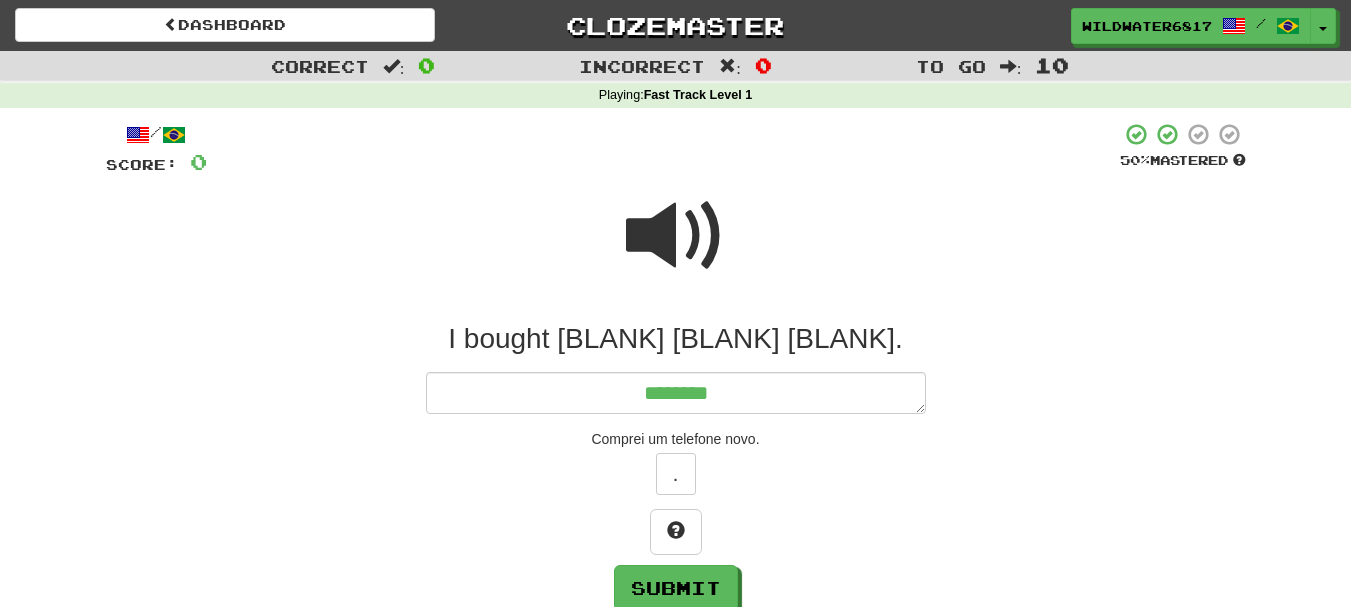 type on "*" 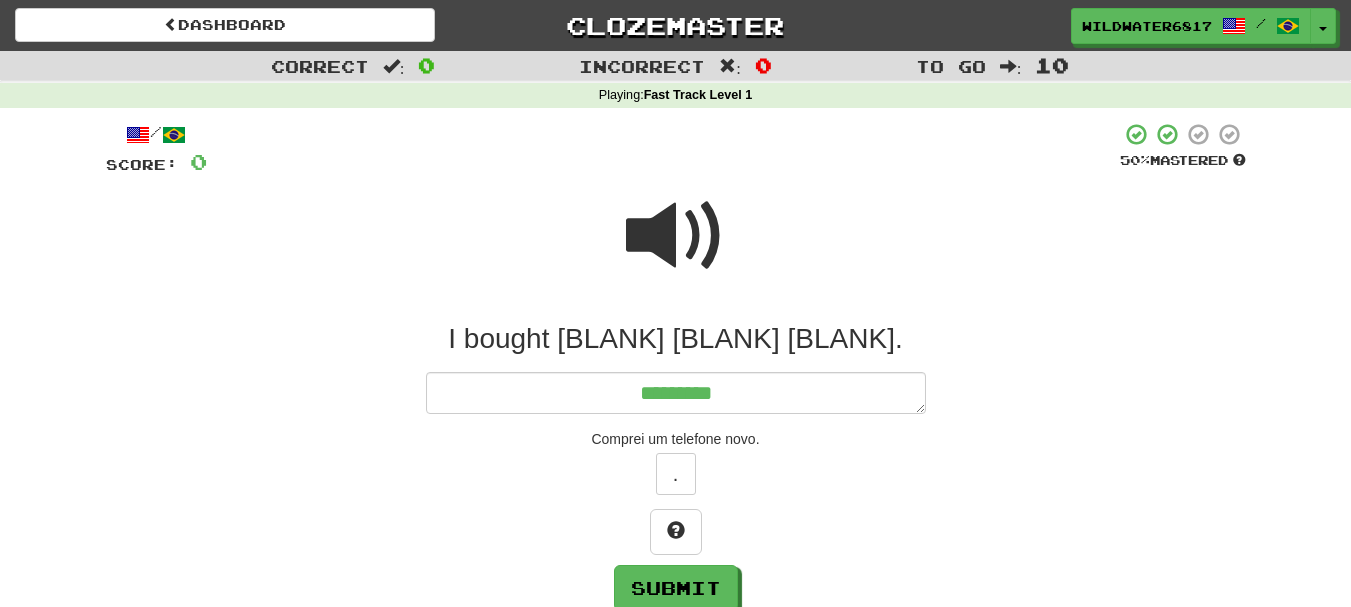 type on "*" 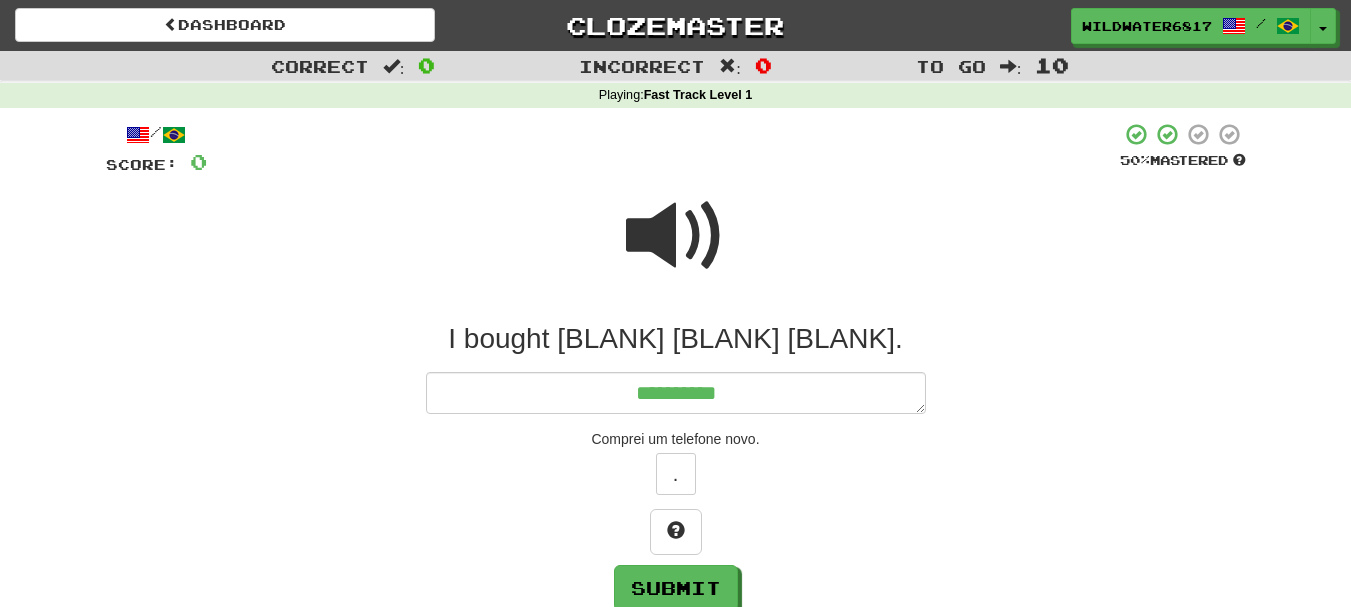 type on "*" 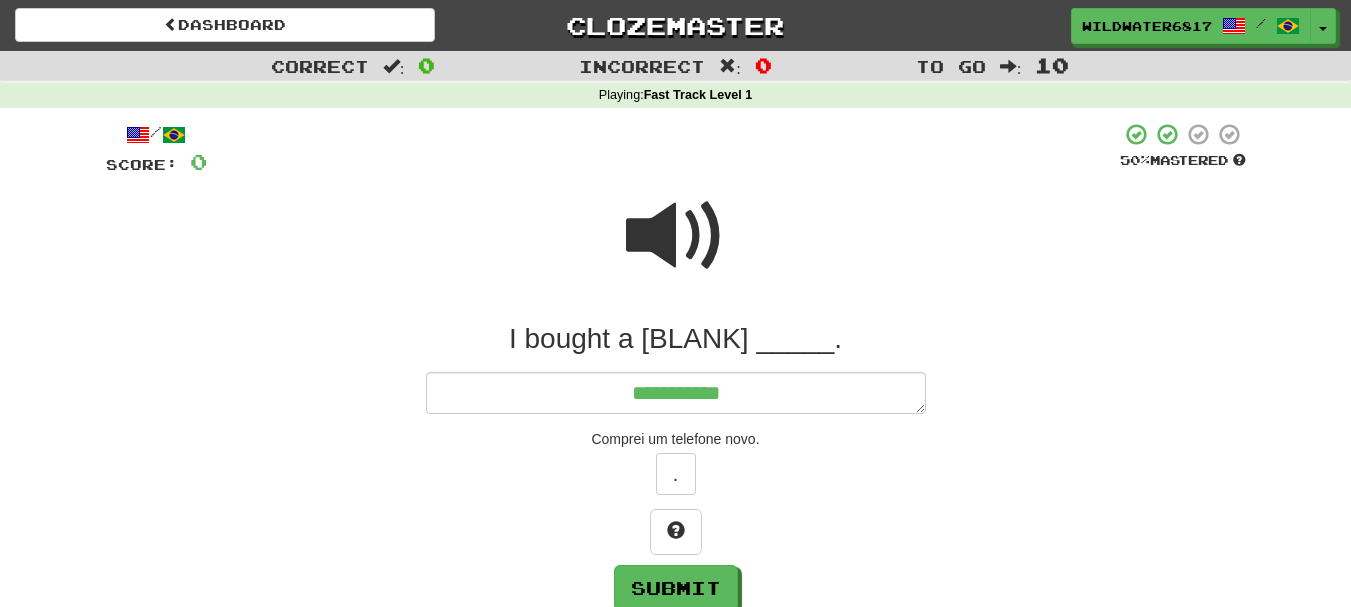 type on "*" 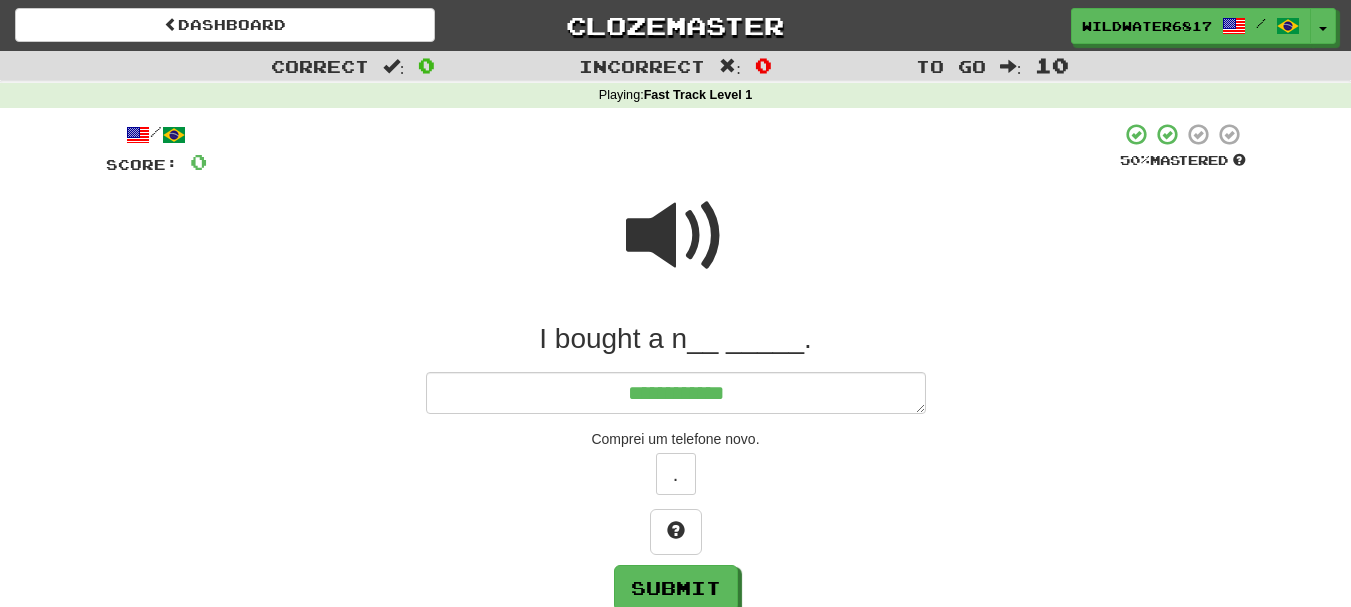 type on "*" 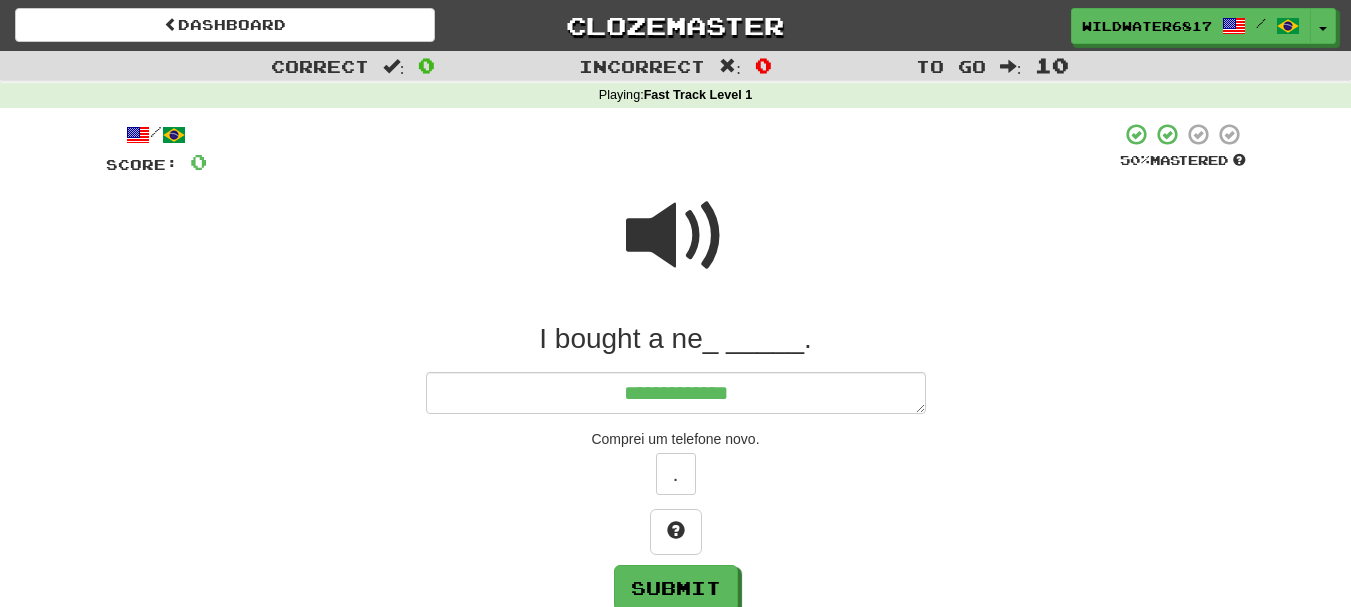 type on "*" 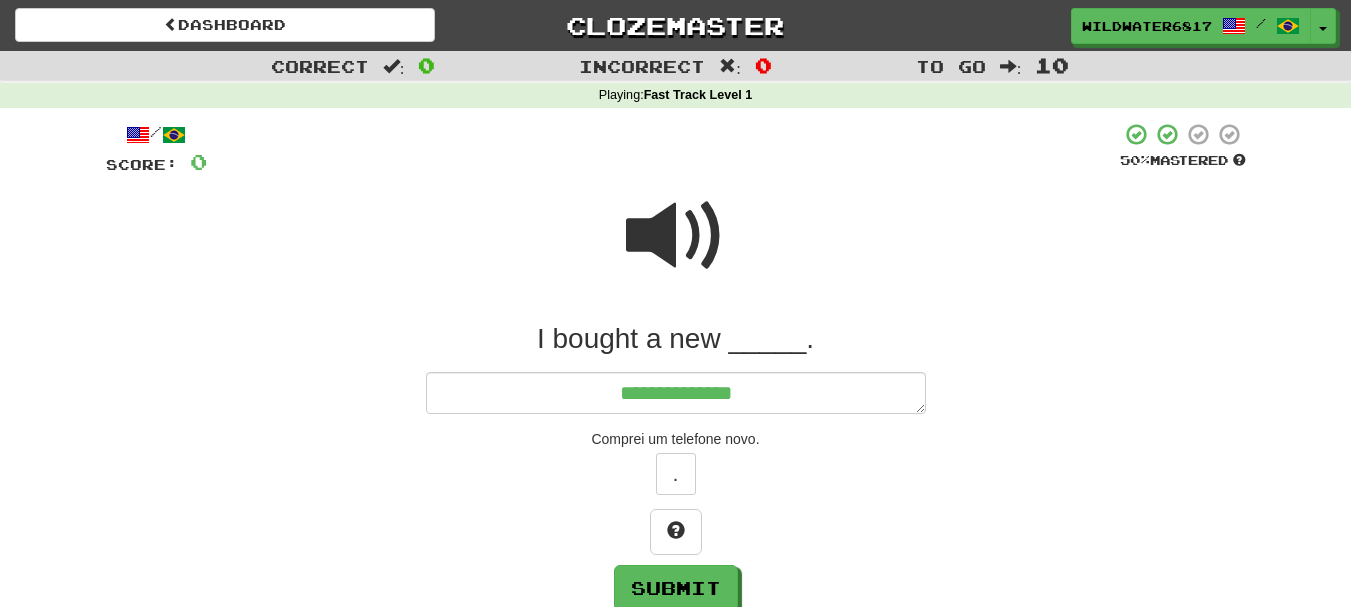 type on "*" 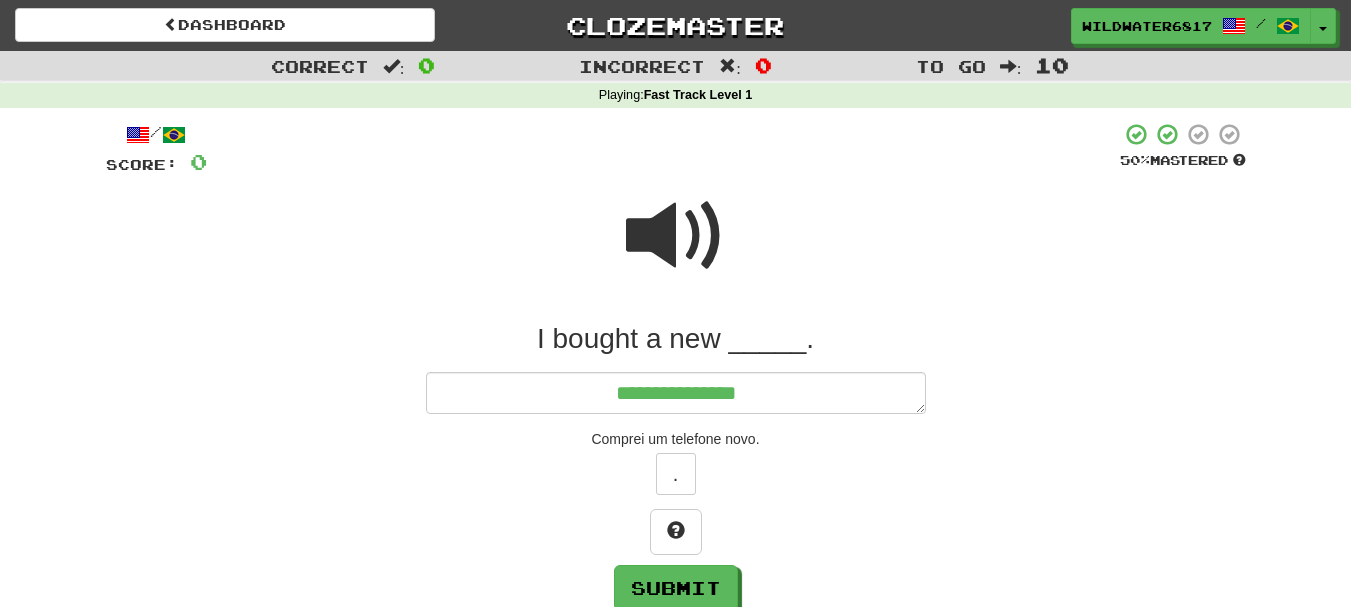 type on "*" 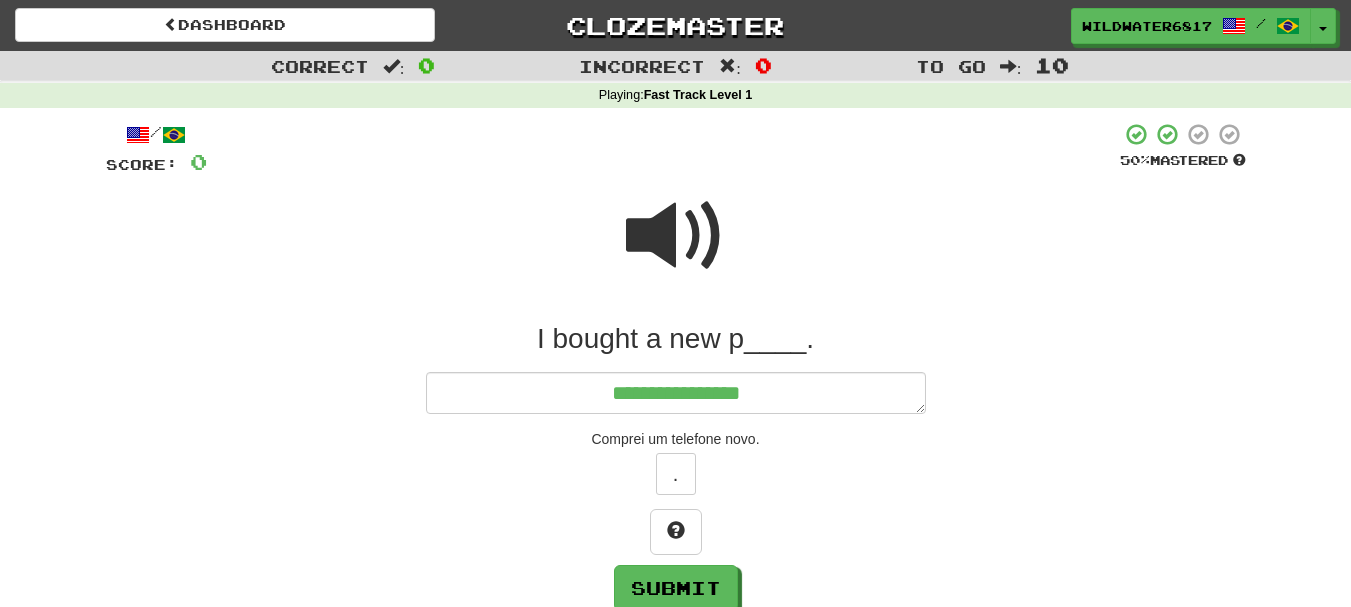 type on "*" 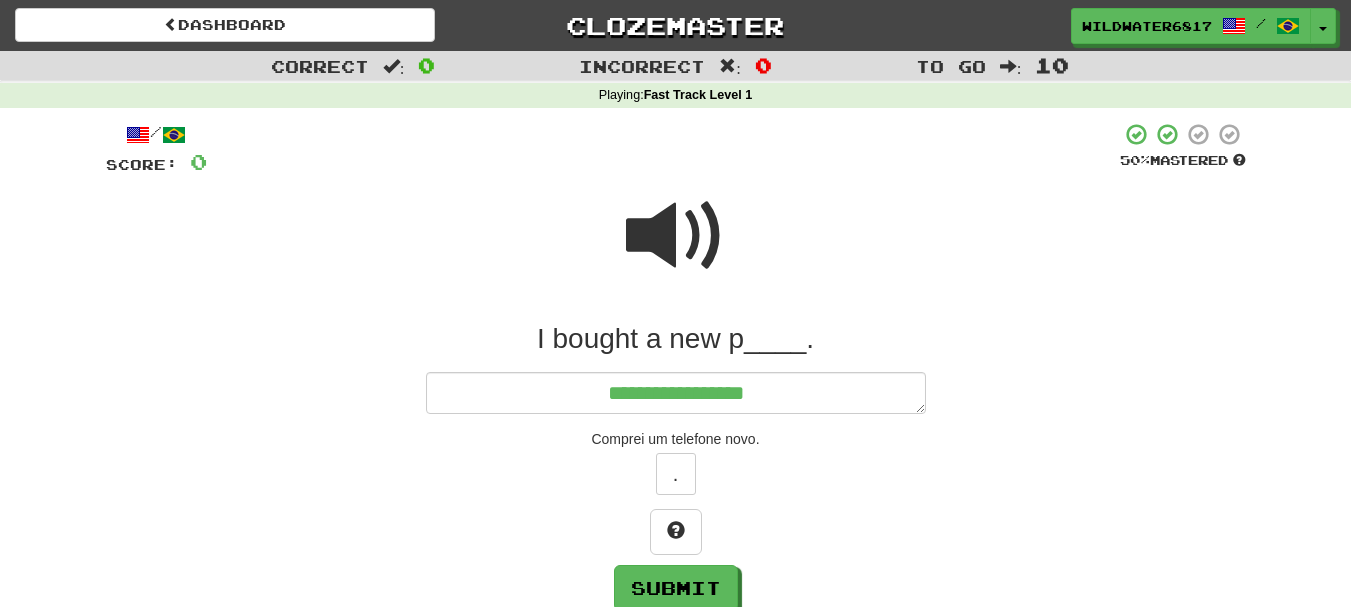 type on "*" 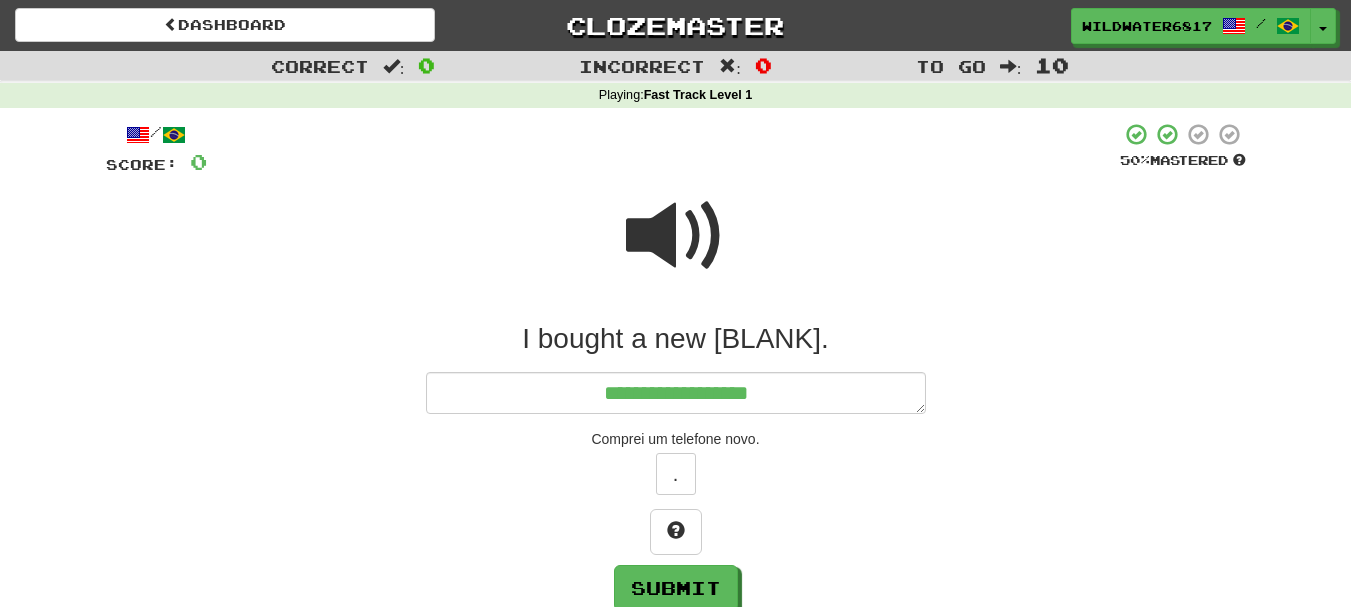 type on "*" 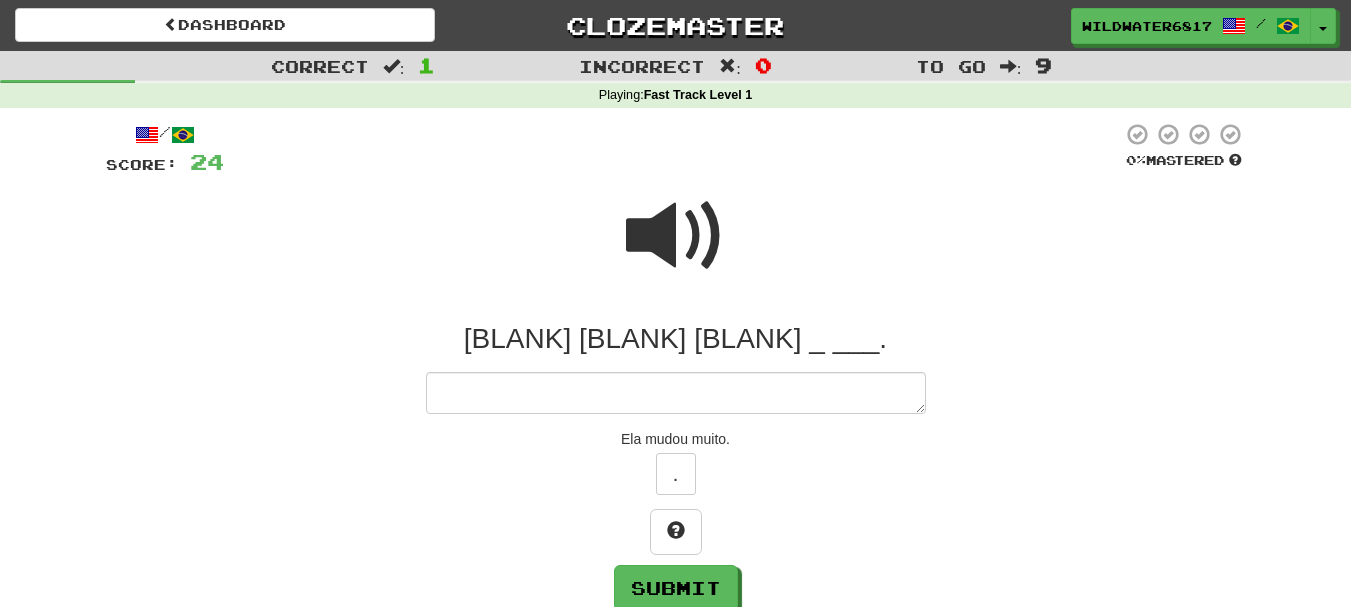 type on "*" 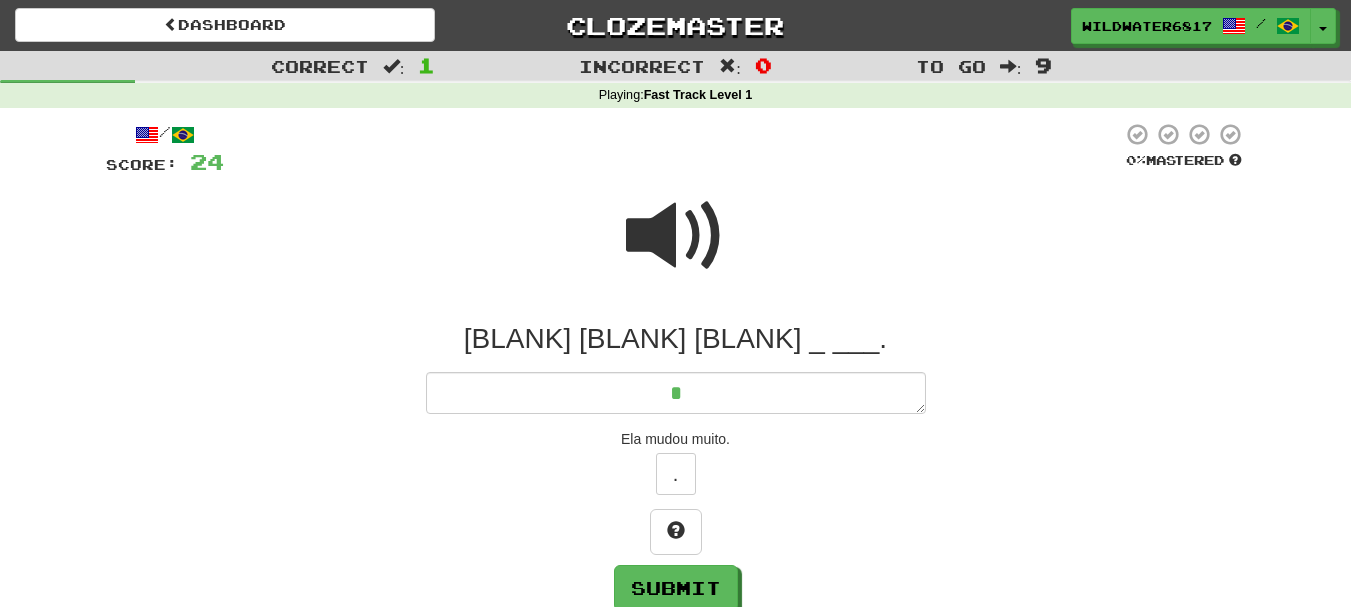 type on "*" 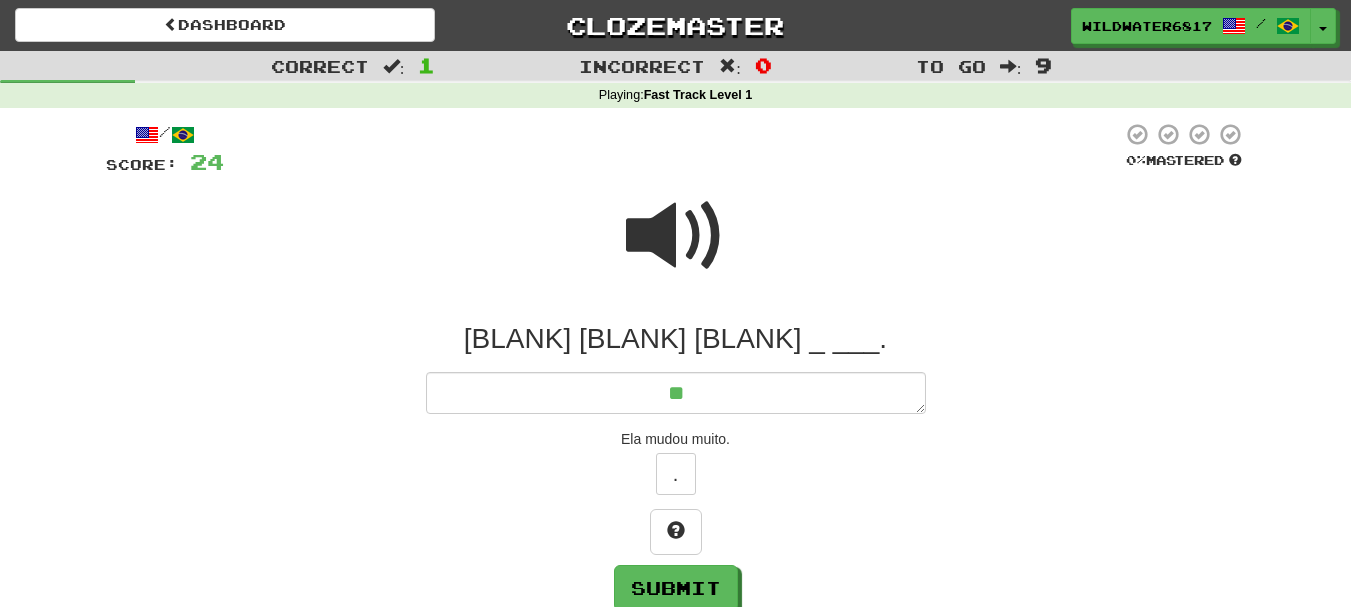 type on "*" 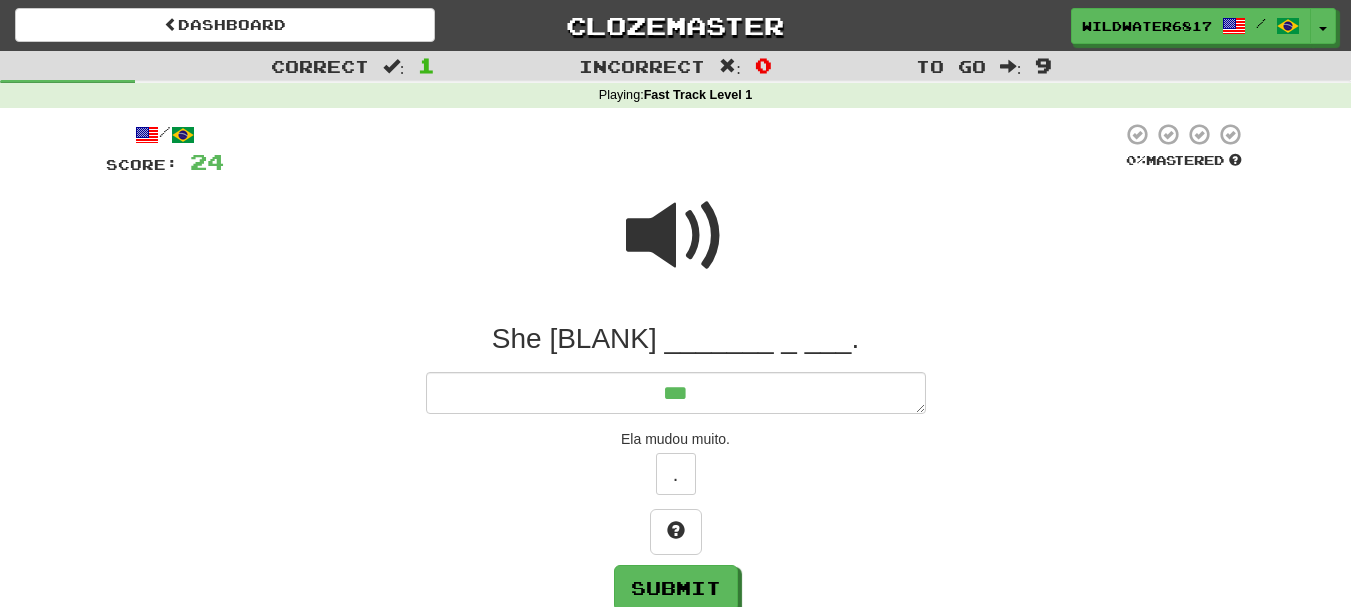 type on "*" 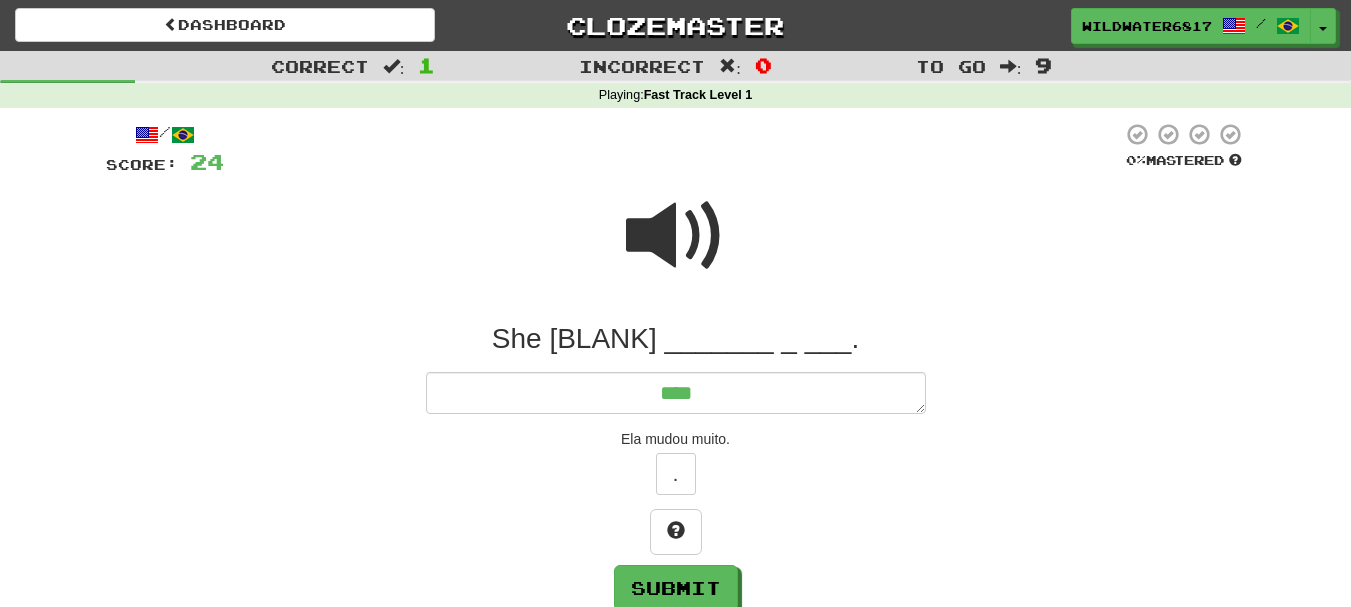 type on "*" 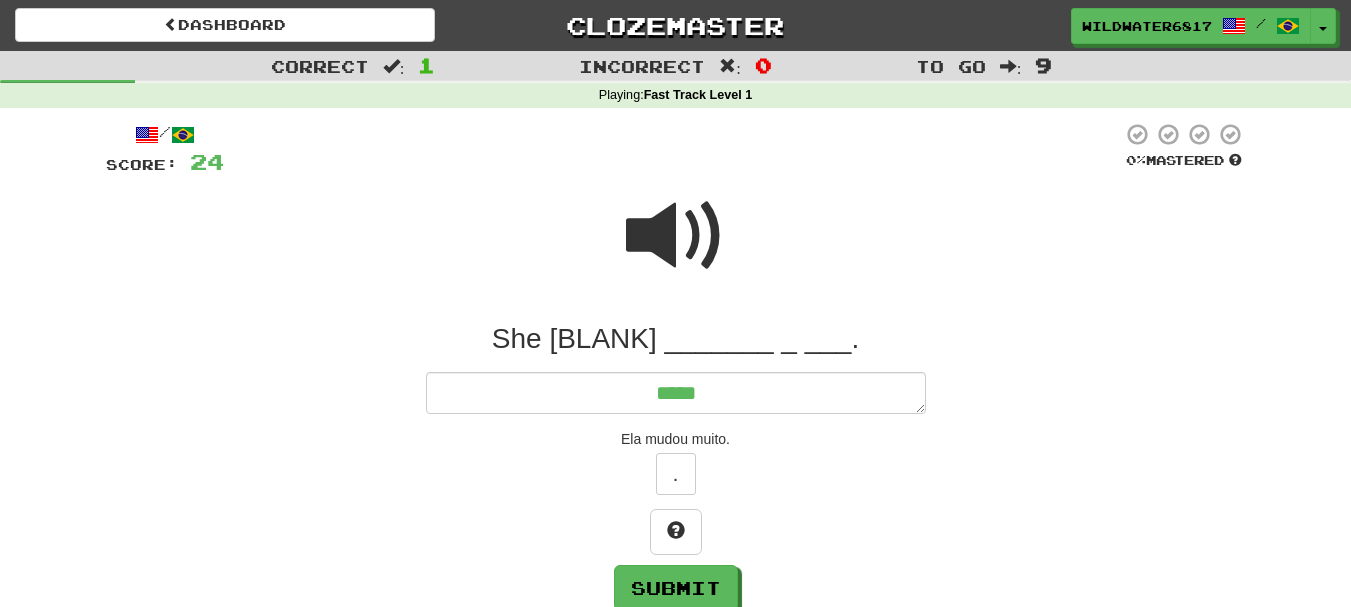 type on "*" 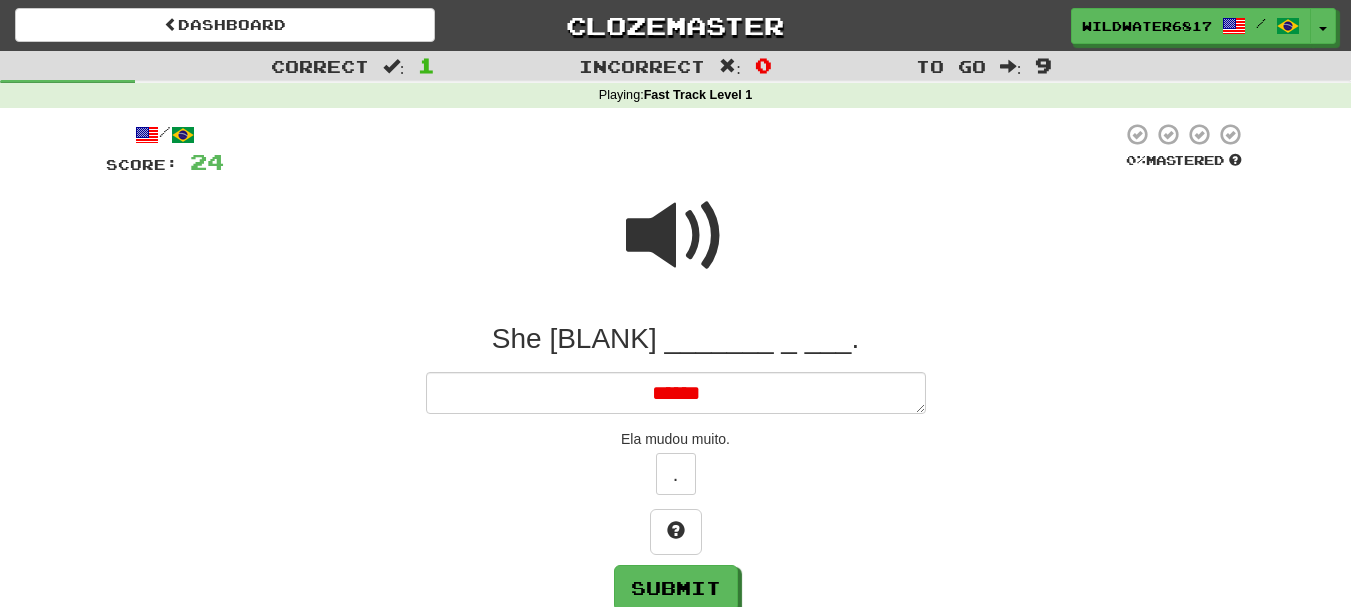 type on "*" 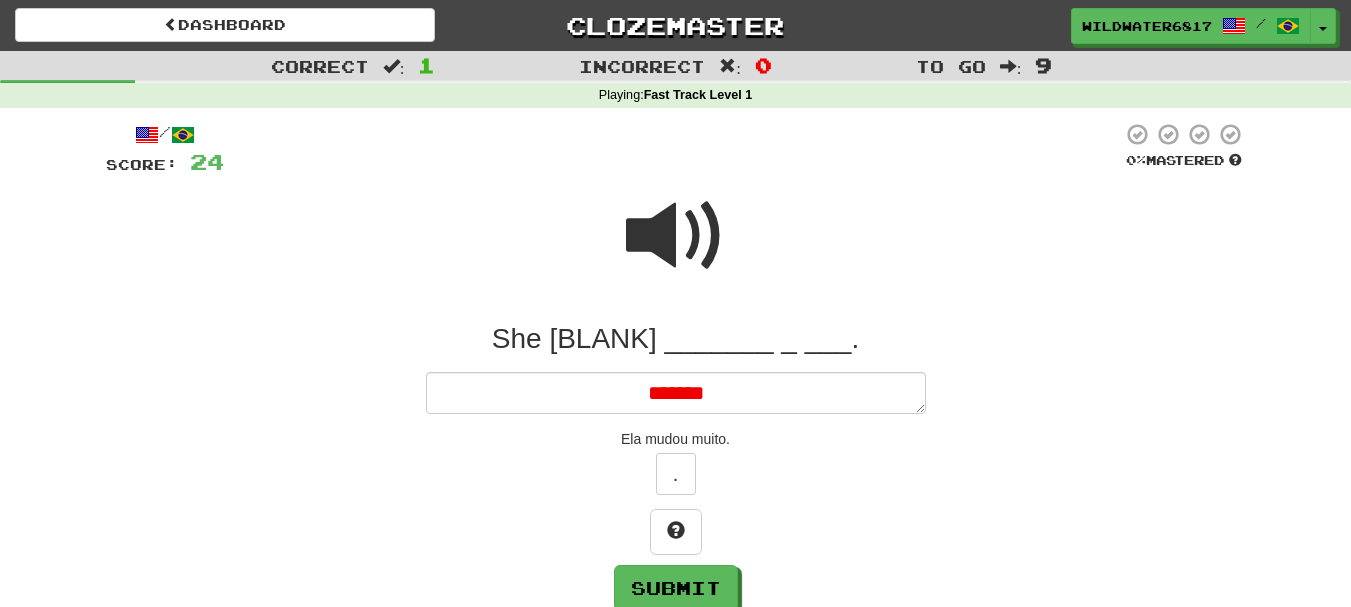 type on "*" 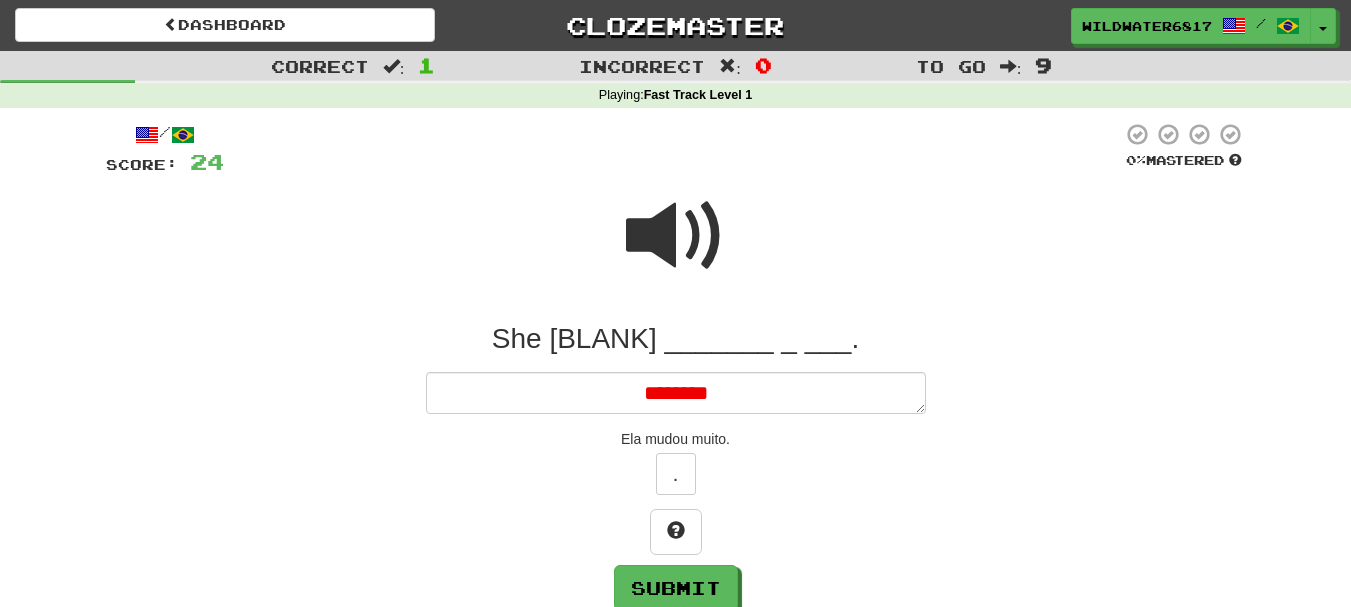 type on "*" 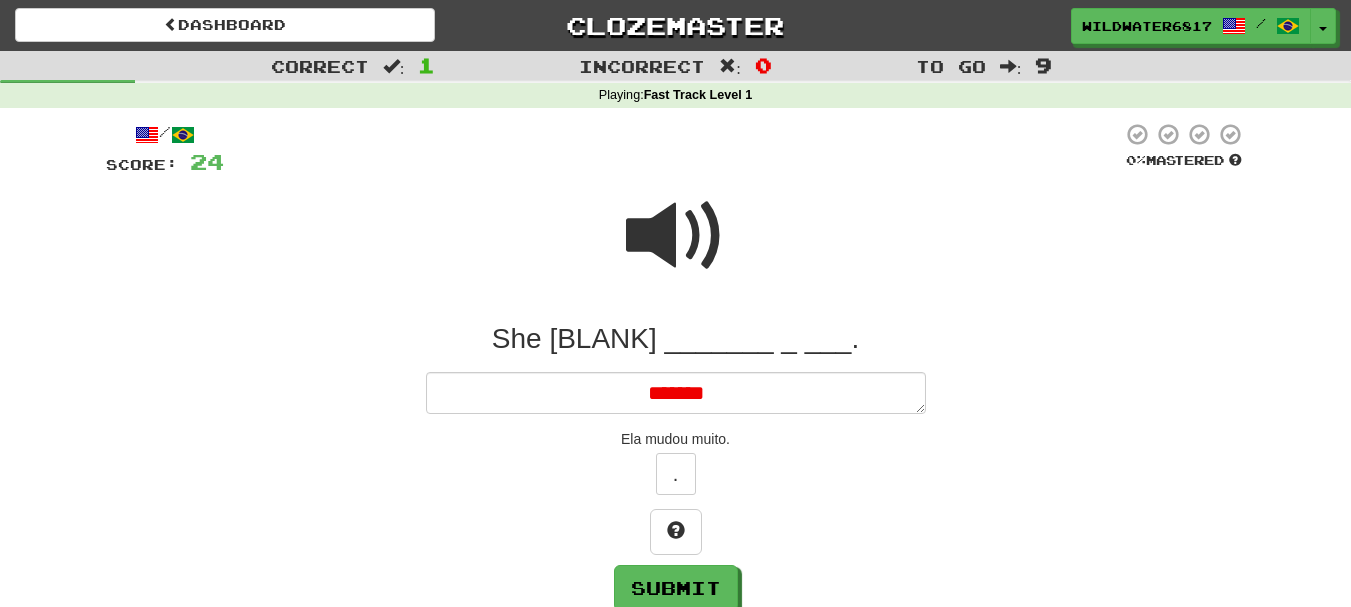 type on "*" 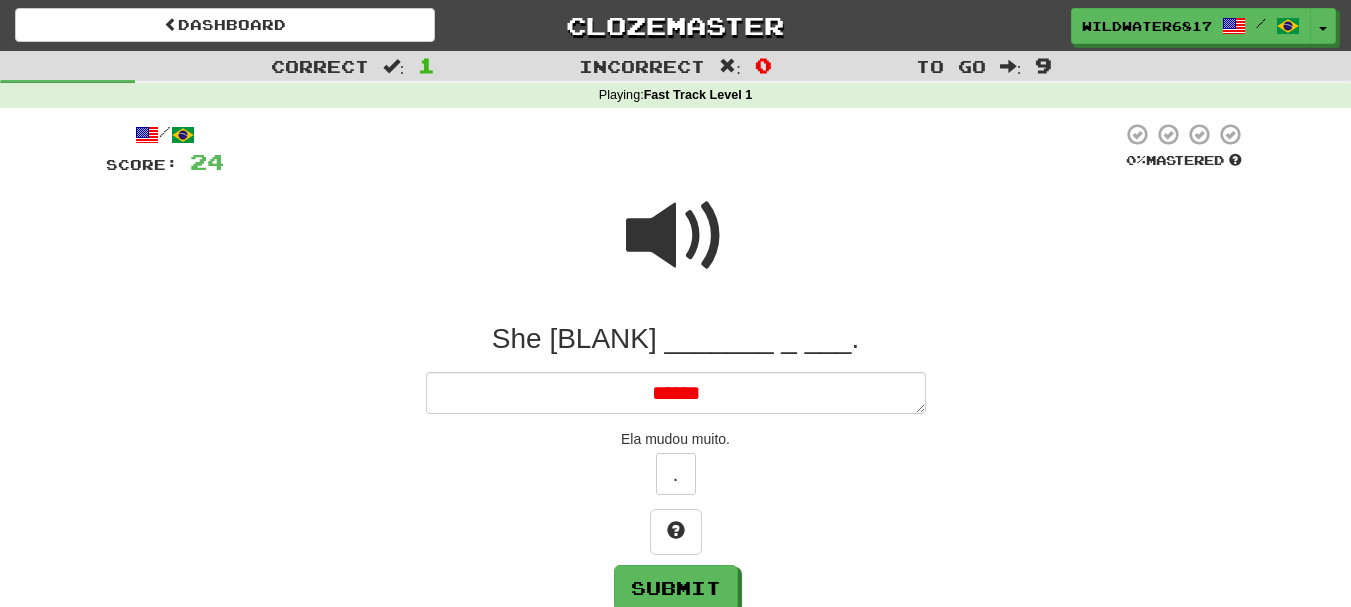 type on "*" 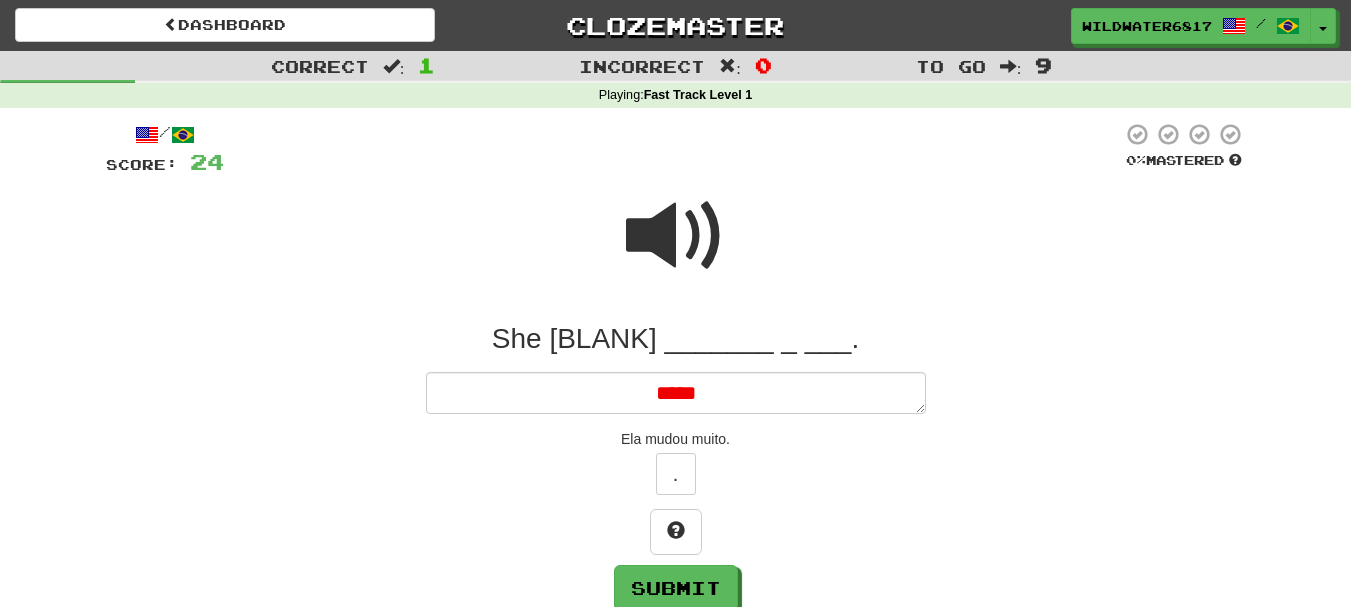 type on "*" 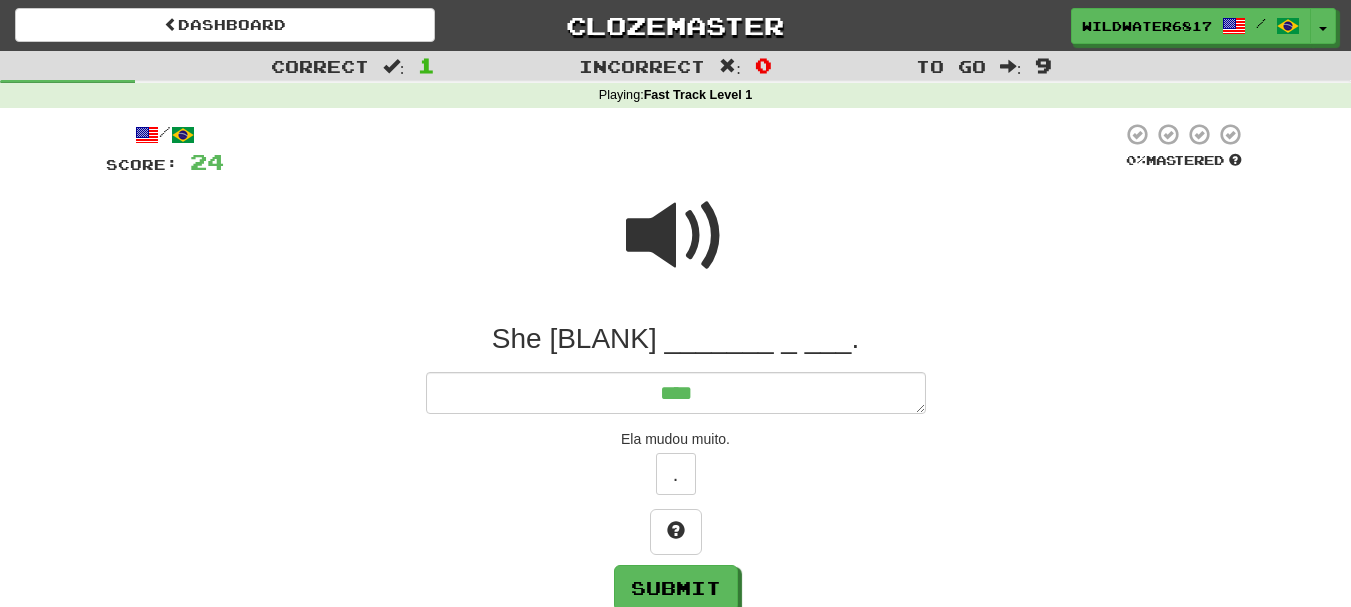 type on "*" 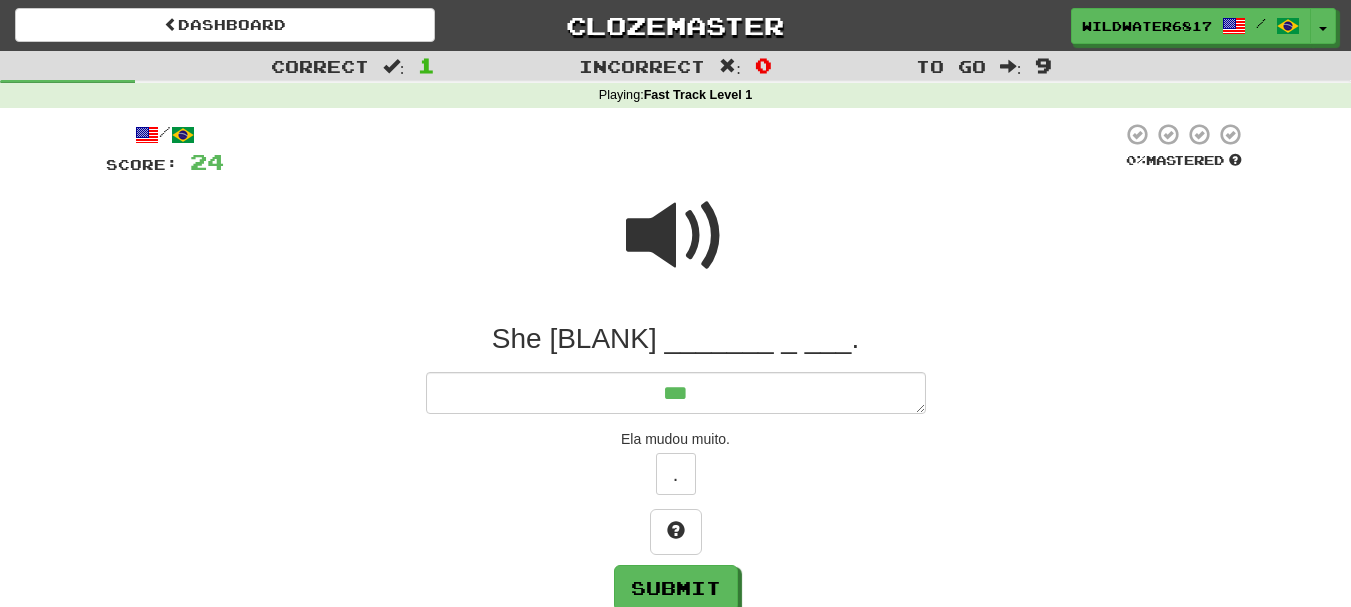 type on "*" 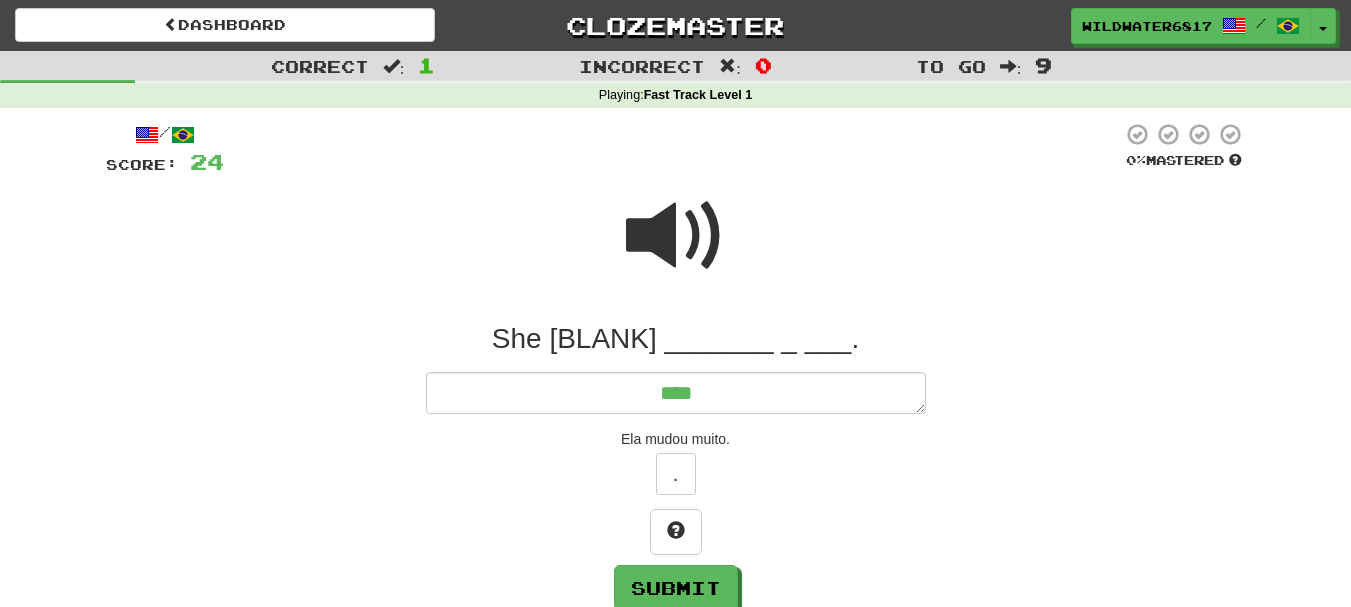 type on "*" 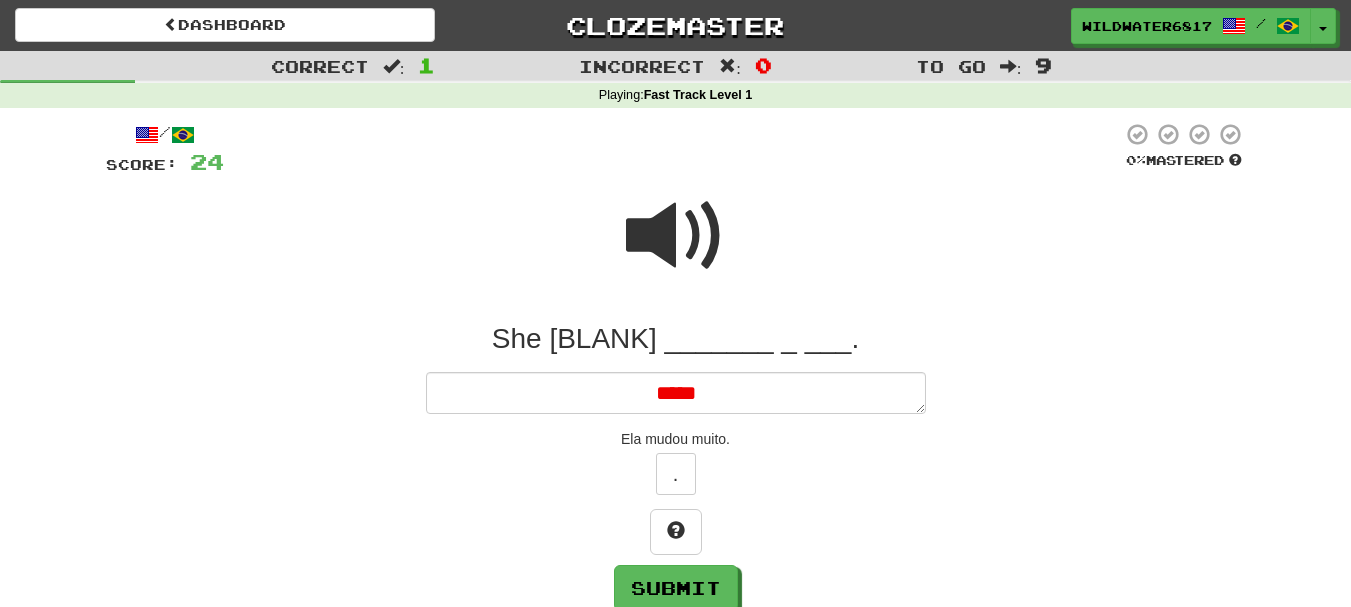 type on "*" 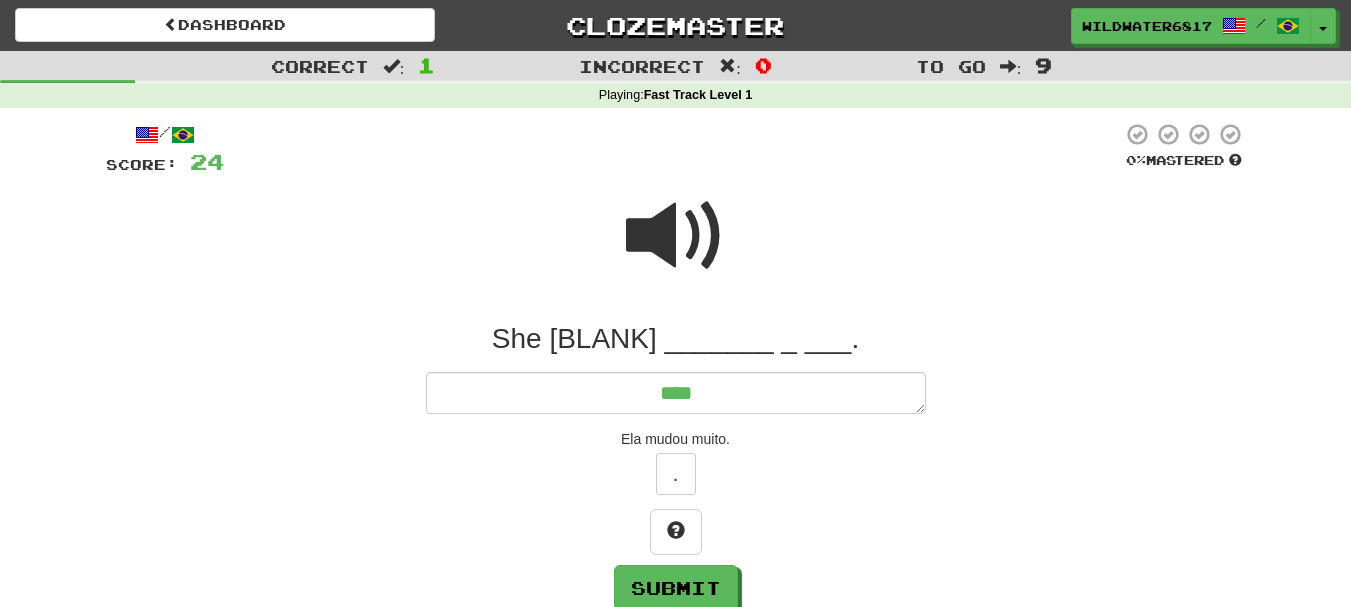 type on "***" 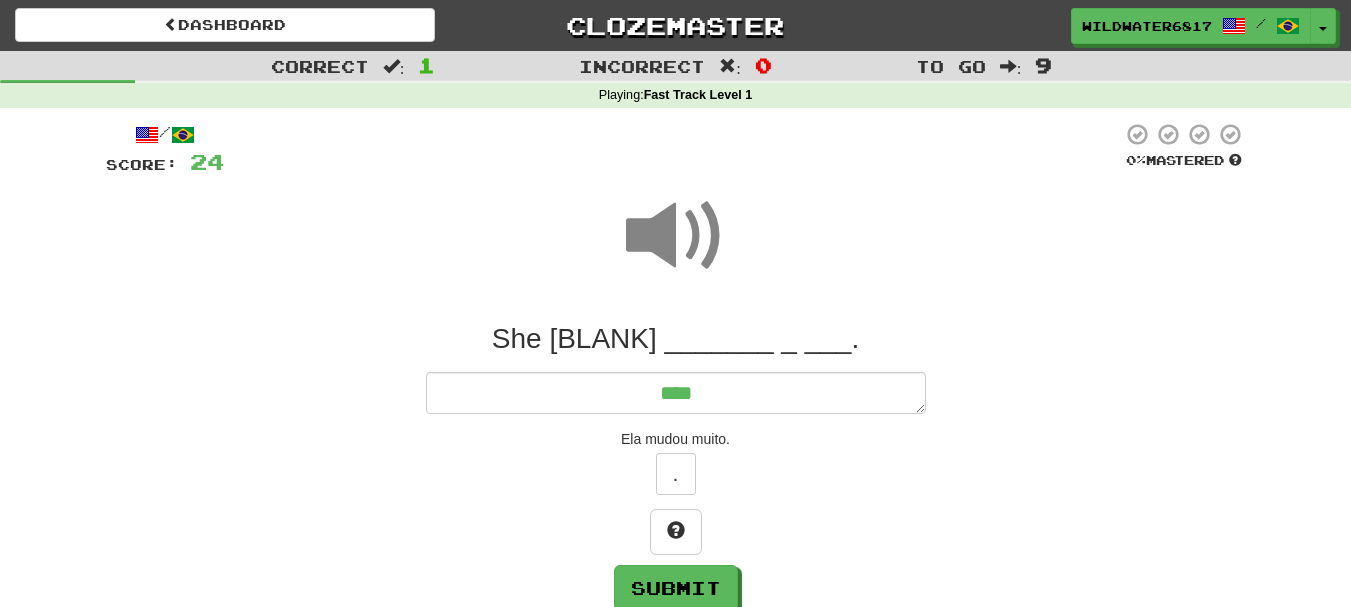 click at bounding box center (676, 236) 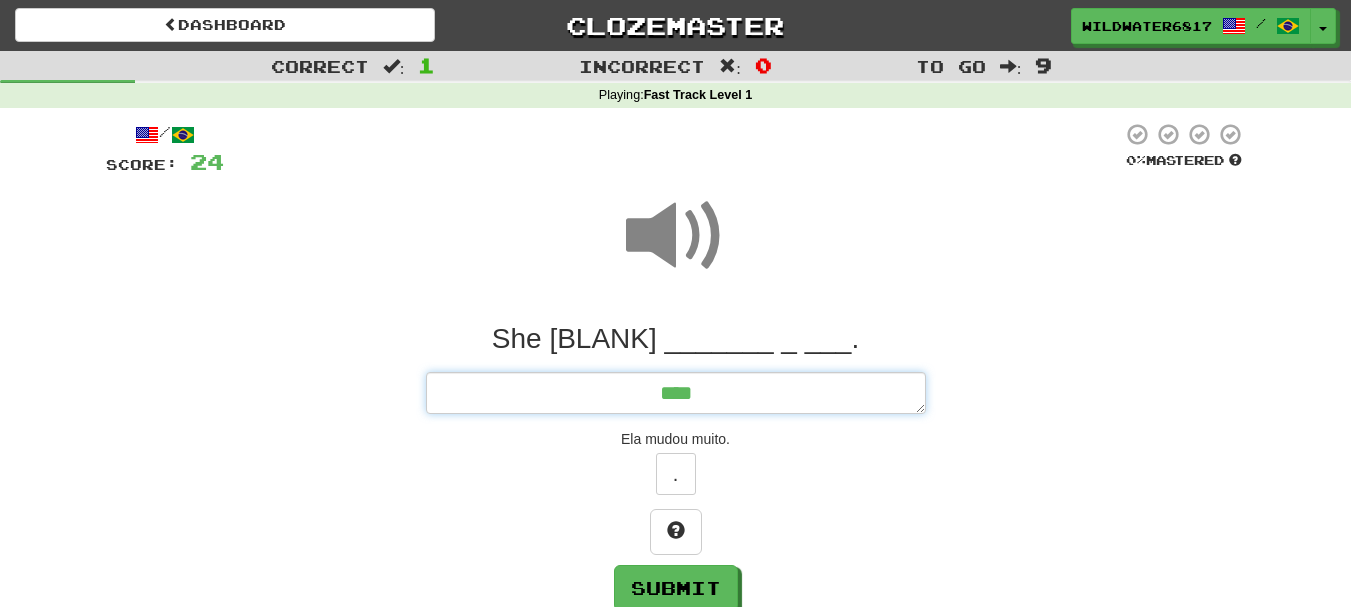 click on "***" at bounding box center (676, 393) 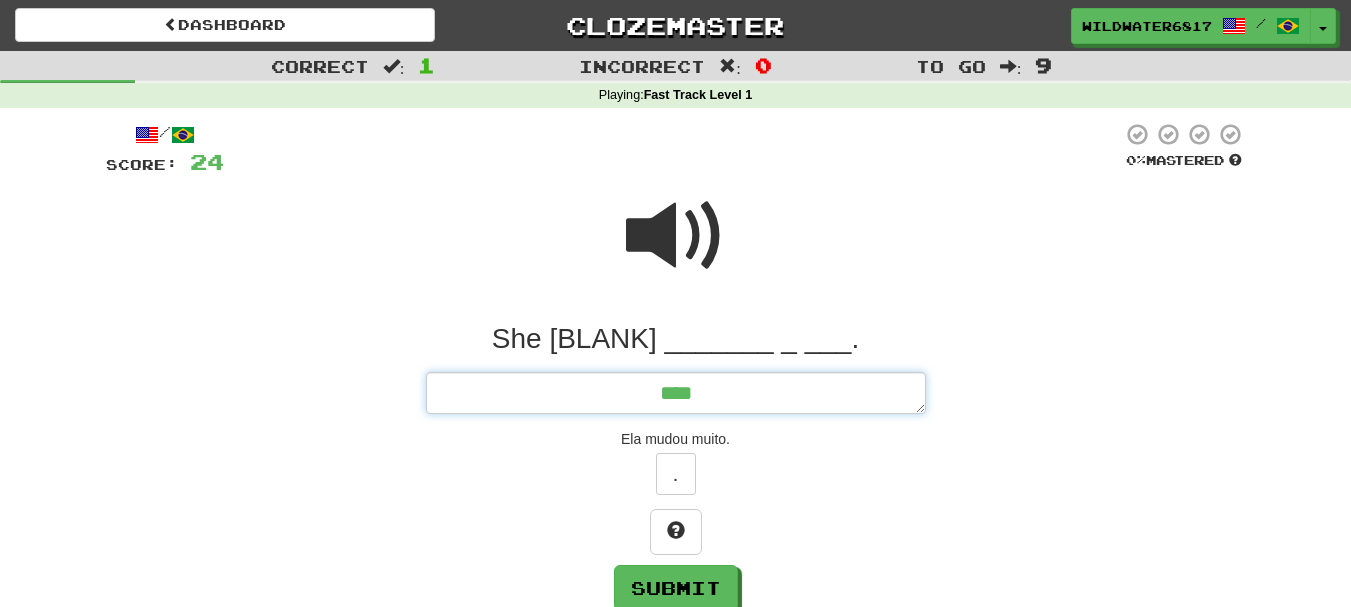 type on "*" 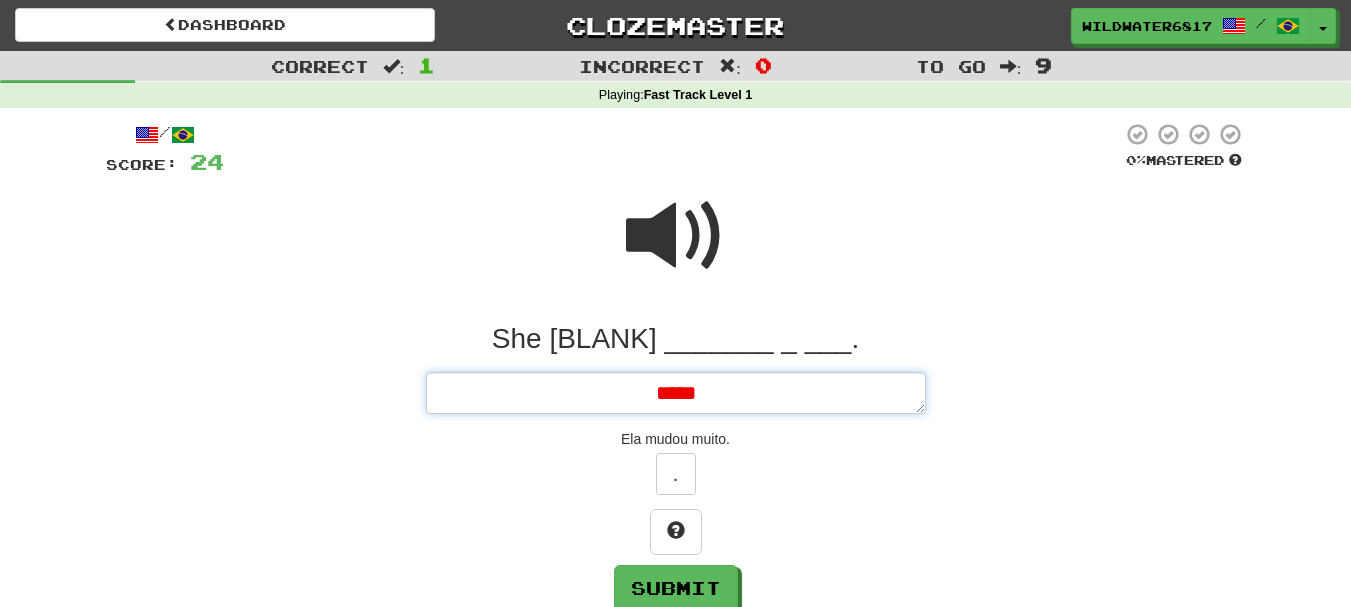 type on "*" 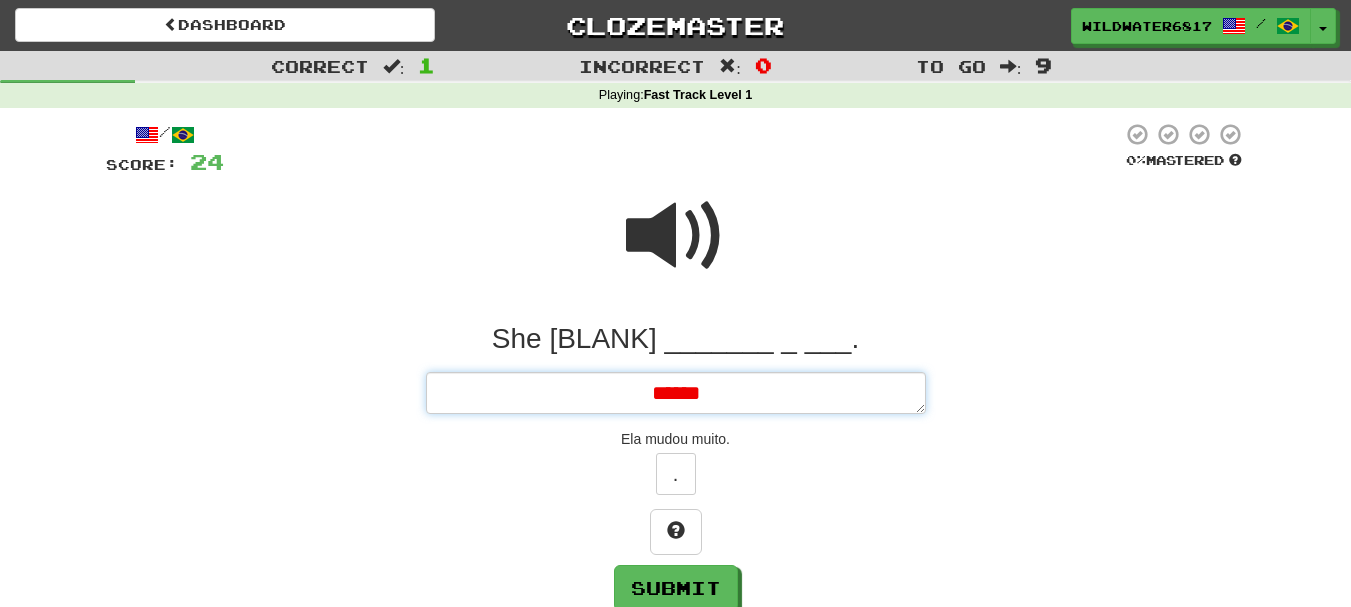 type on "*" 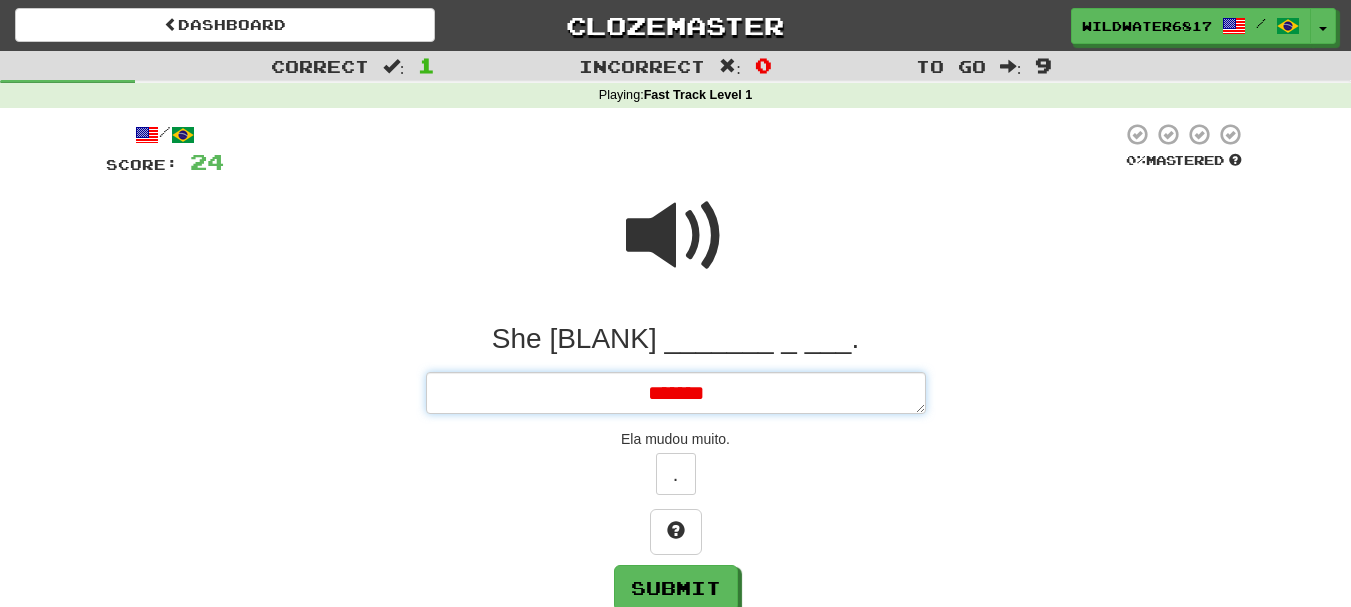 type on "*" 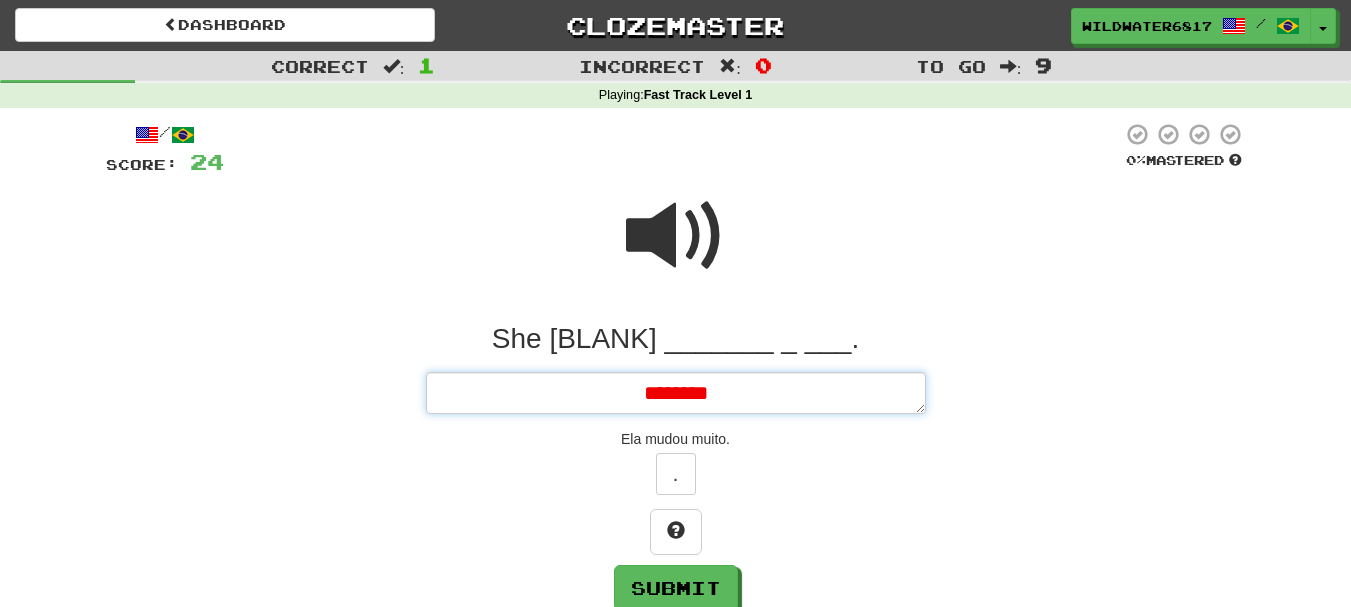 type on "*" 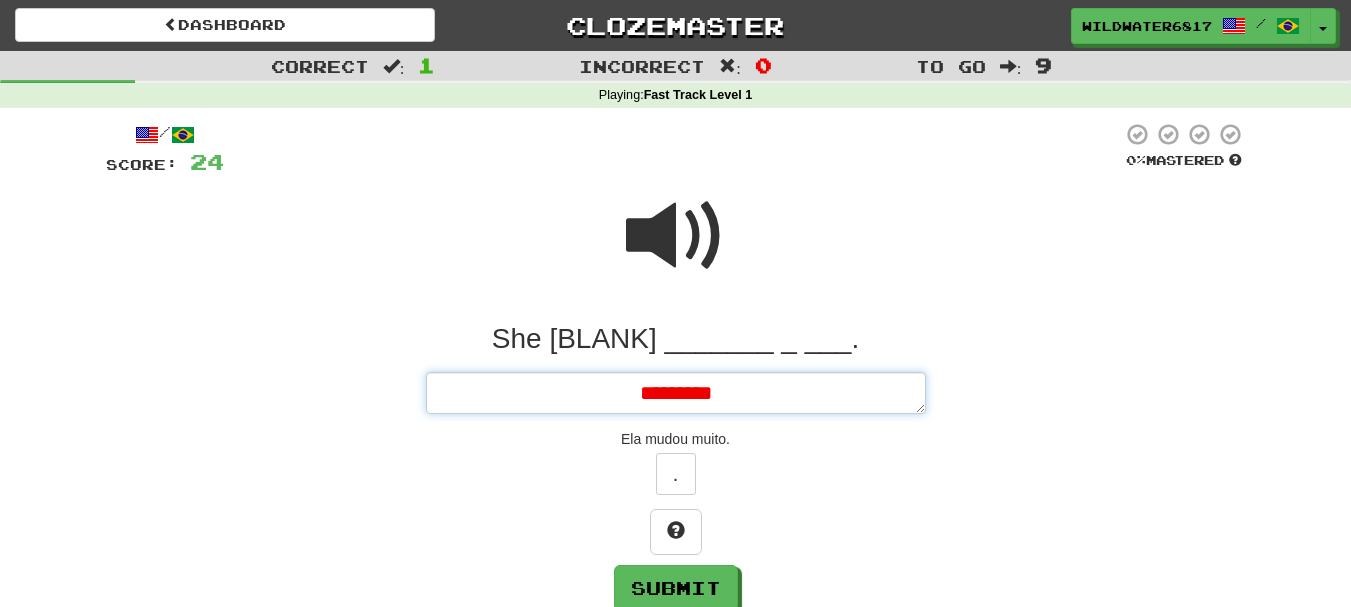 type on "*" 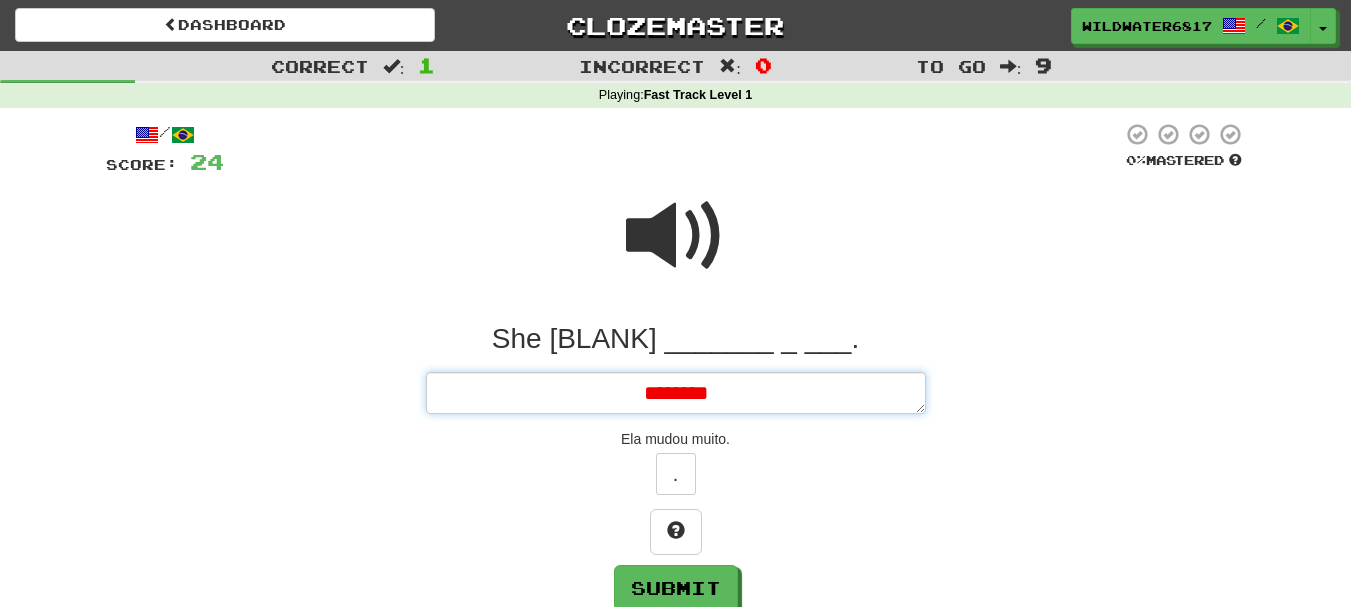 type on "*" 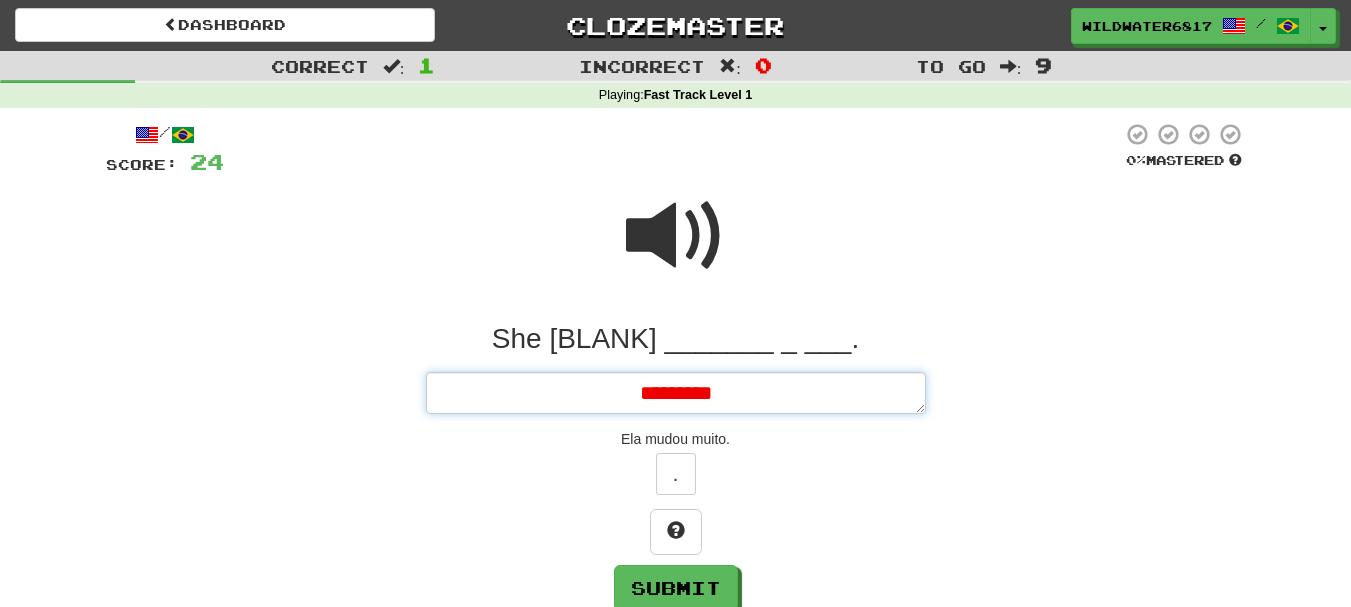 type on "*" 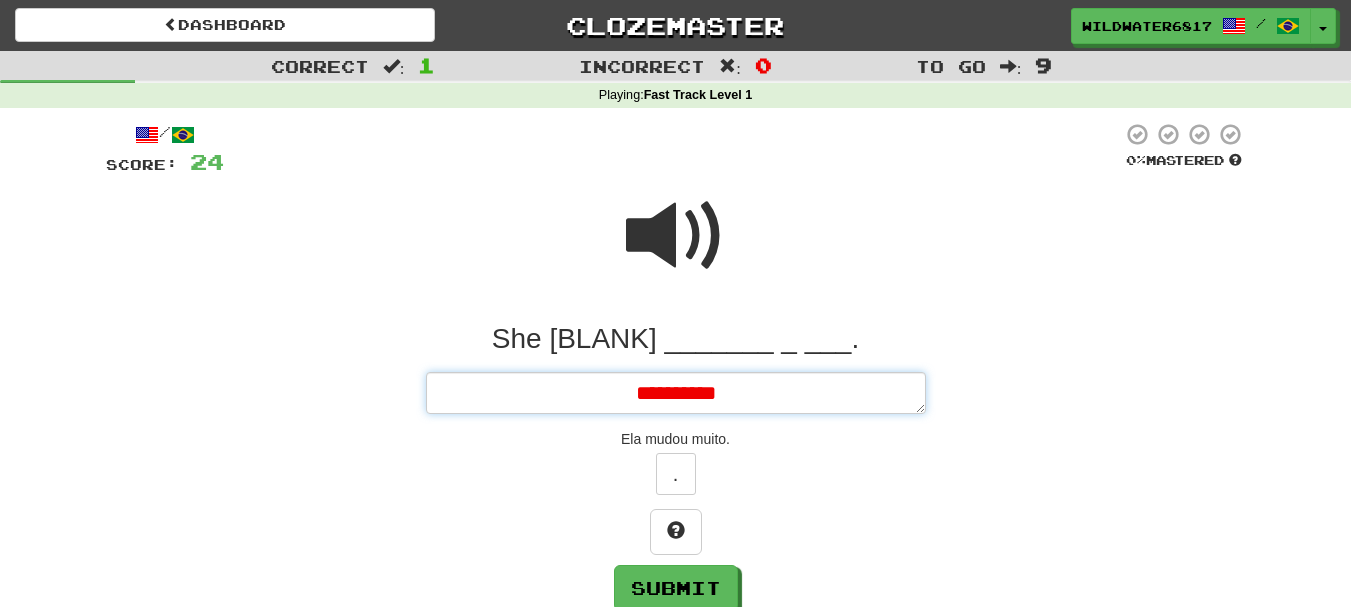 type on "*" 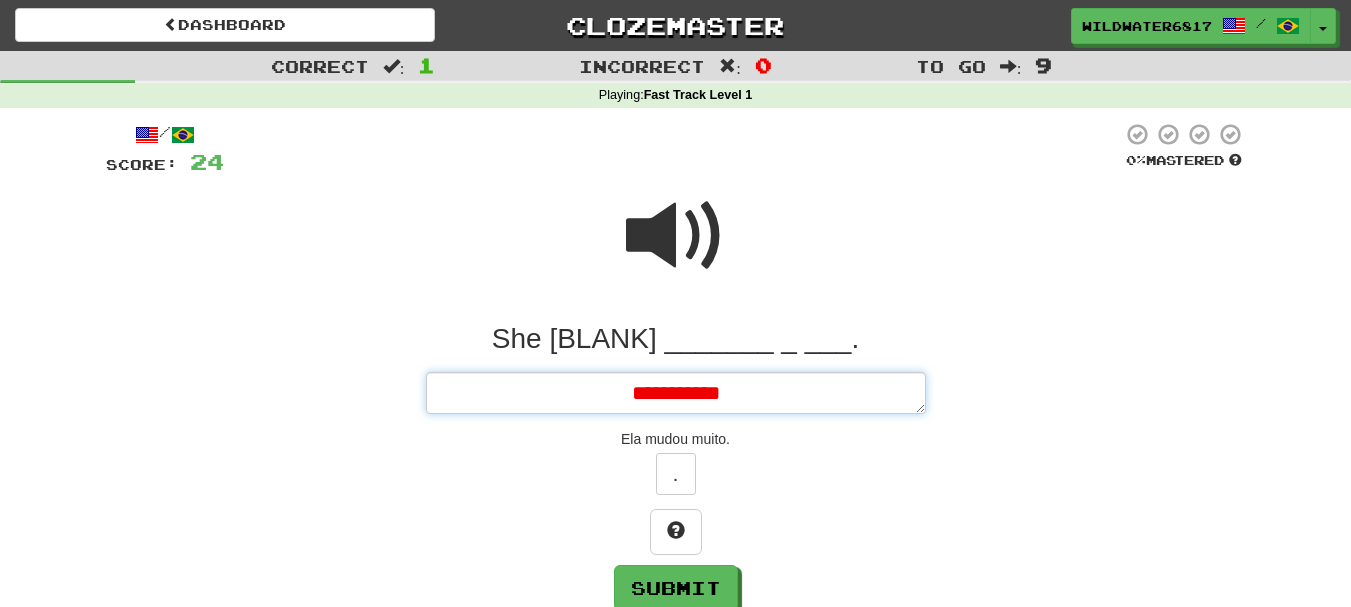 type on "*" 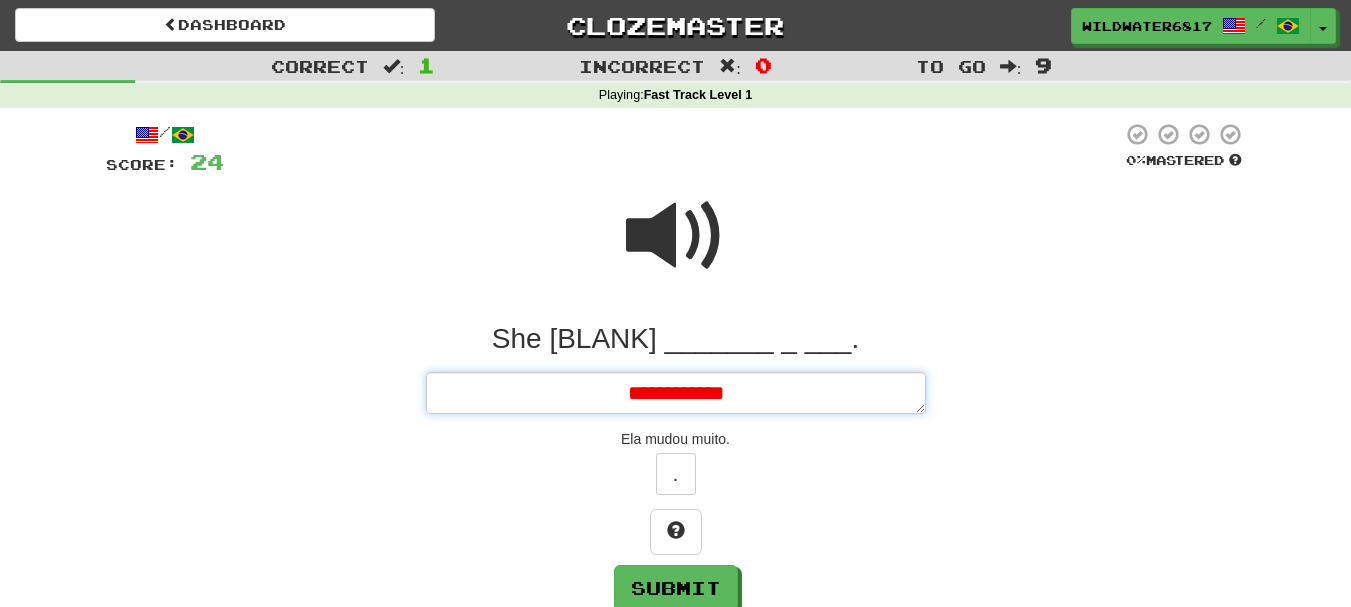 type on "*" 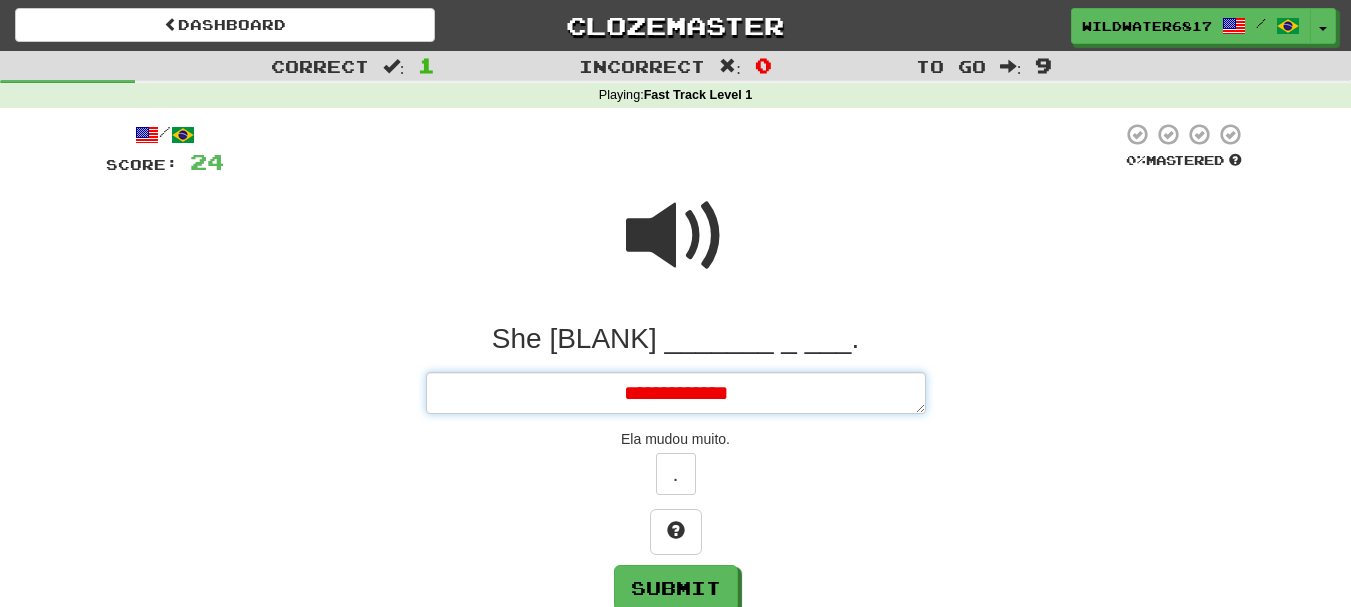 type on "*" 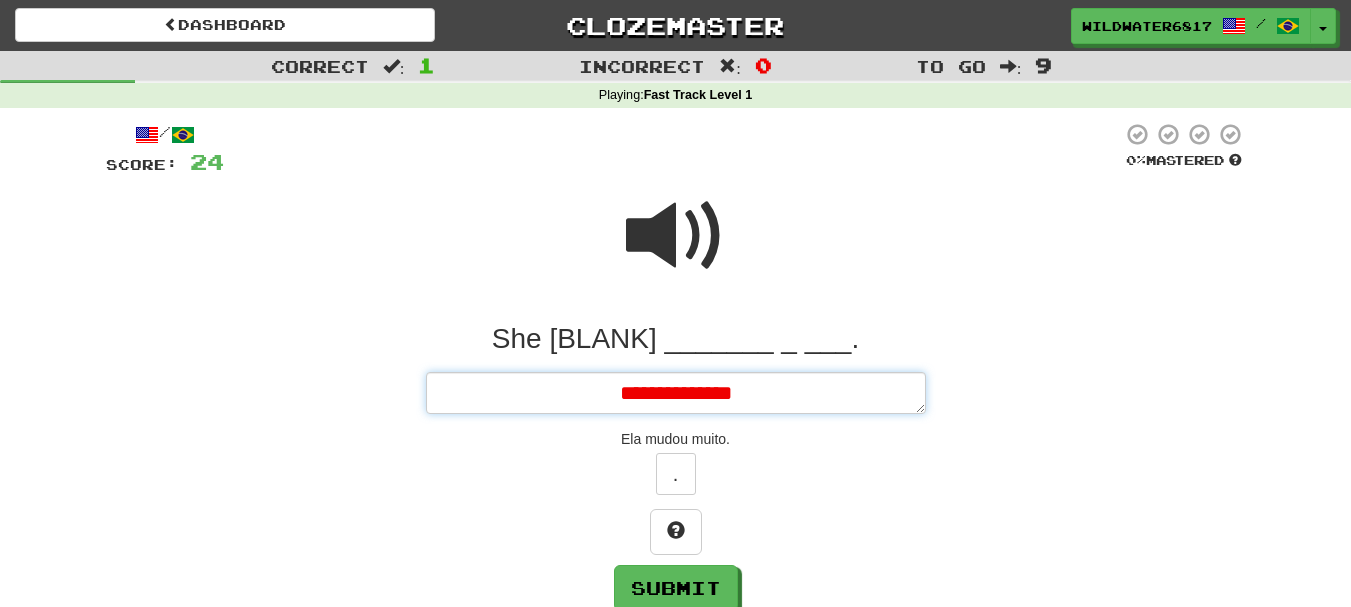 type on "*" 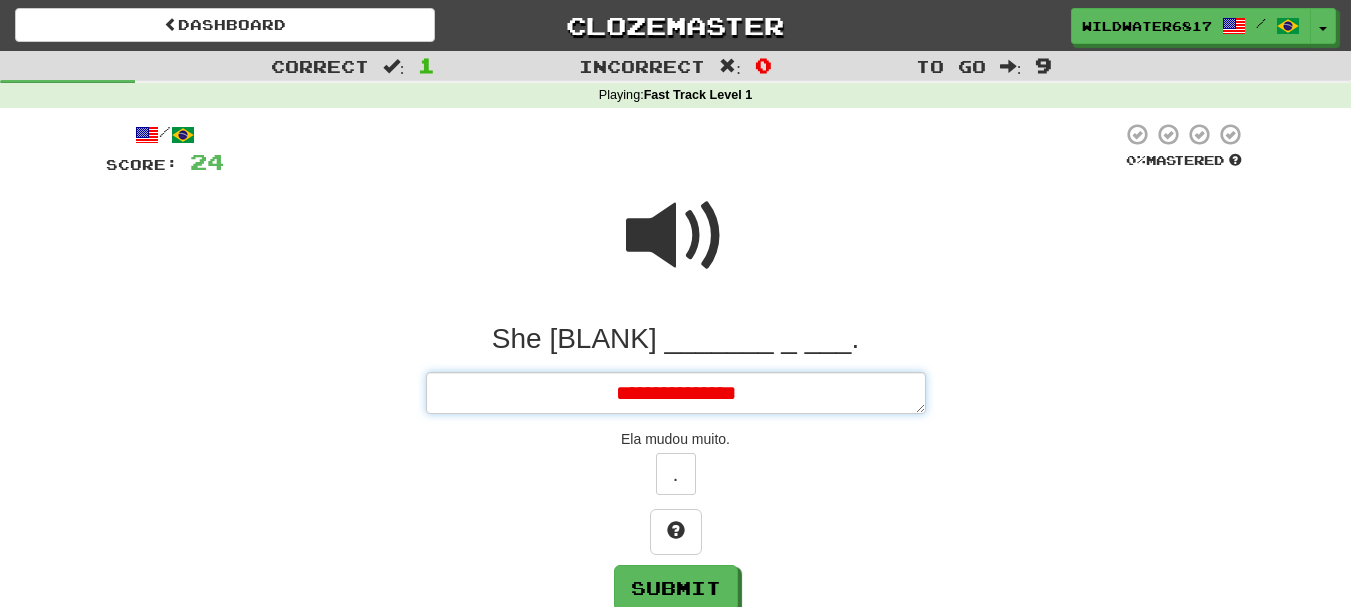 type on "*" 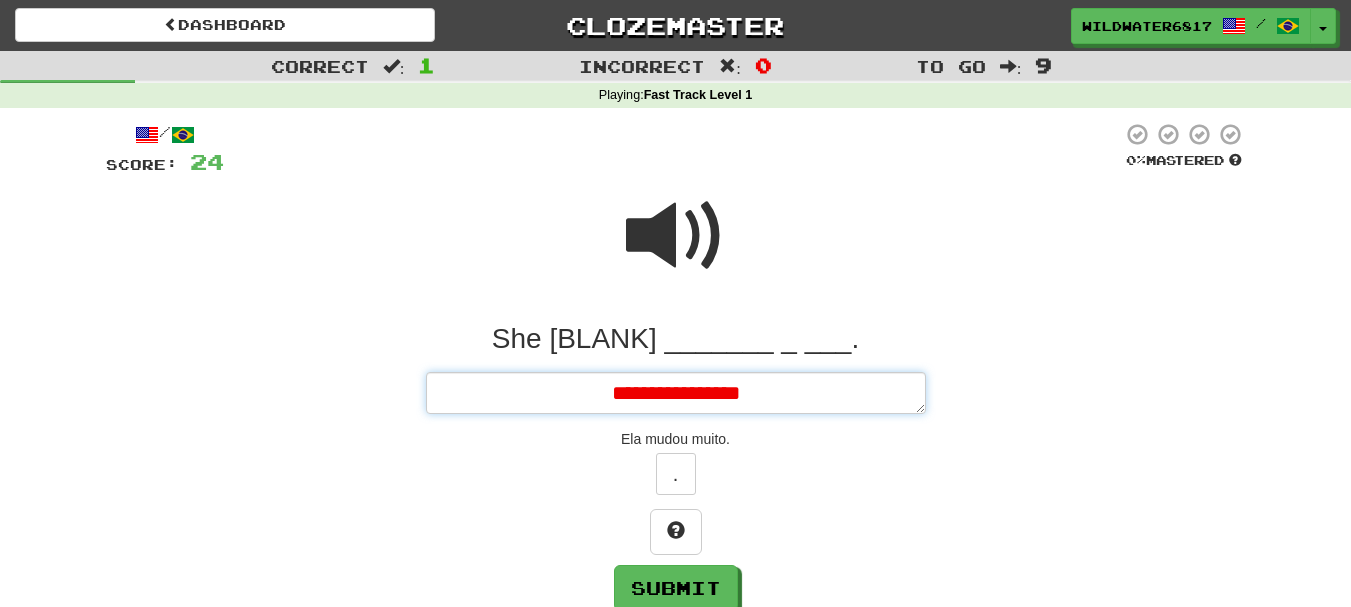 type on "*" 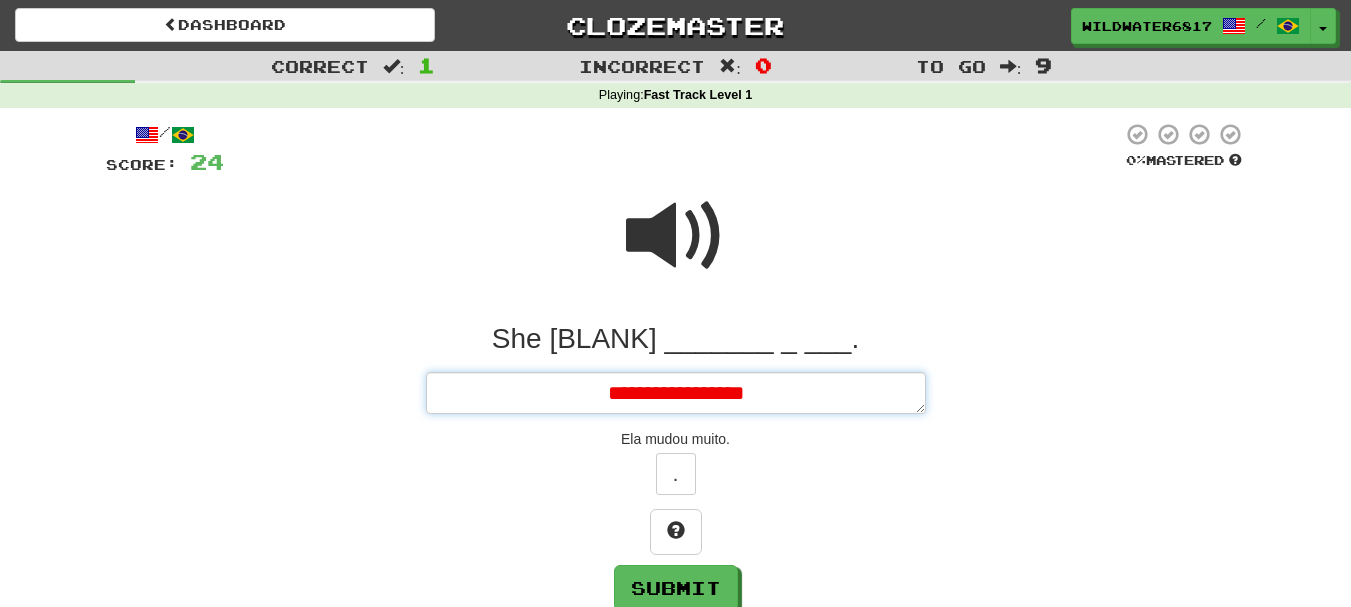type on "*" 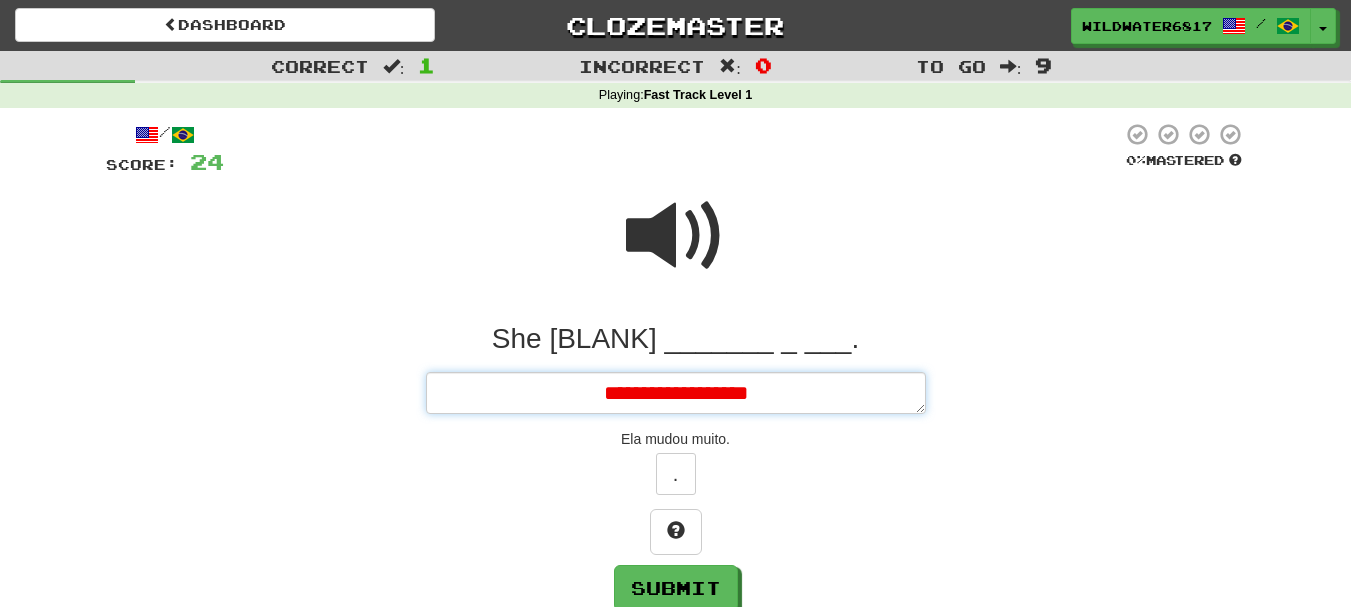 type on "*" 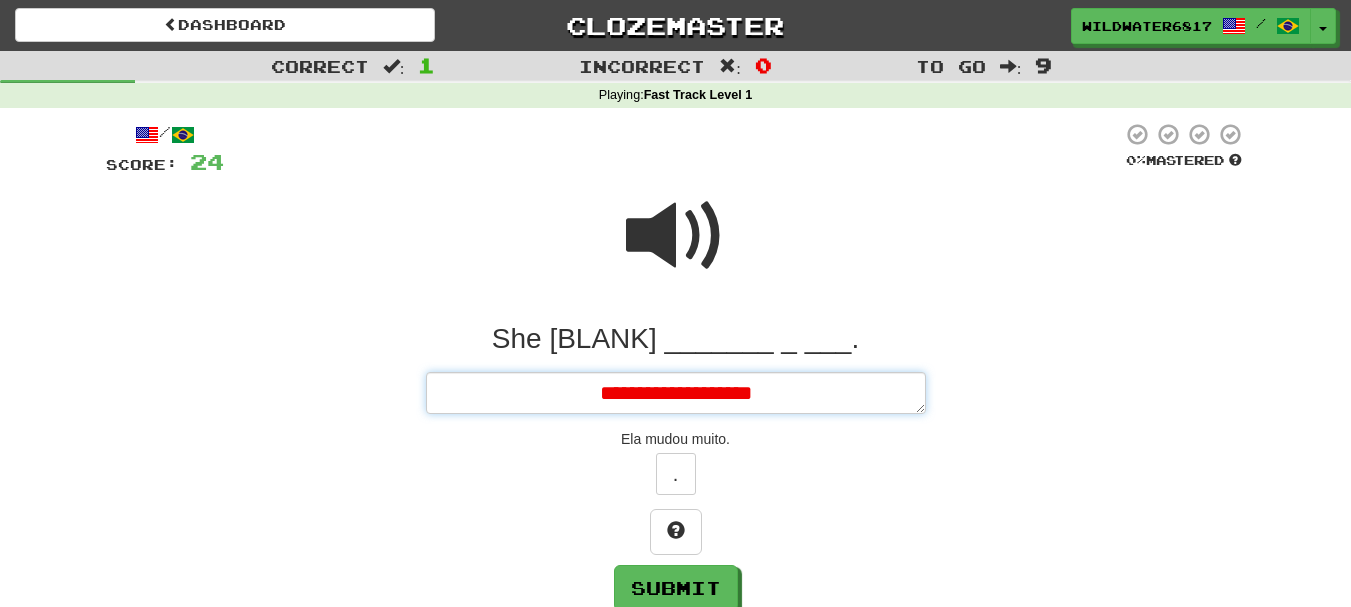 type on "*" 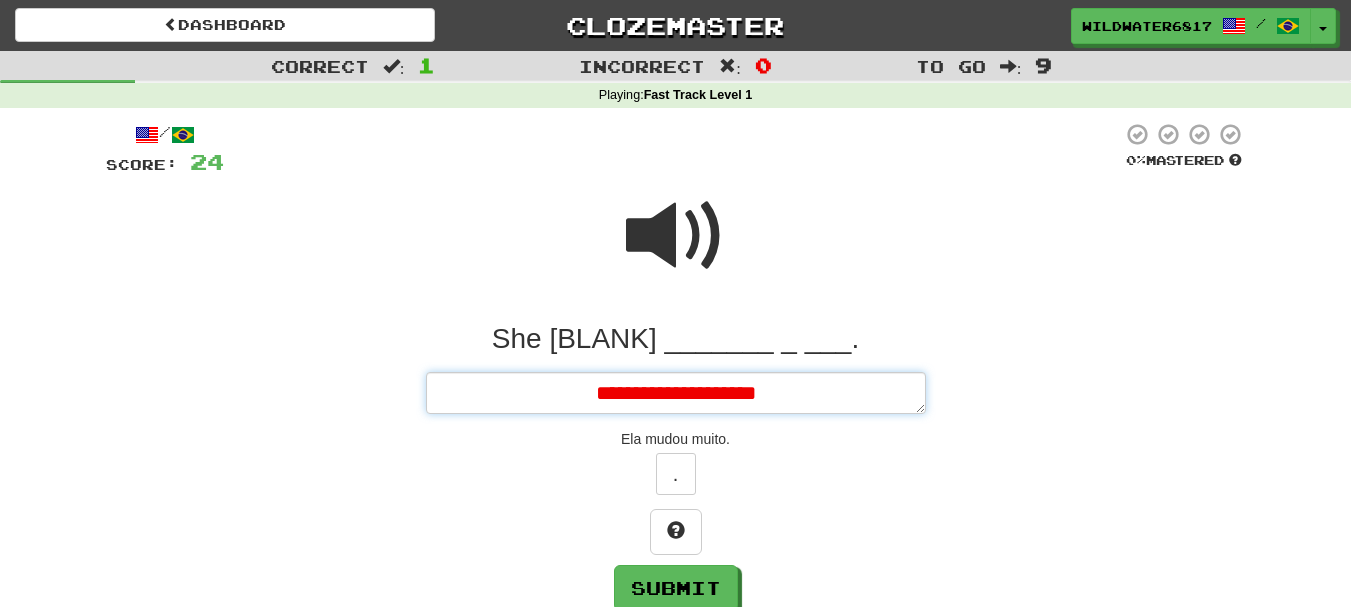 type on "*" 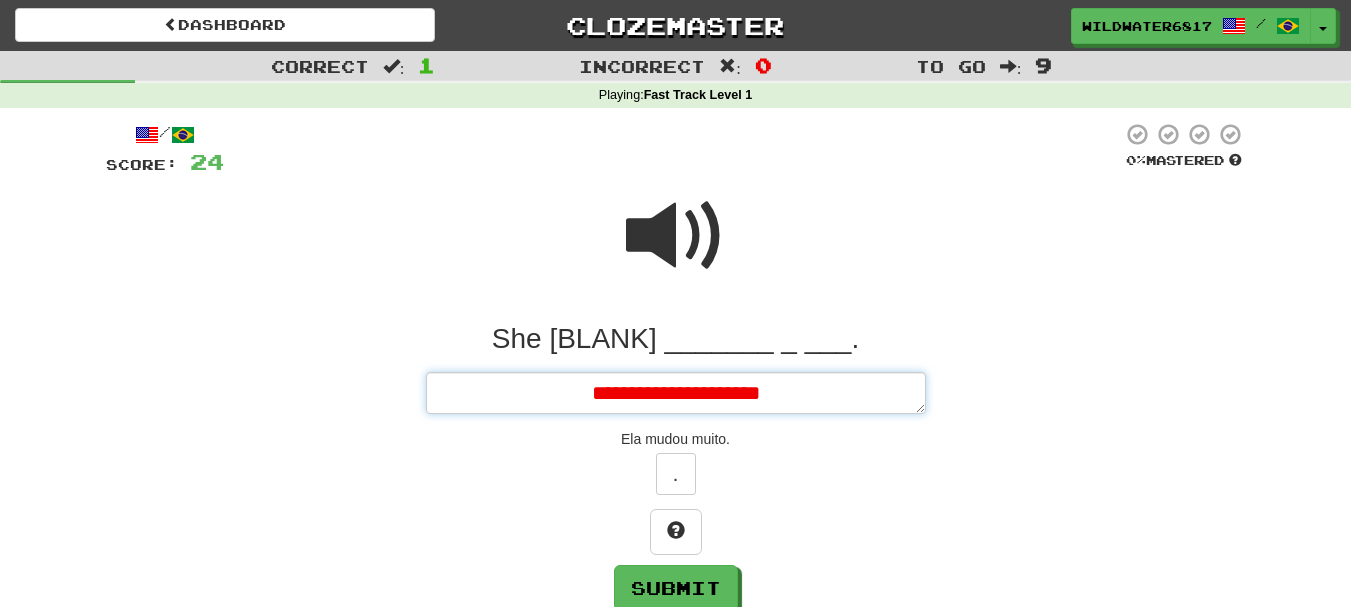 type on "*" 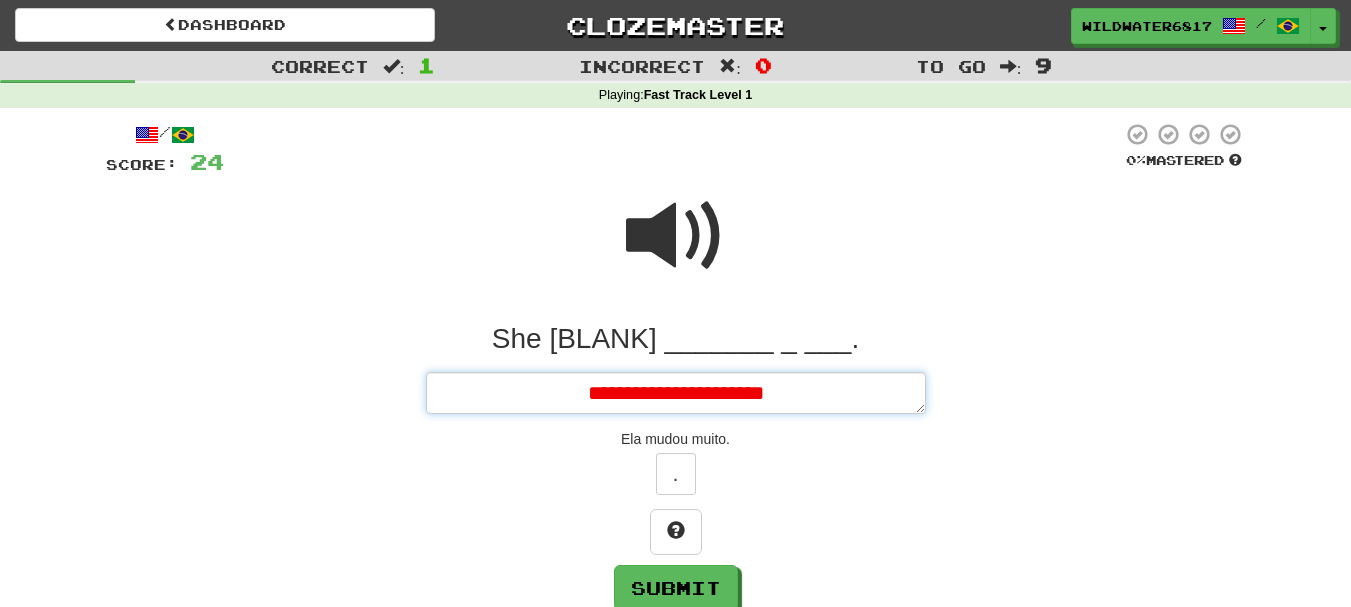 type on "*" 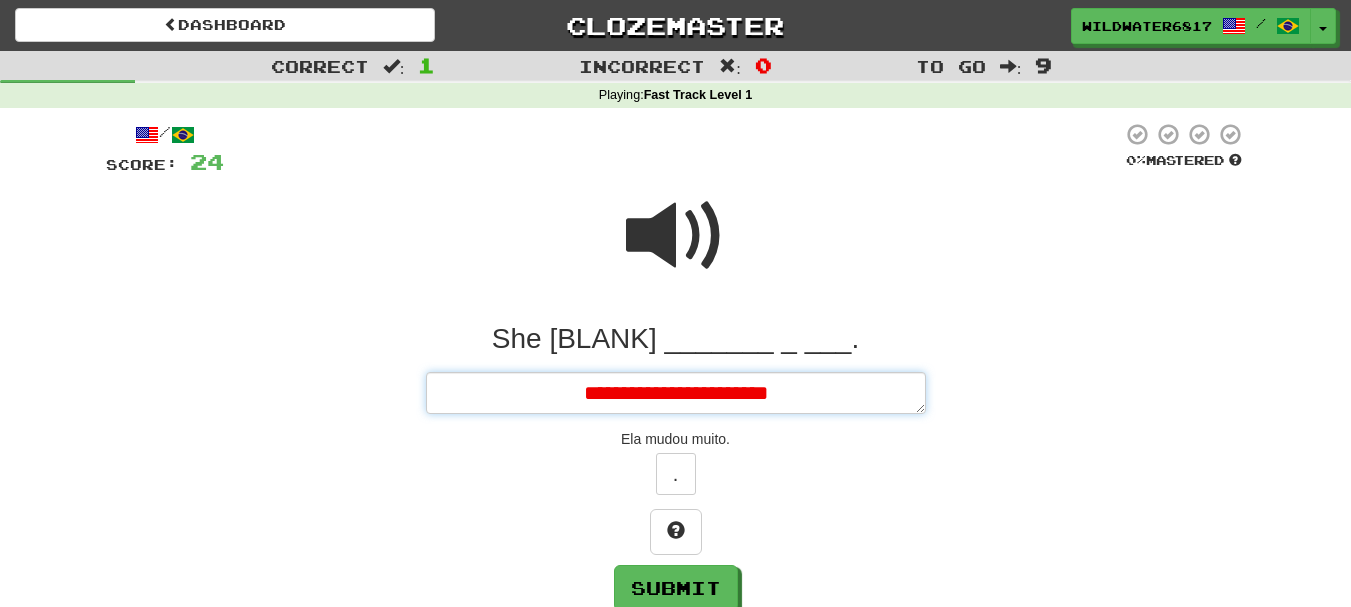 type on "*" 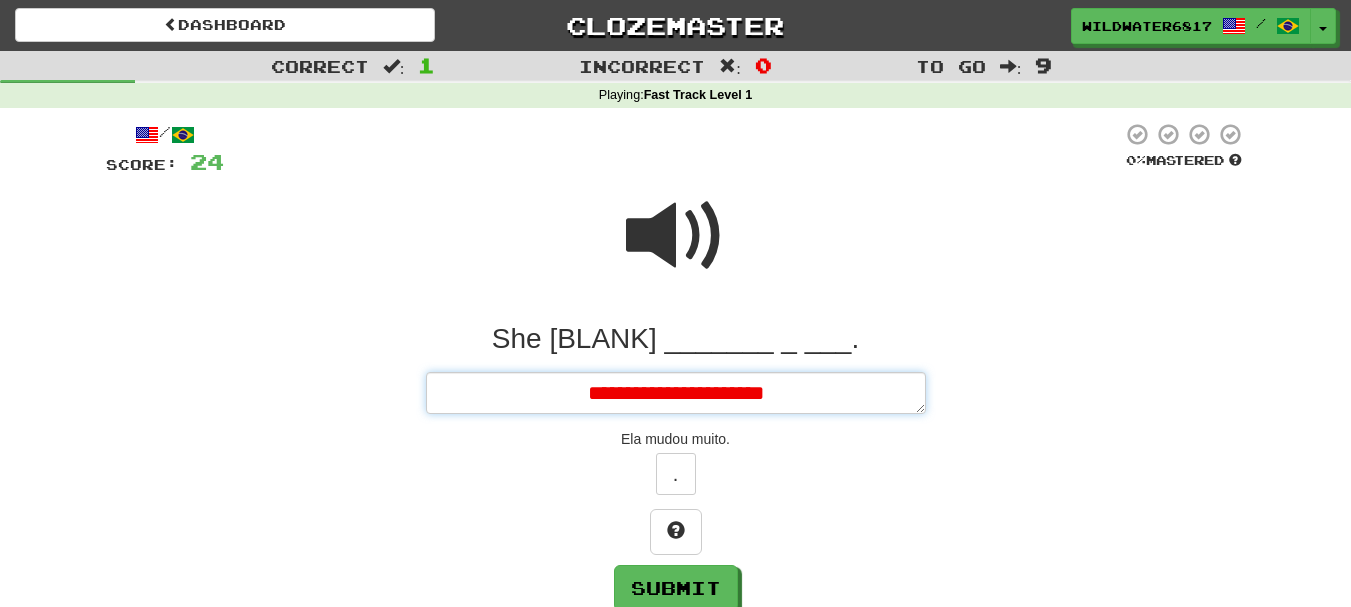 type on "*" 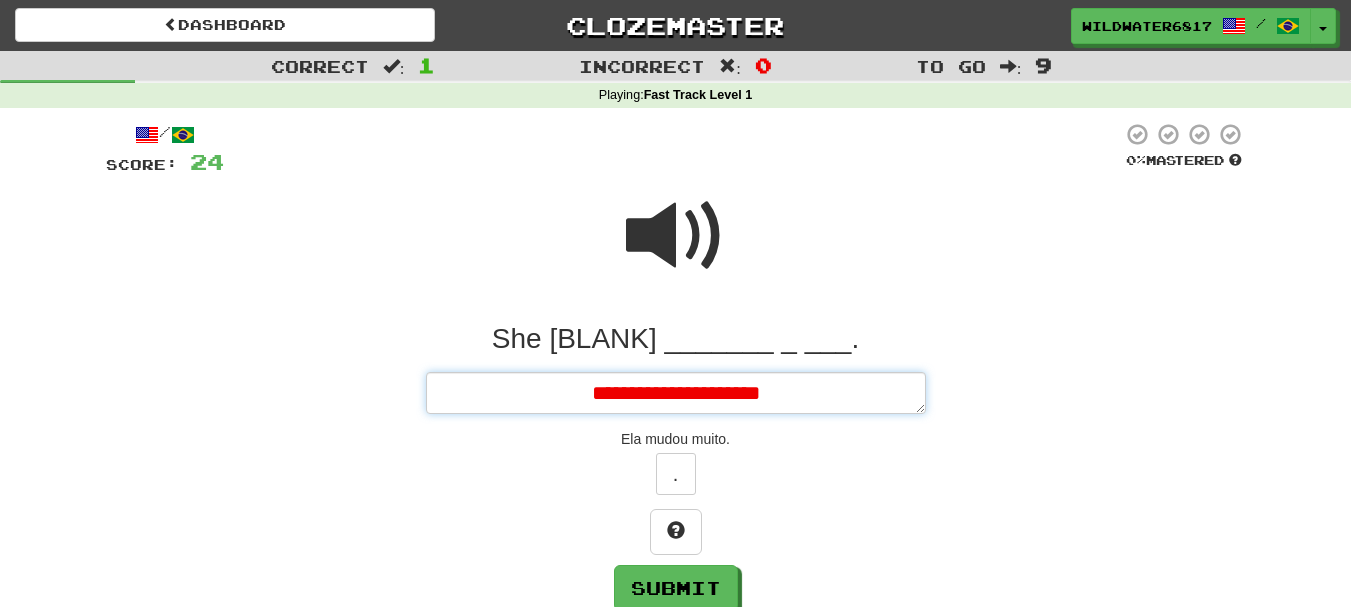 type on "*" 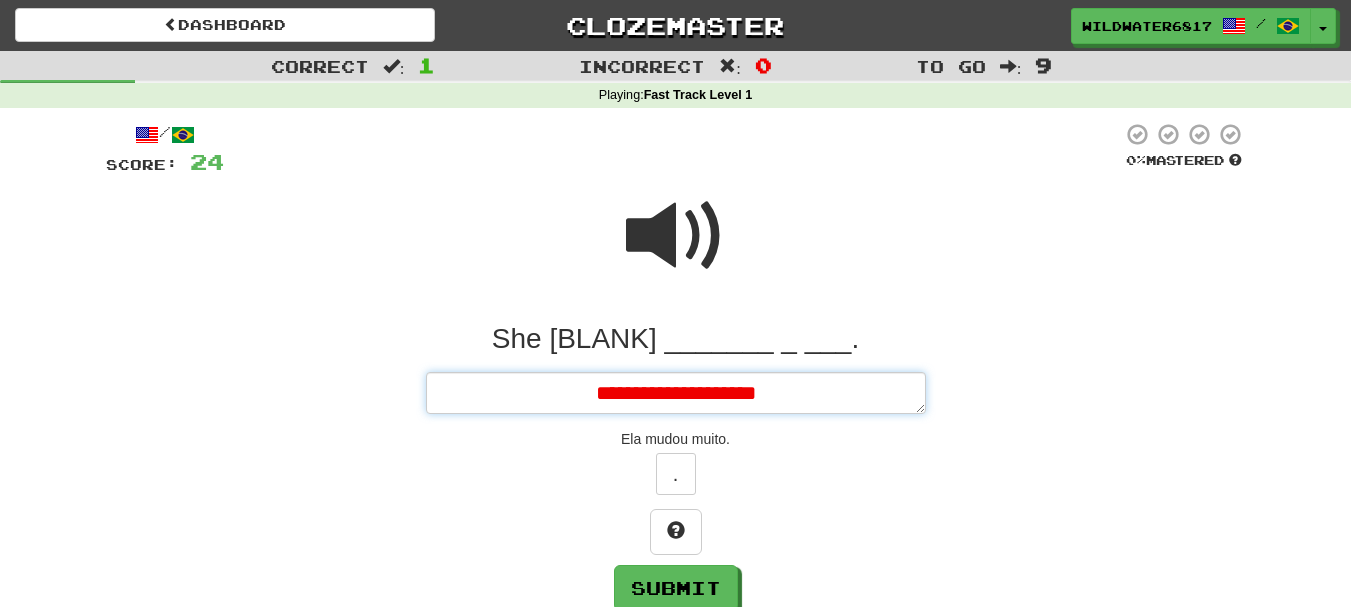 type on "*" 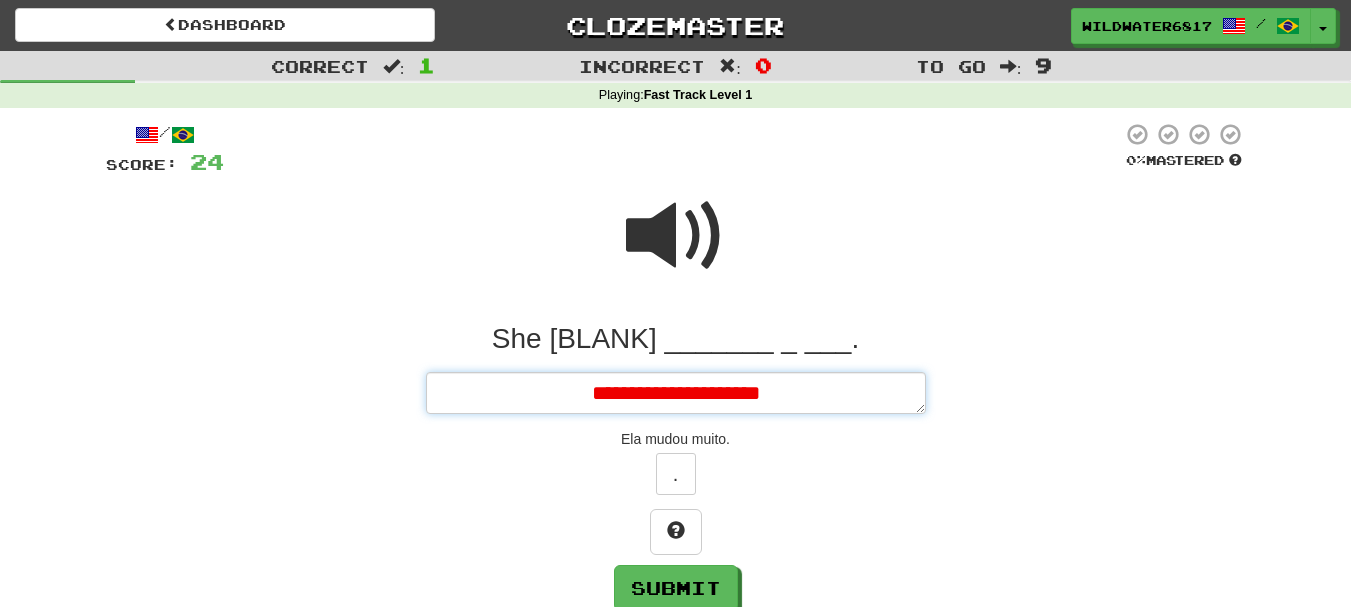 type on "*" 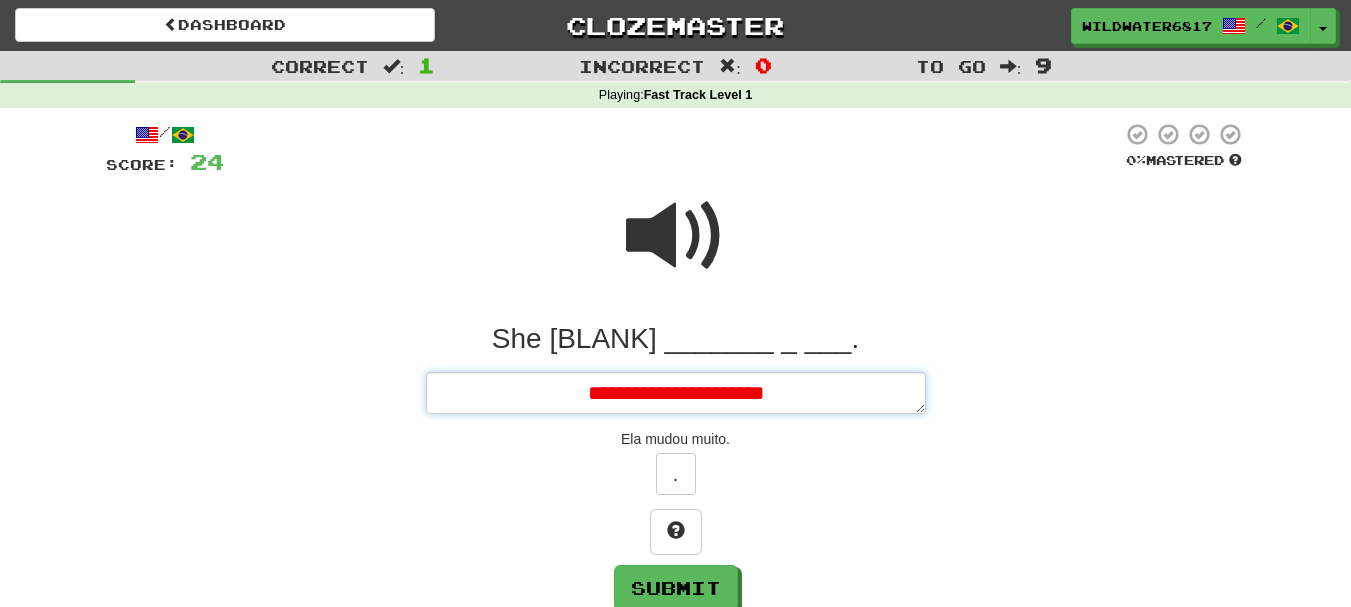type on "*" 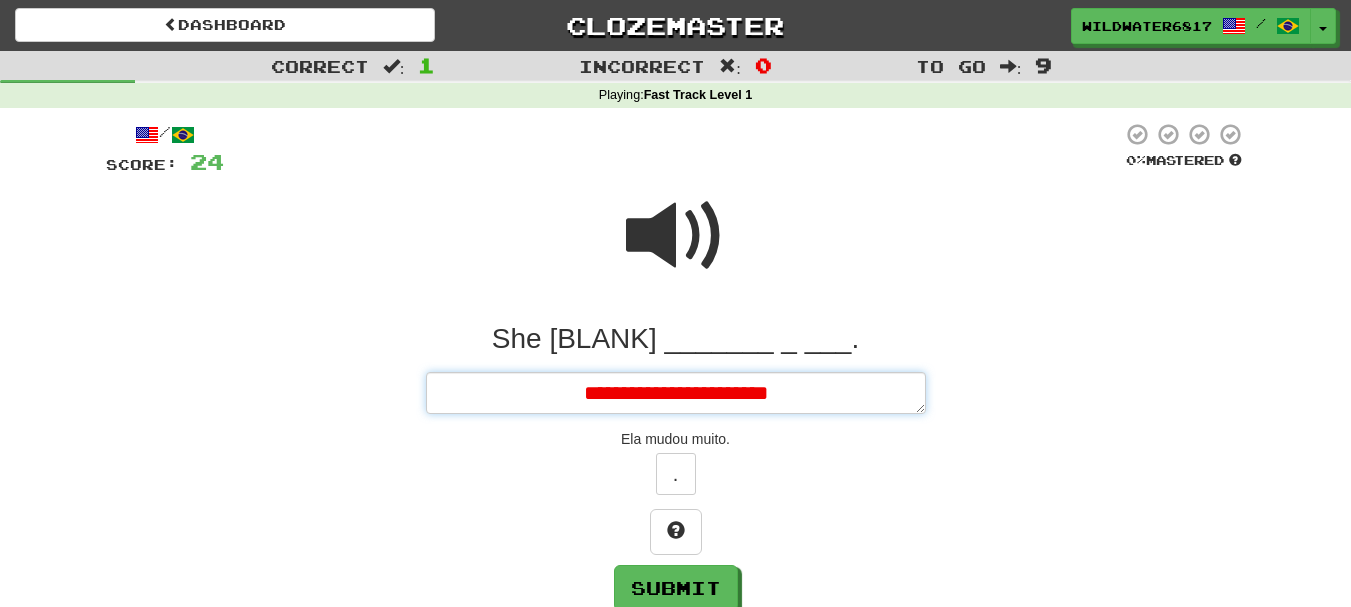 type on "*" 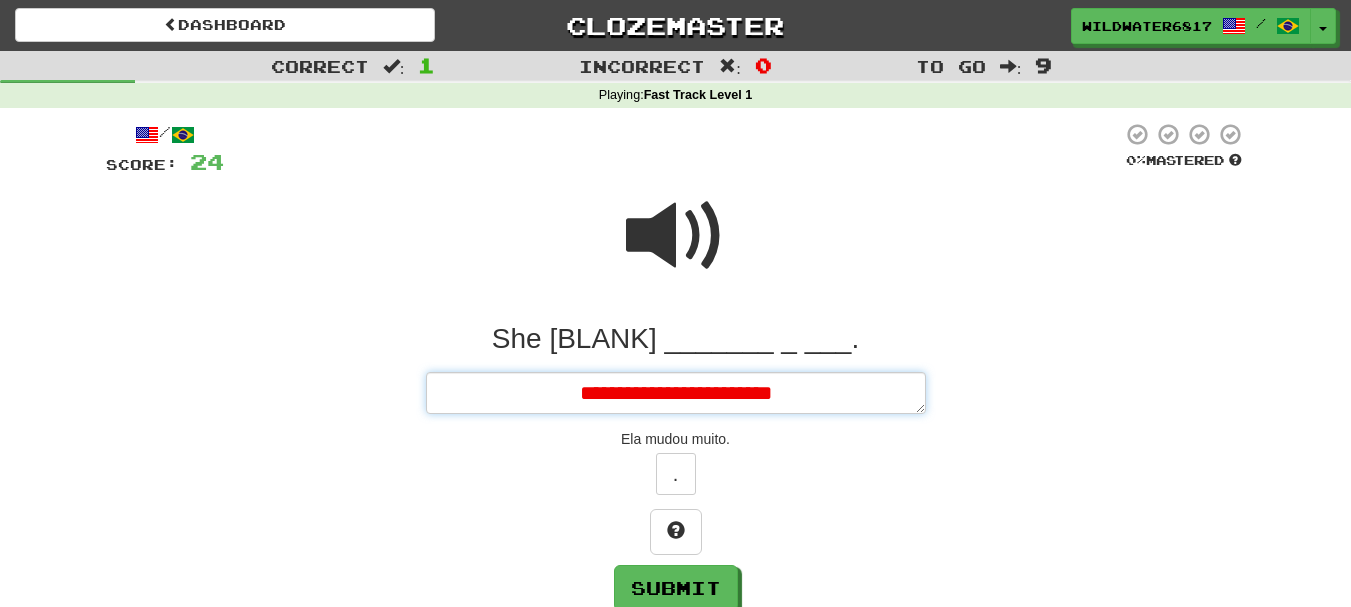 type on "*" 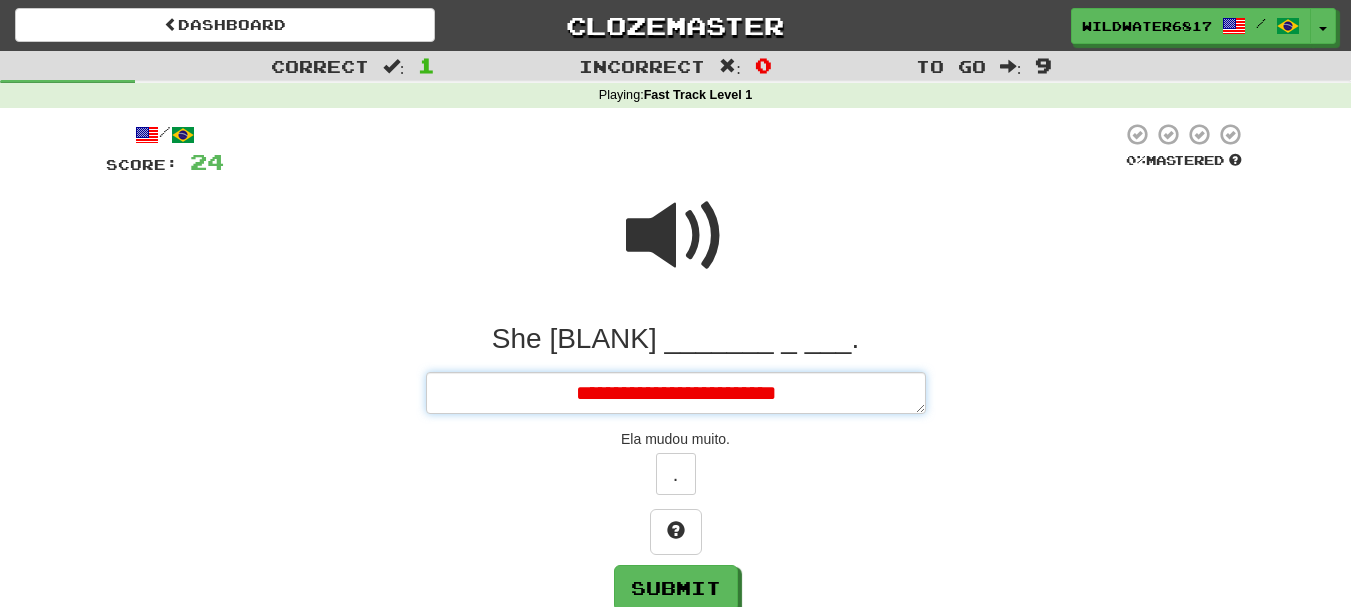 type on "*" 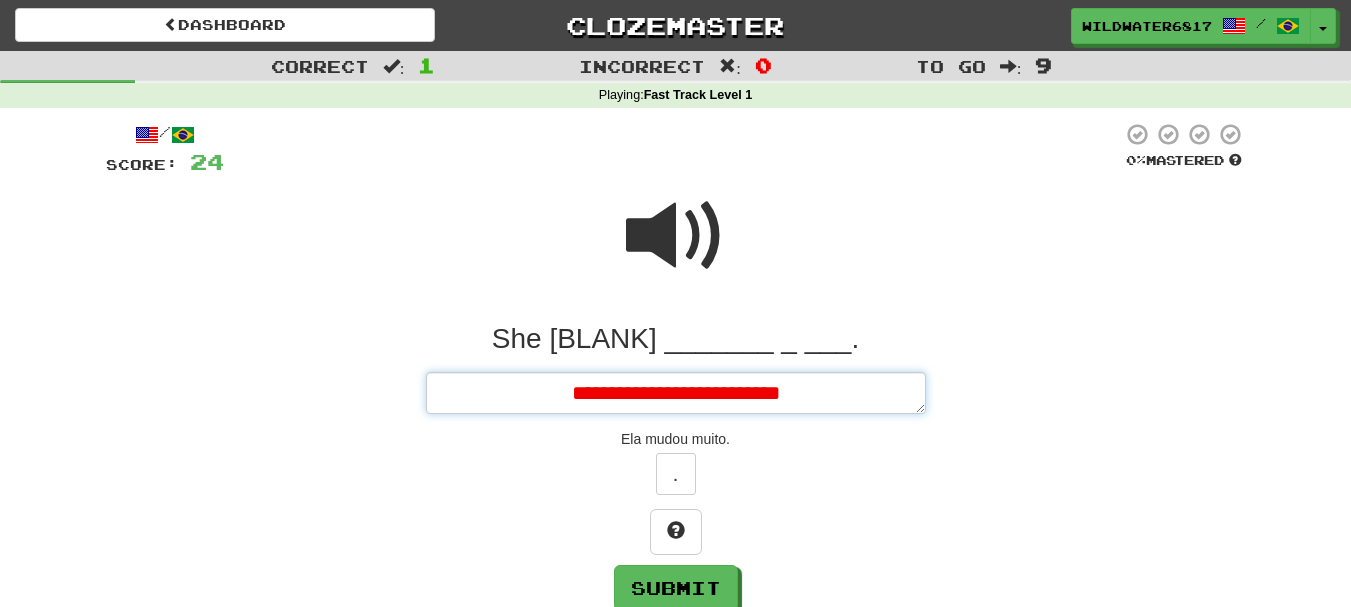 drag, startPoint x: 703, startPoint y: 395, endPoint x: 605, endPoint y: 399, distance: 98.0816 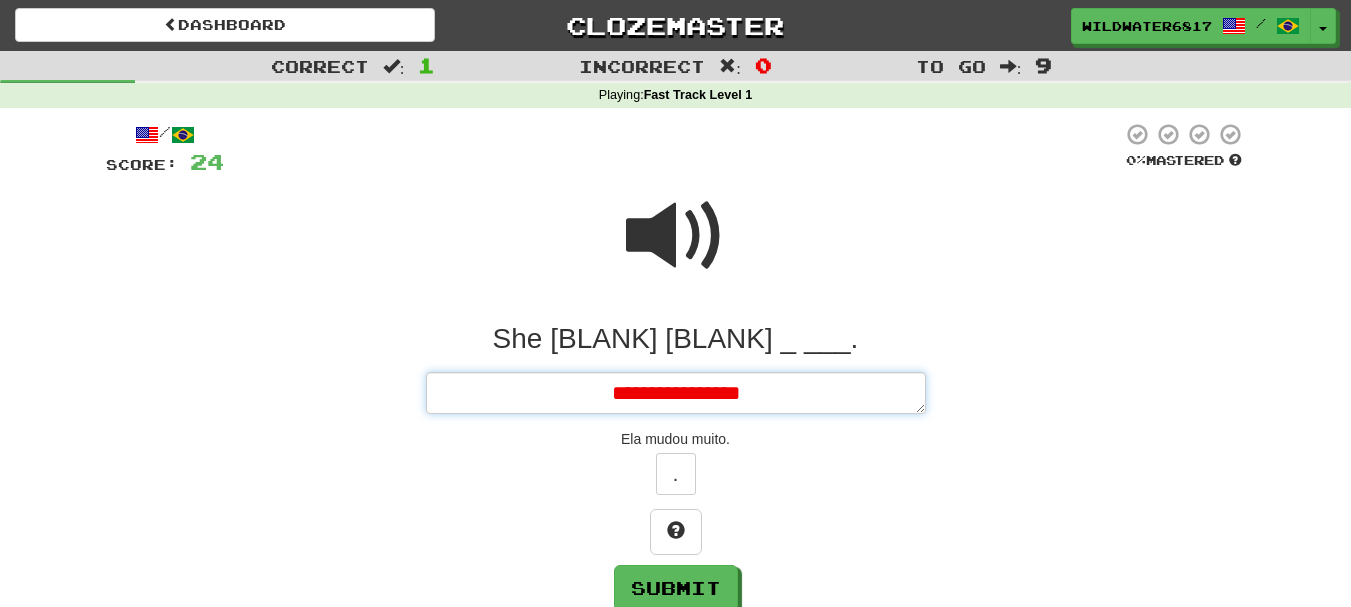 type on "*" 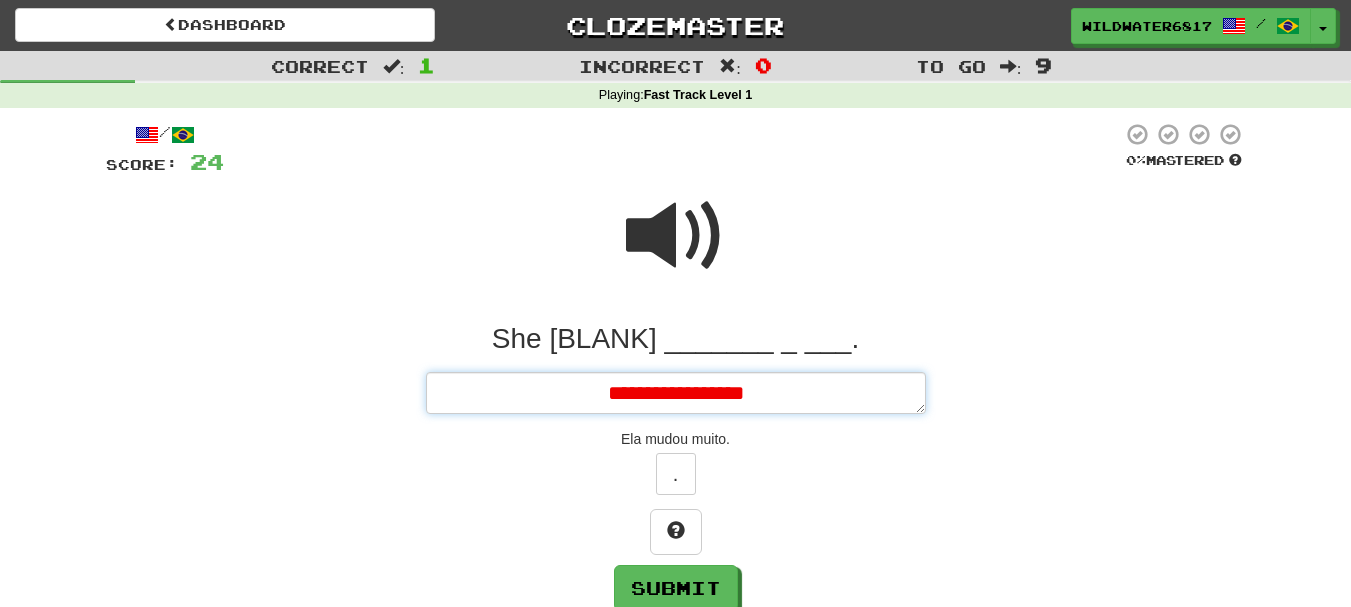type on "*" 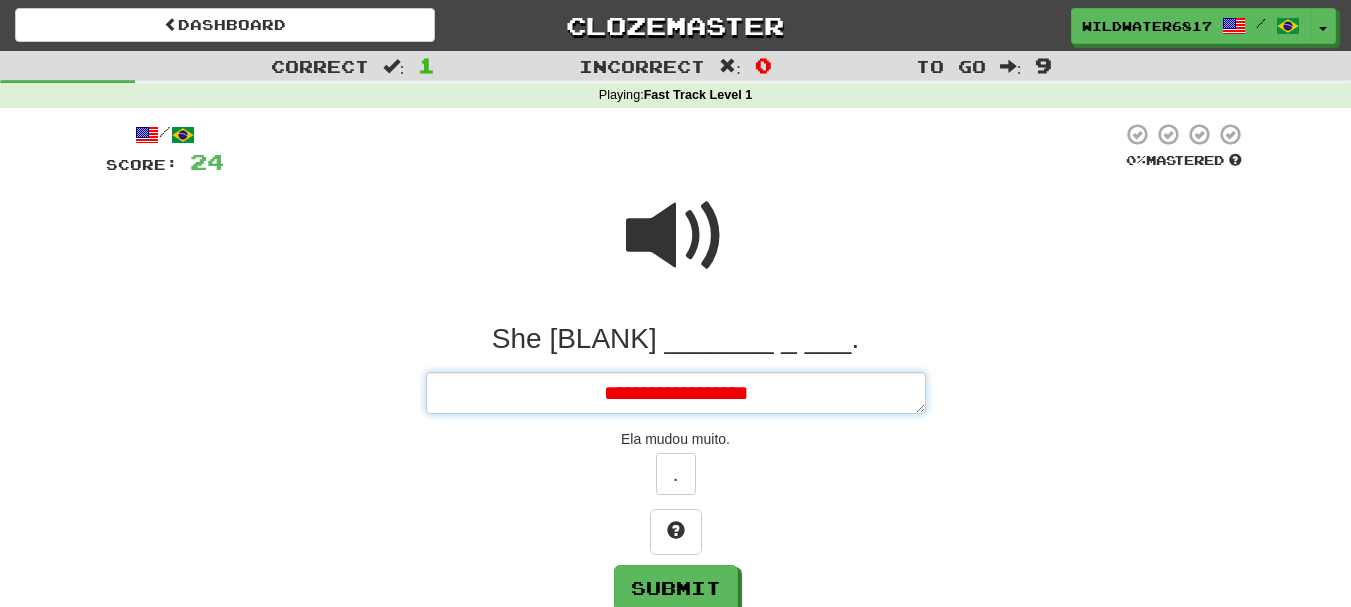 type on "*" 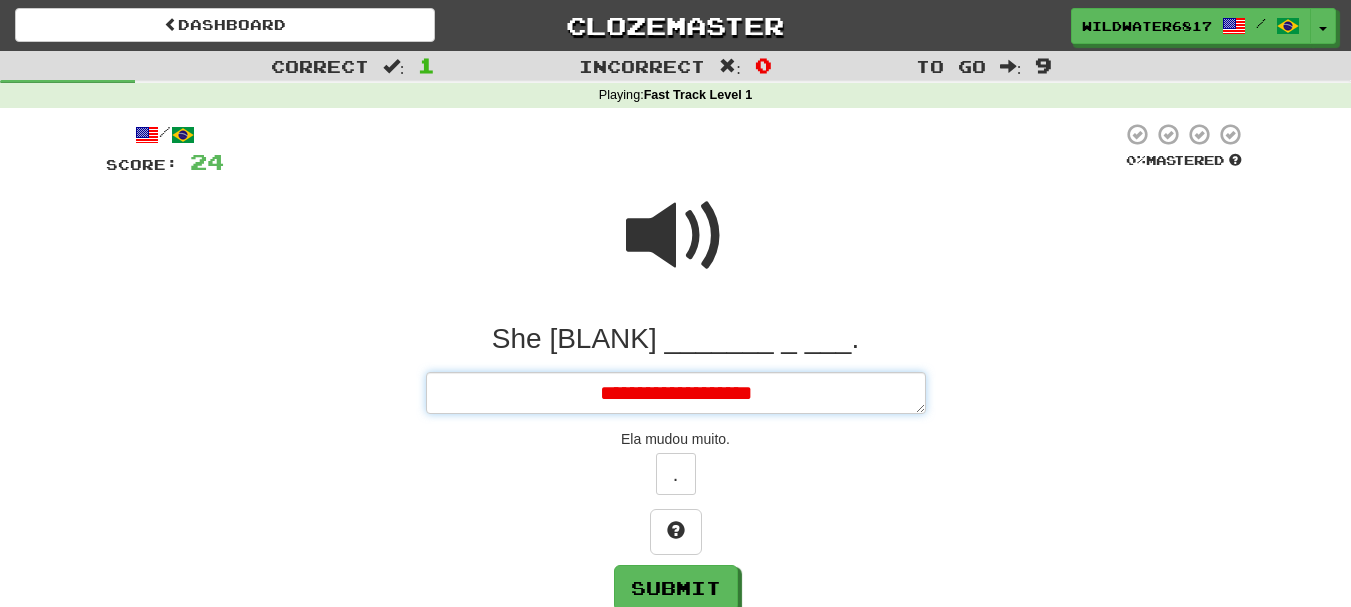 type on "*" 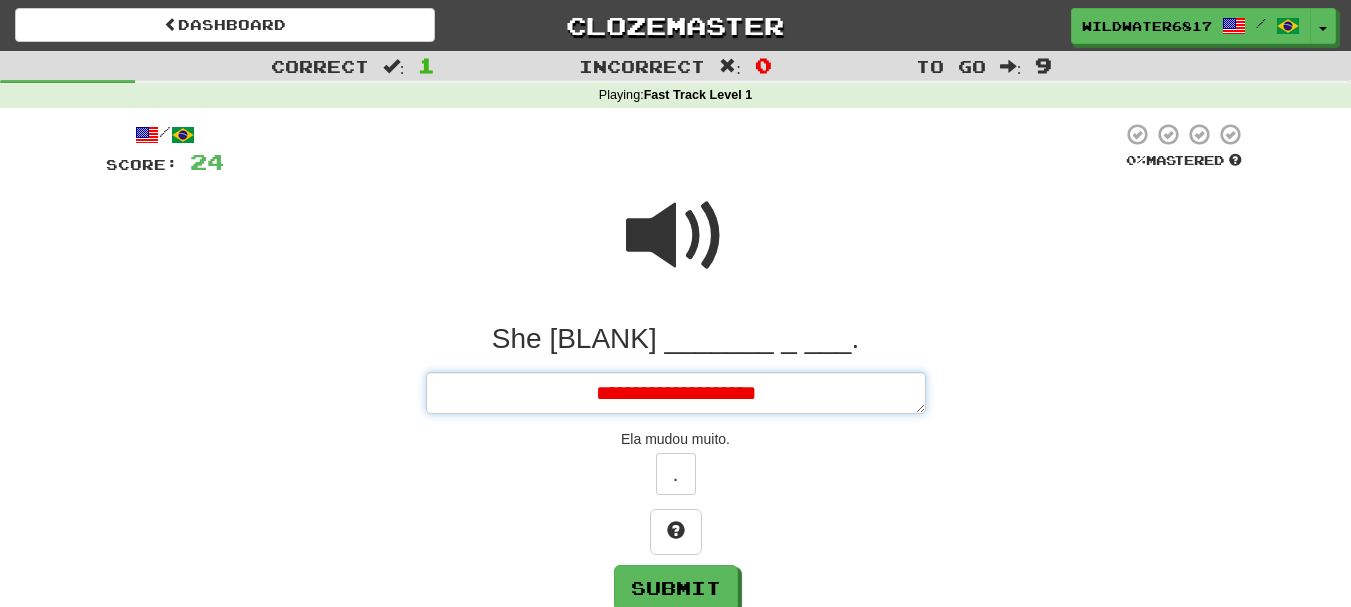 type on "*" 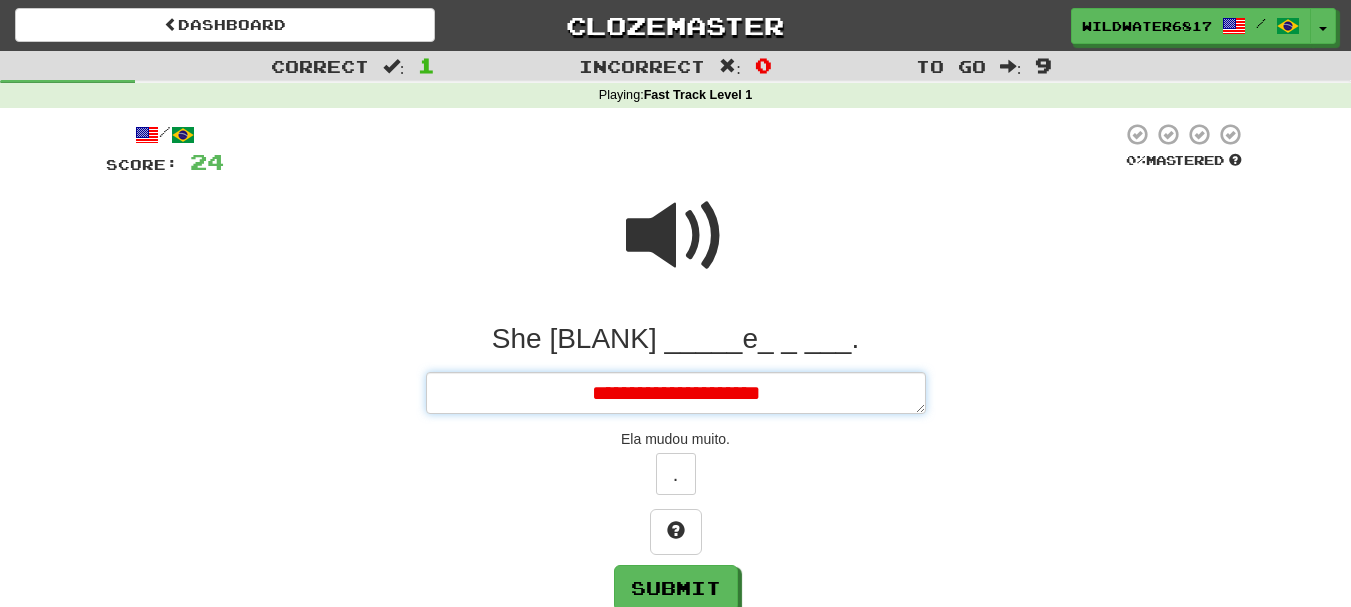 type on "*" 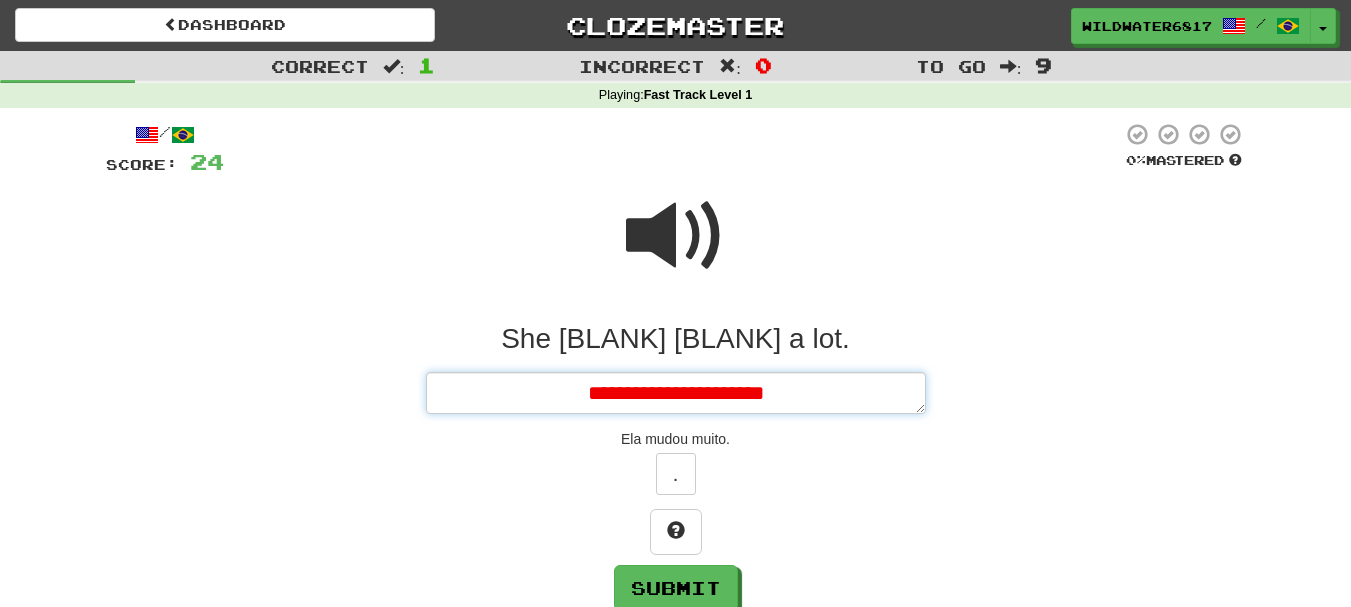 type on "**********" 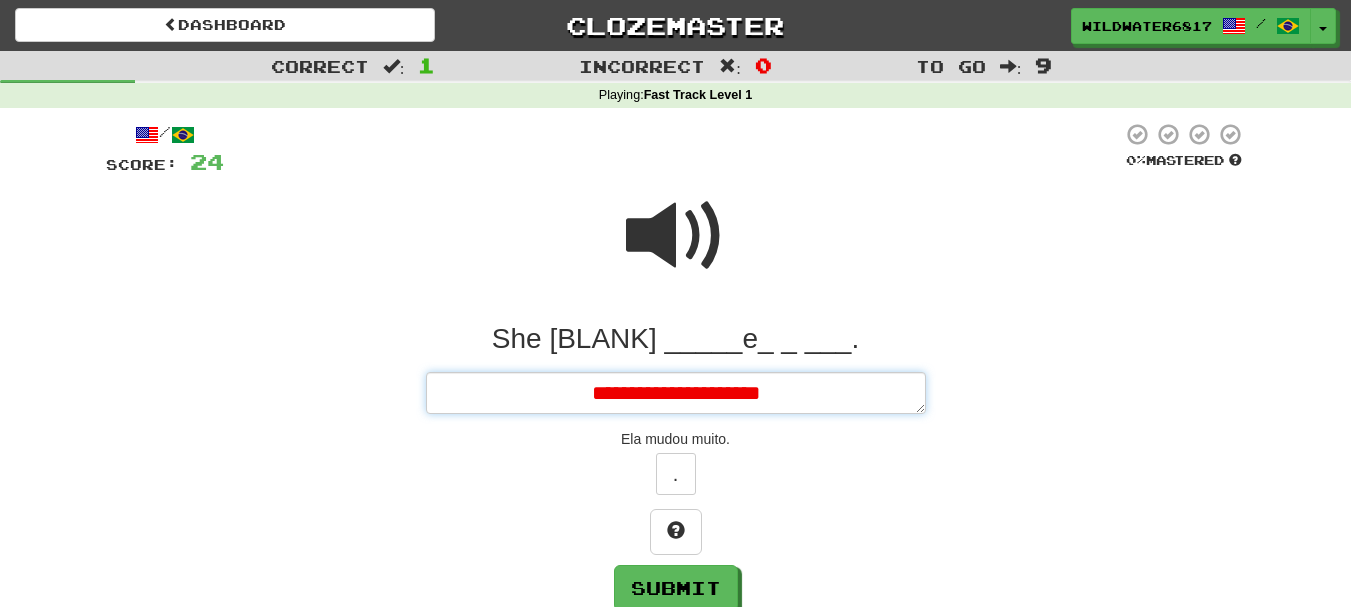 type on "*" 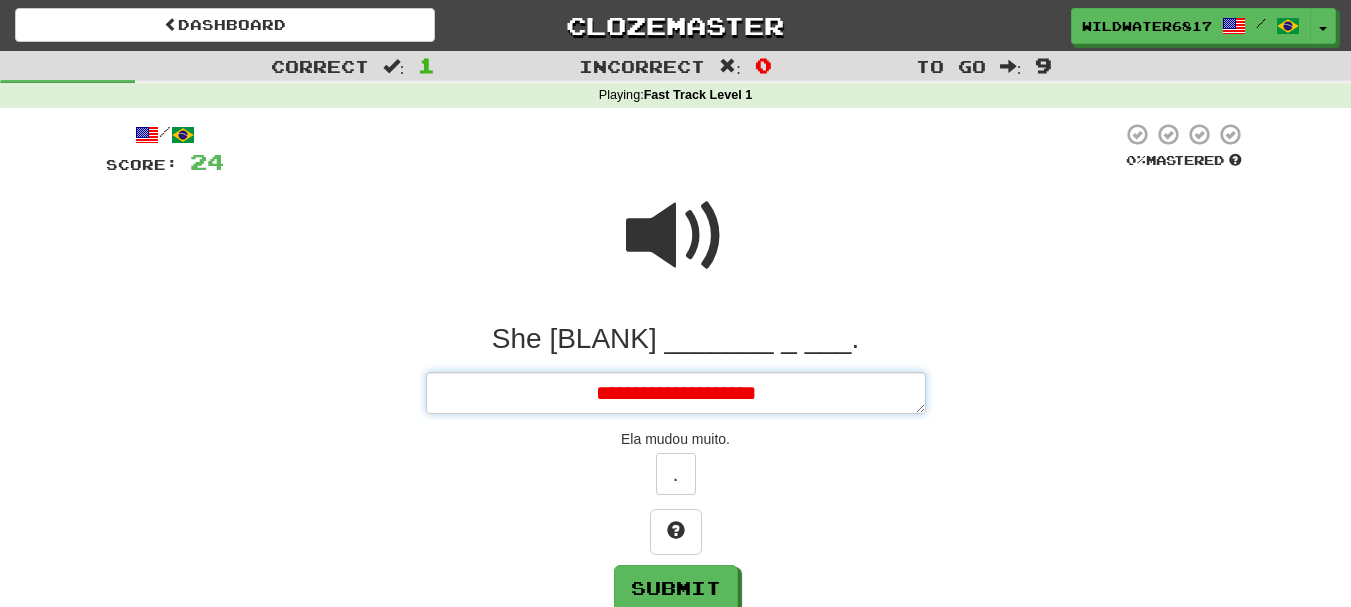 type on "*" 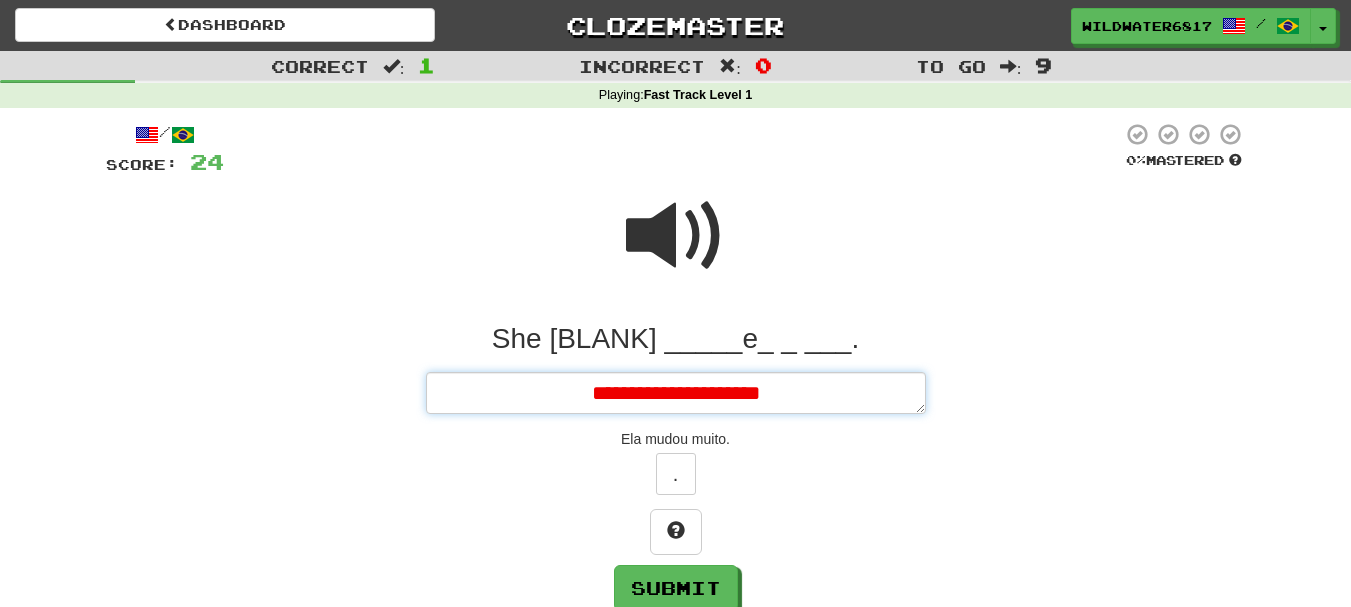 type on "*" 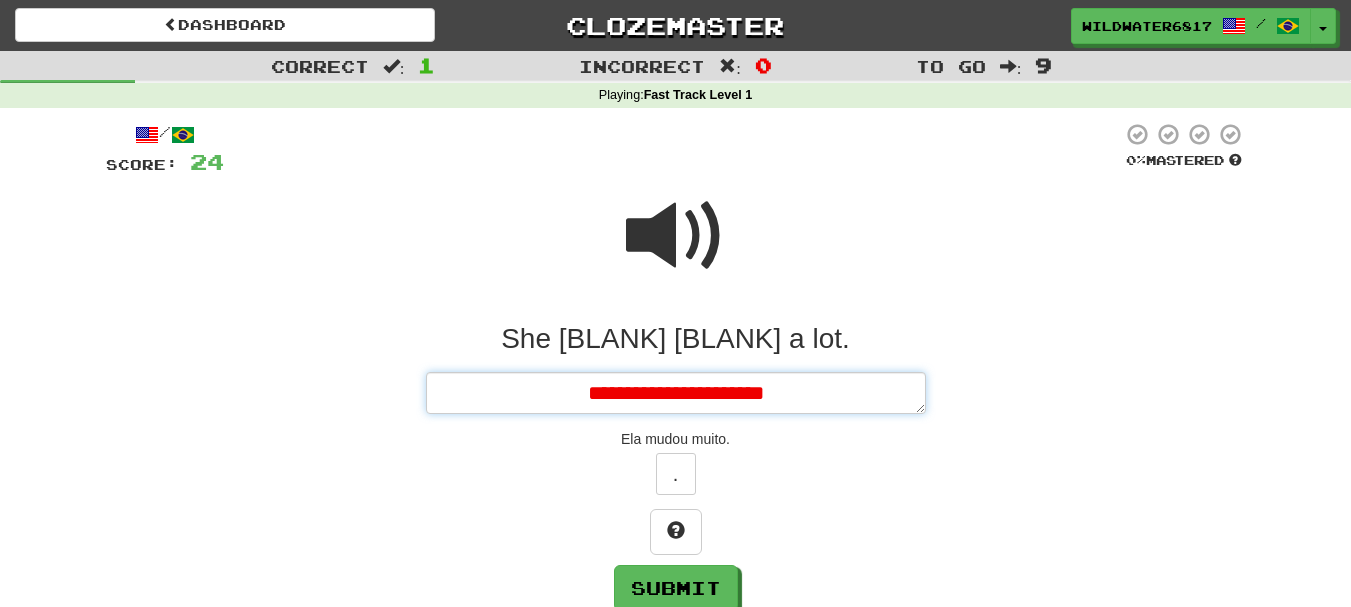 type on "*" 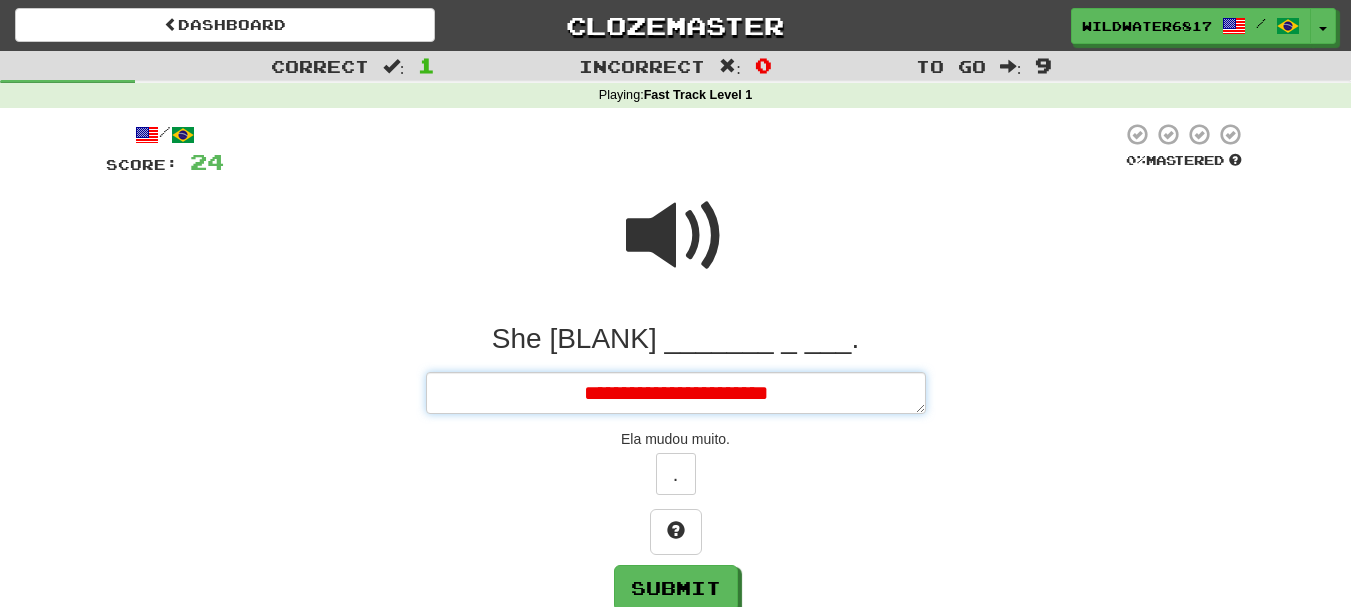 type on "*" 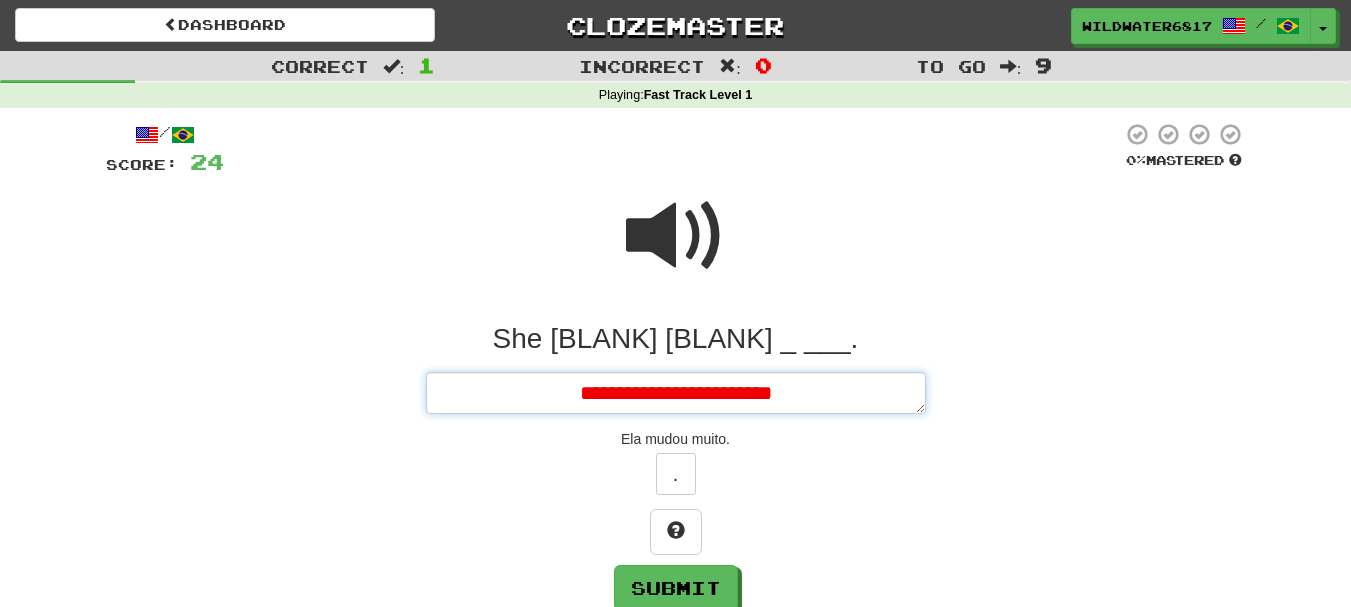 type on "*" 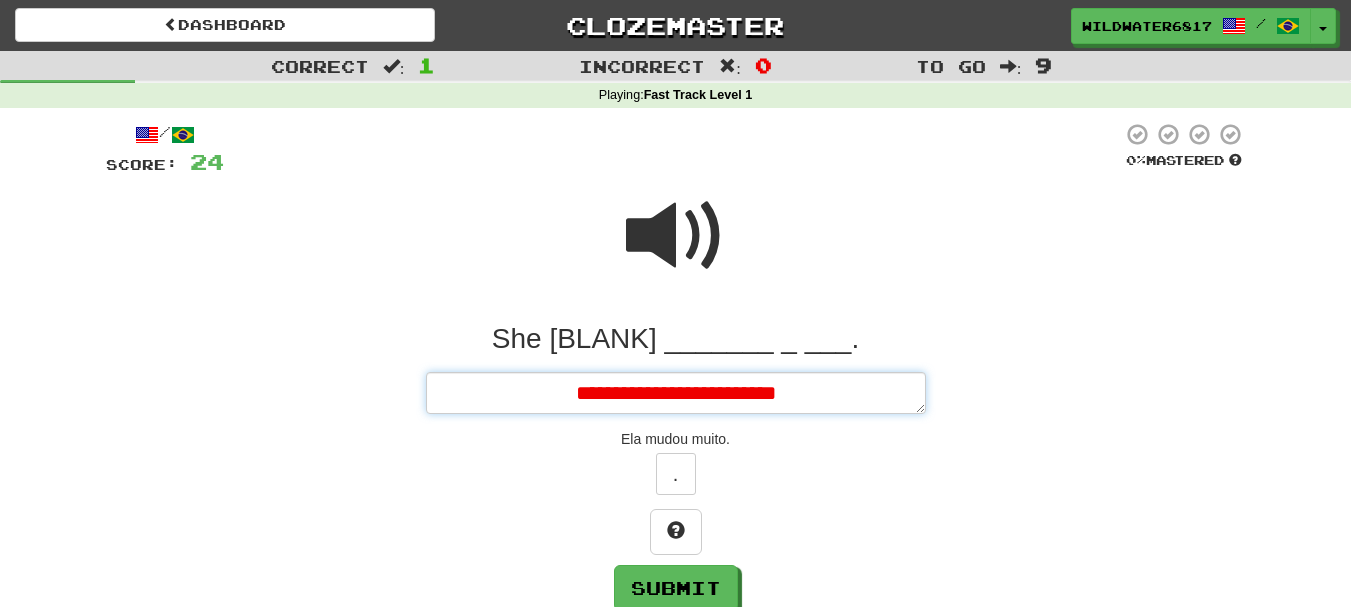 type on "*" 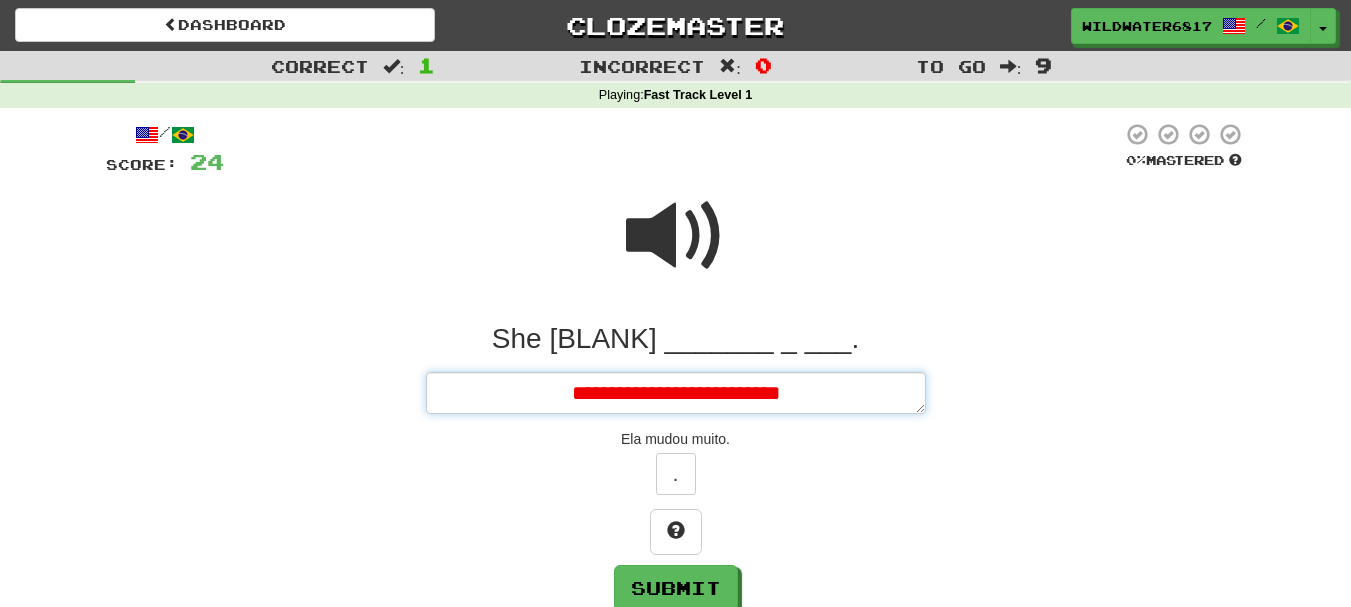 type on "*" 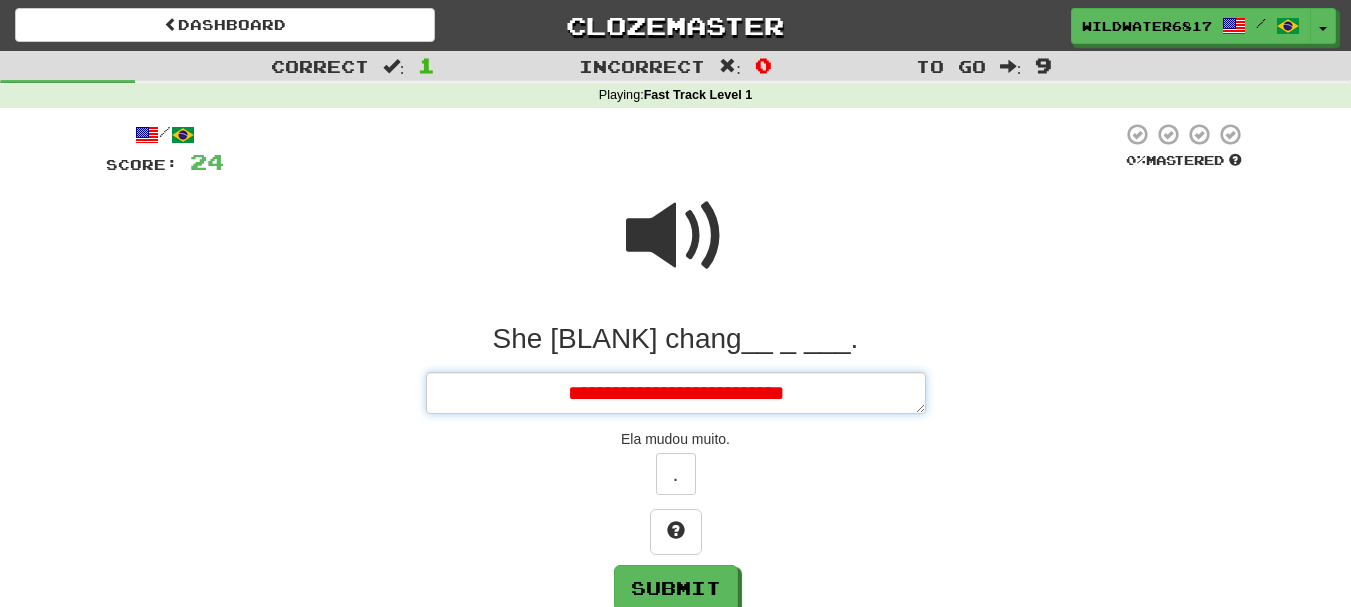 type on "*" 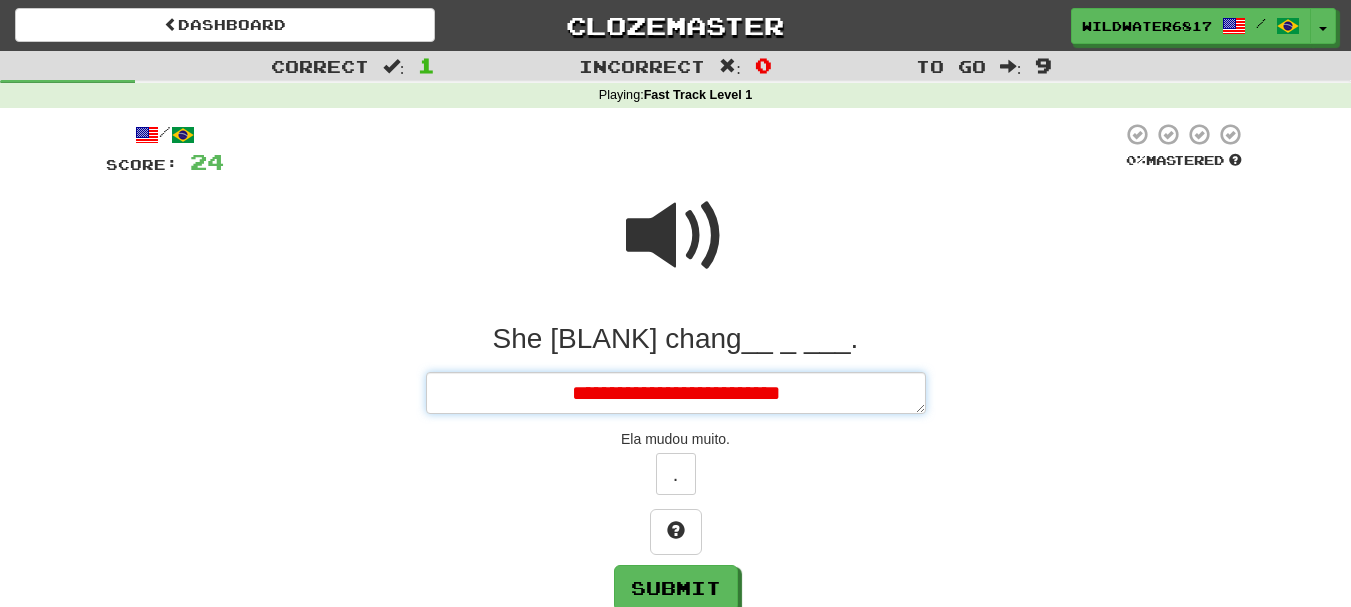 type on "*" 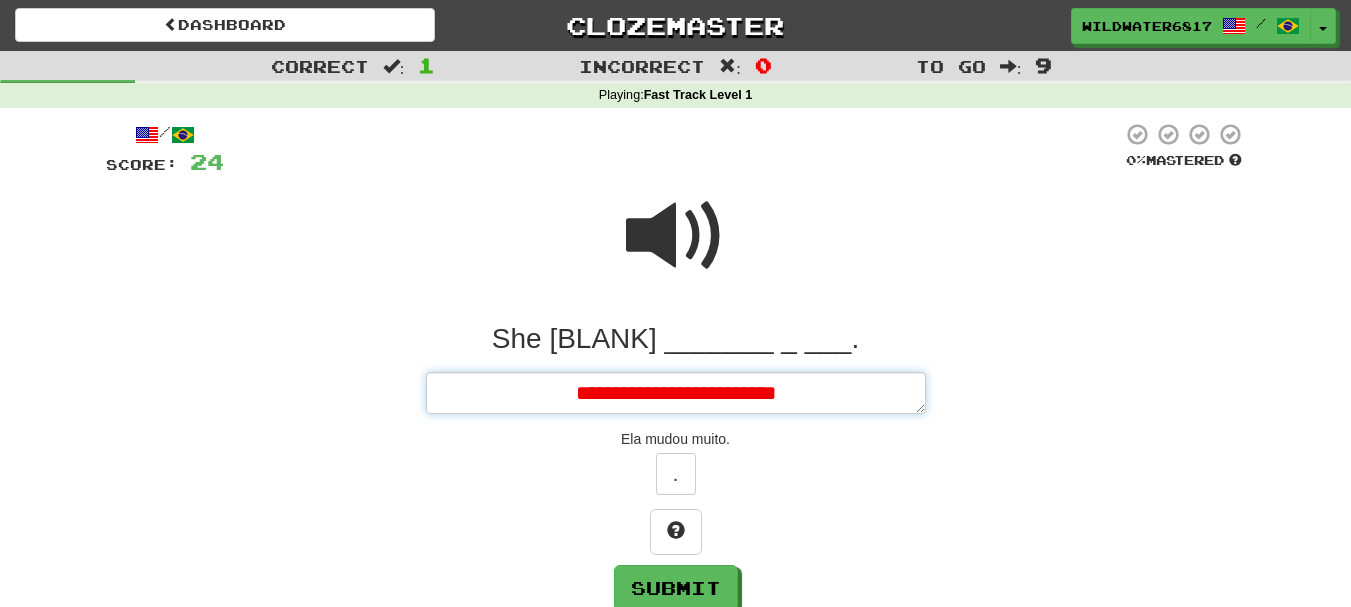 type on "*" 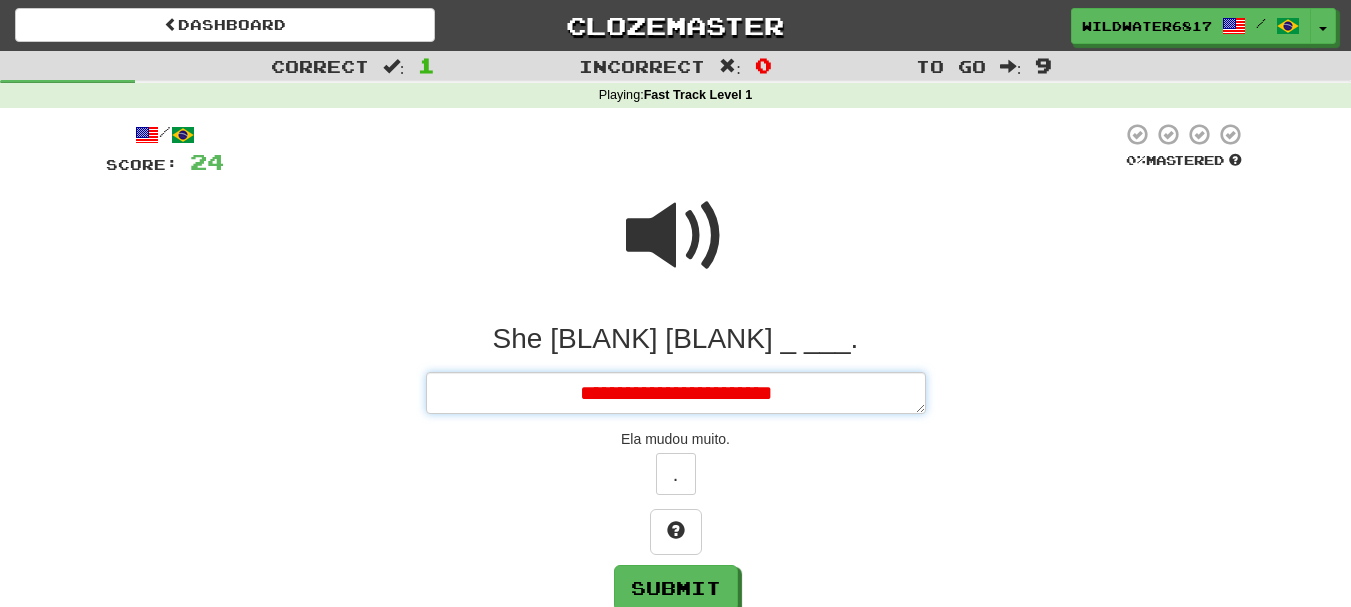 type on "*" 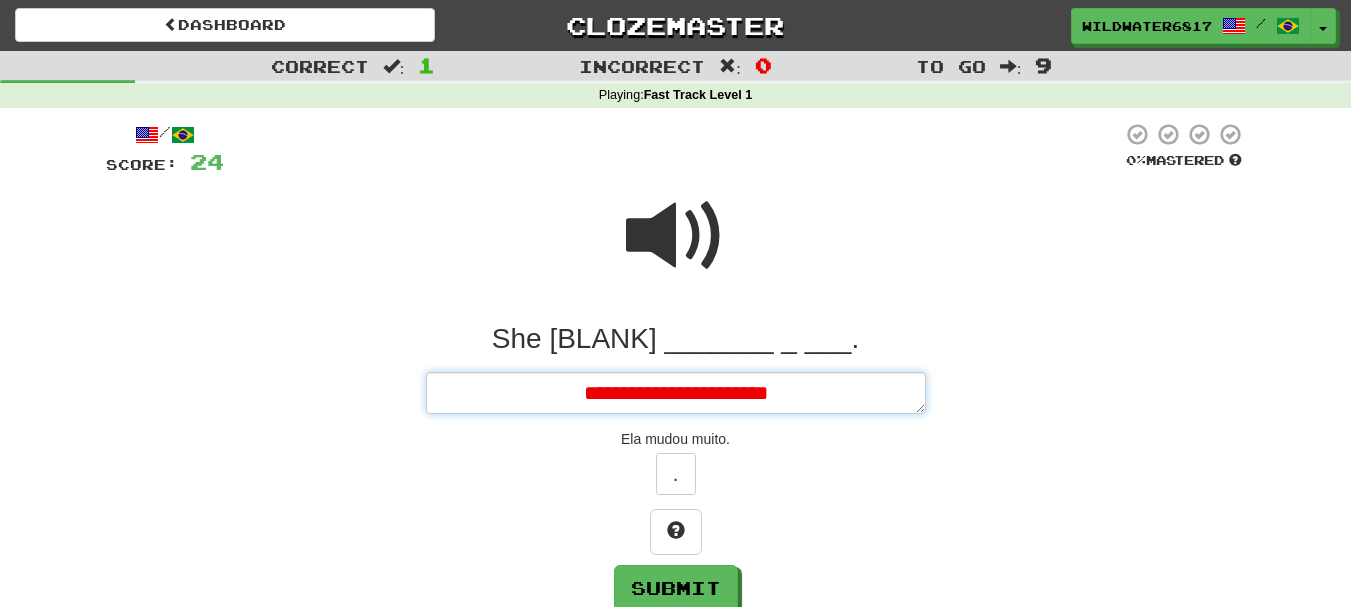 type on "*" 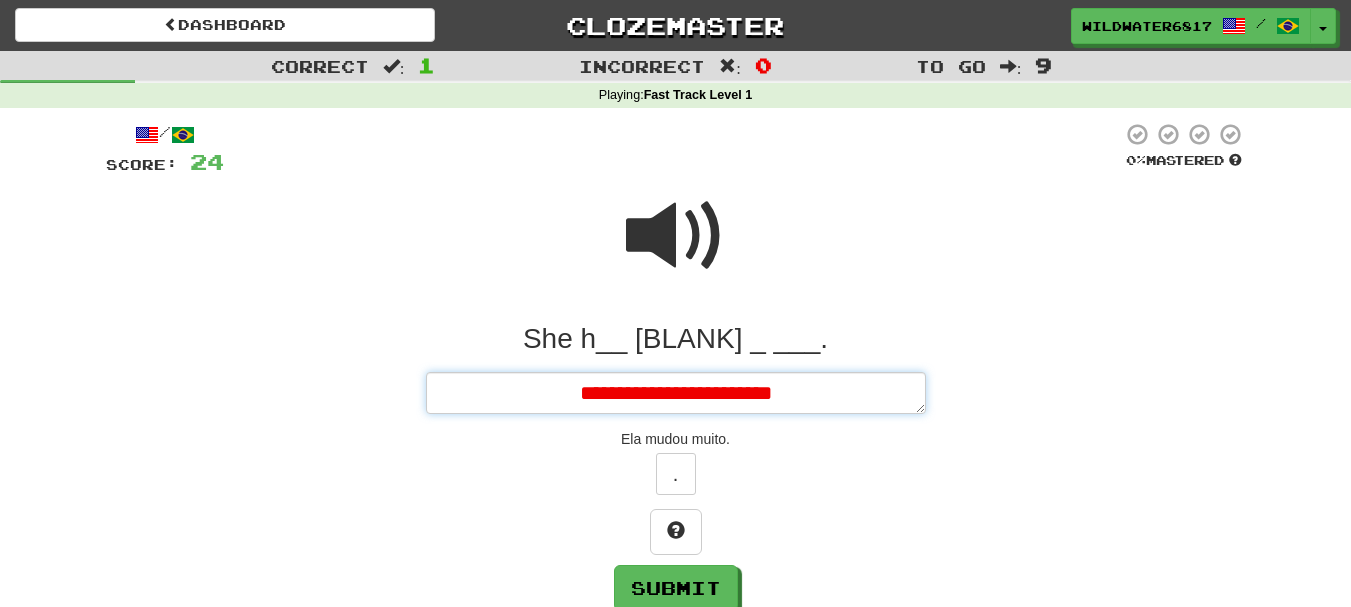 type on "*" 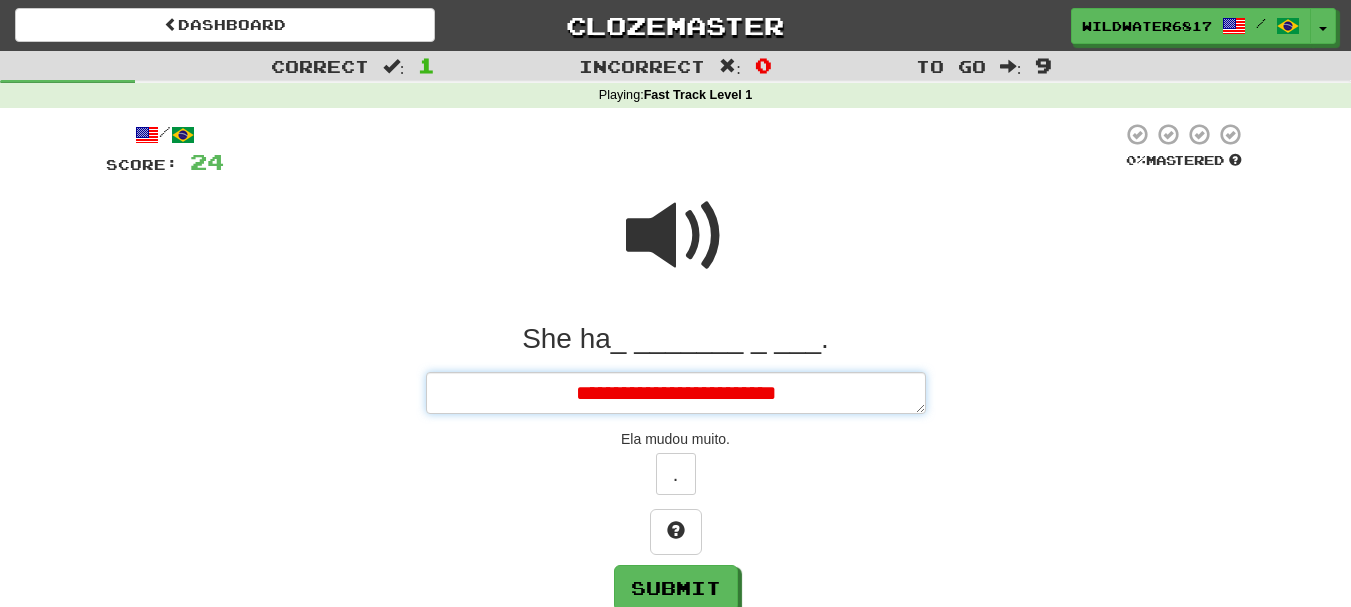 type 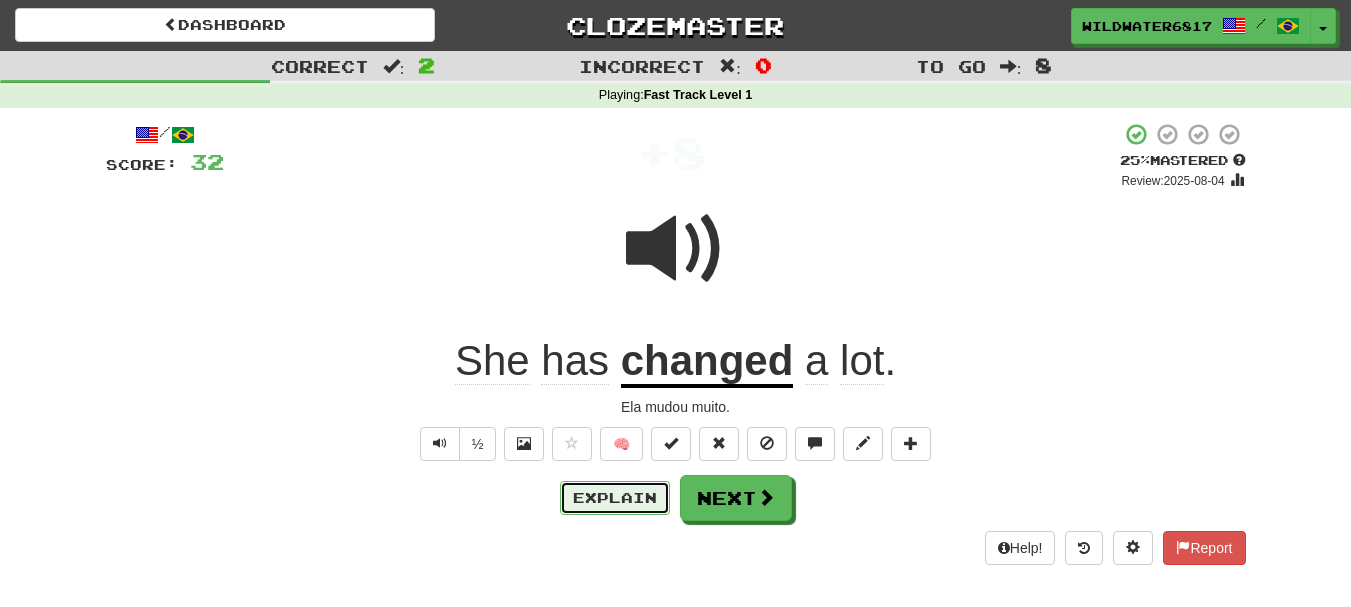 click on "Explain" at bounding box center (615, 498) 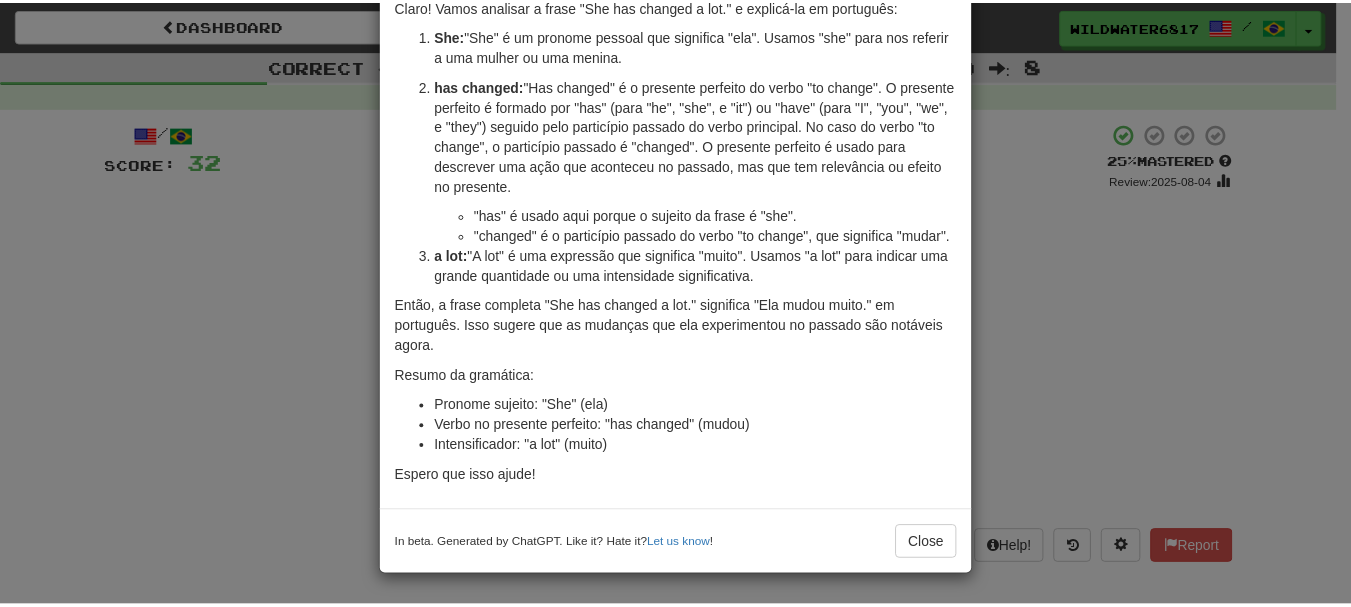 scroll, scrollTop: 1, scrollLeft: 0, axis: vertical 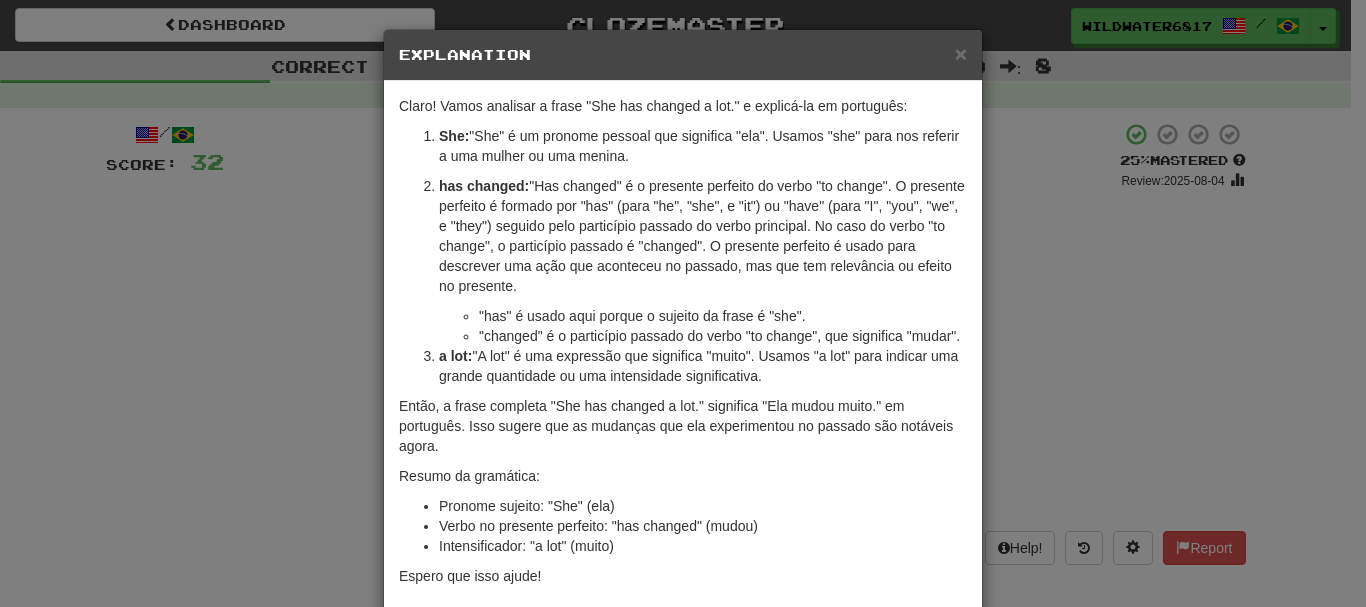 click on "× Explanation" at bounding box center (683, 55) 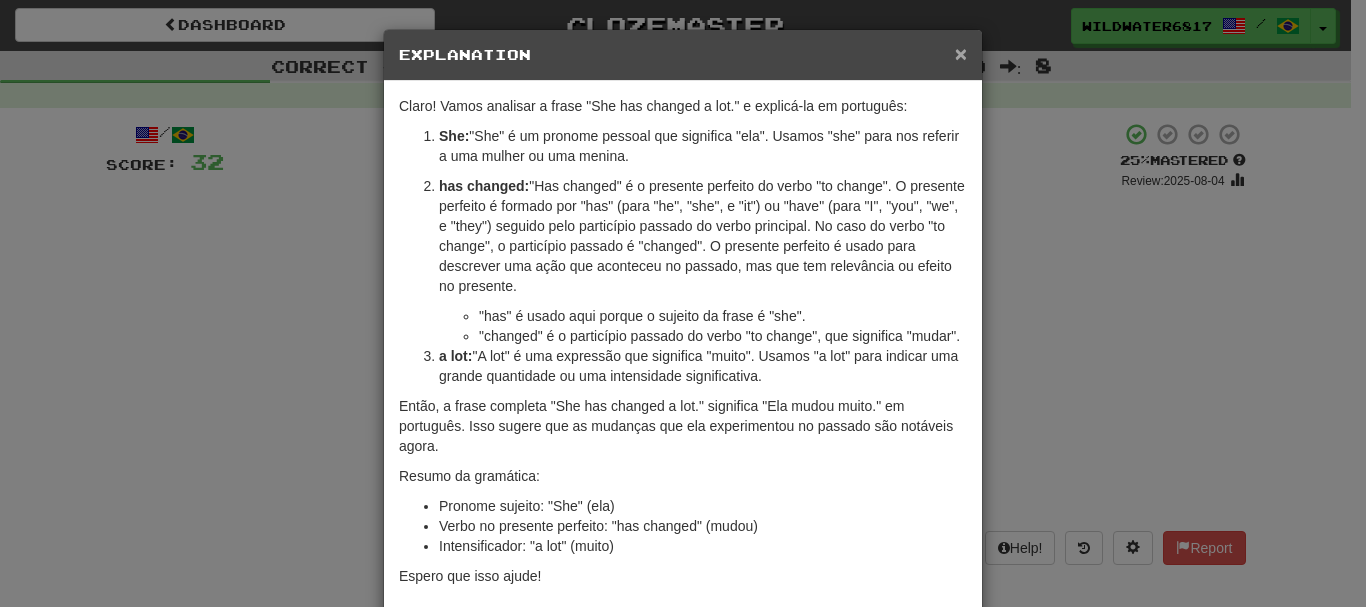 click on "×" at bounding box center (961, 53) 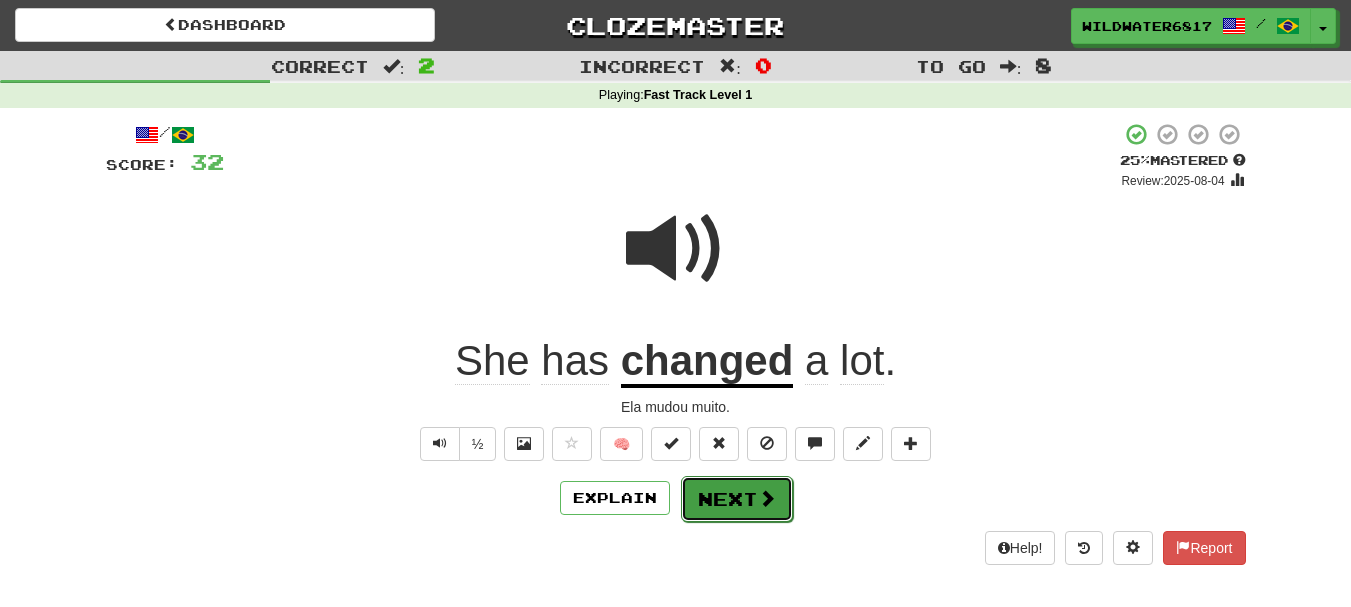 click at bounding box center [767, 498] 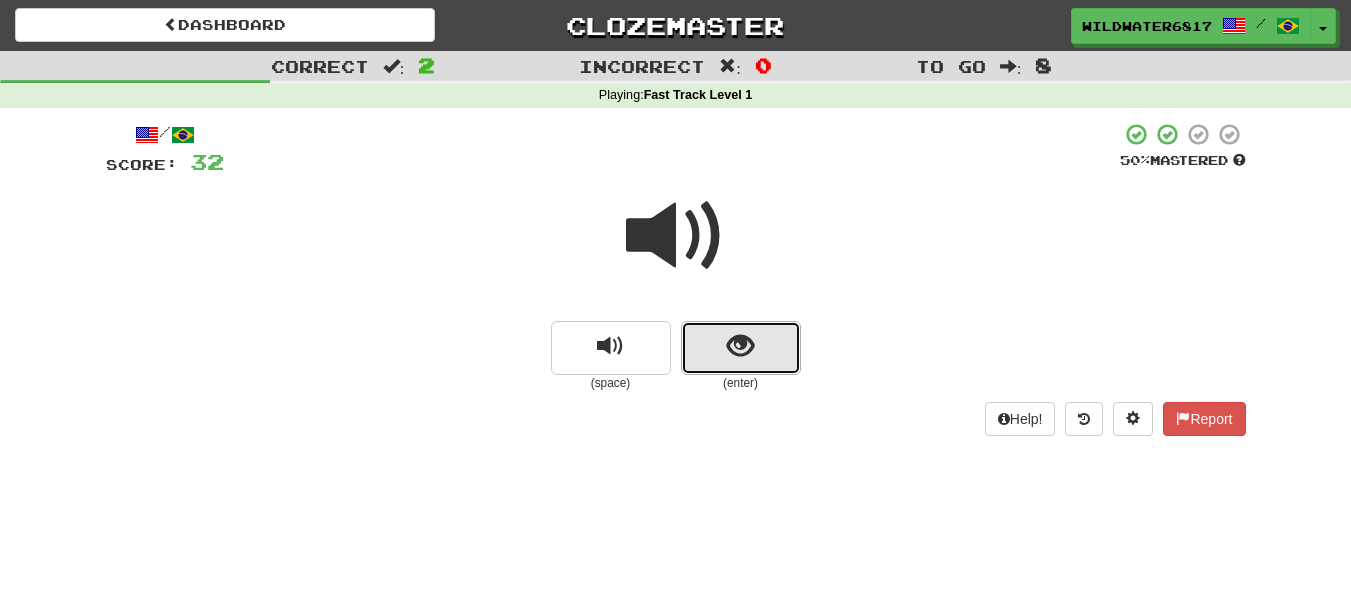 click at bounding box center [741, 348] 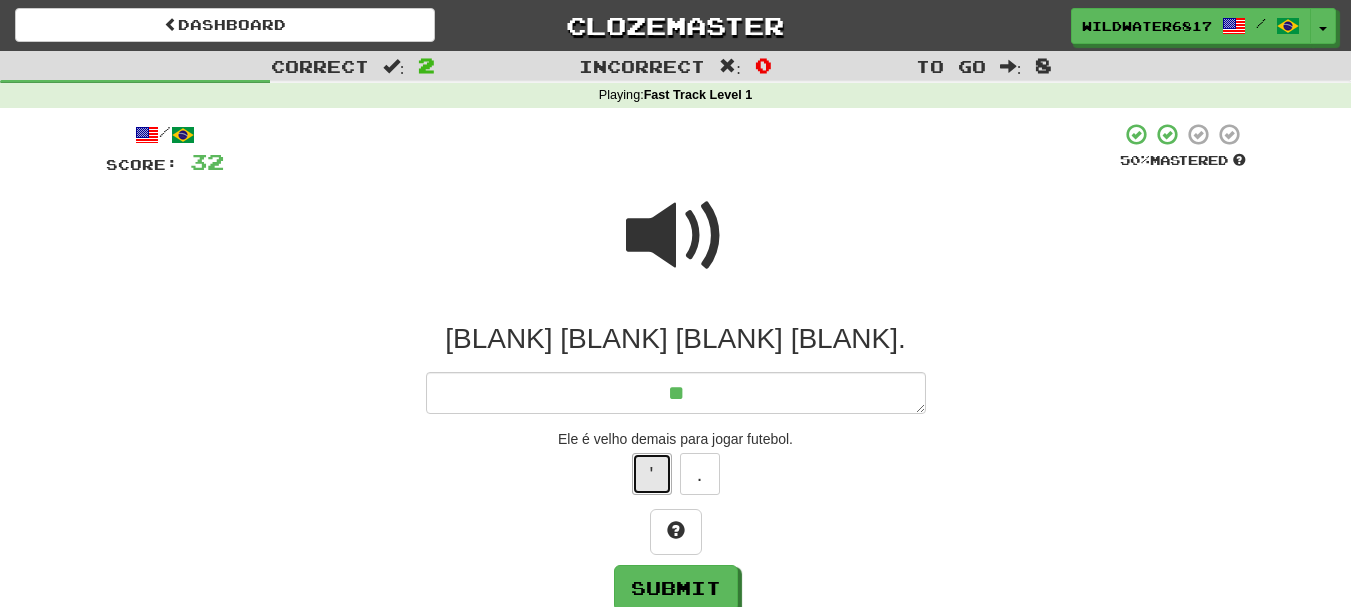 click on "'" at bounding box center (652, 474) 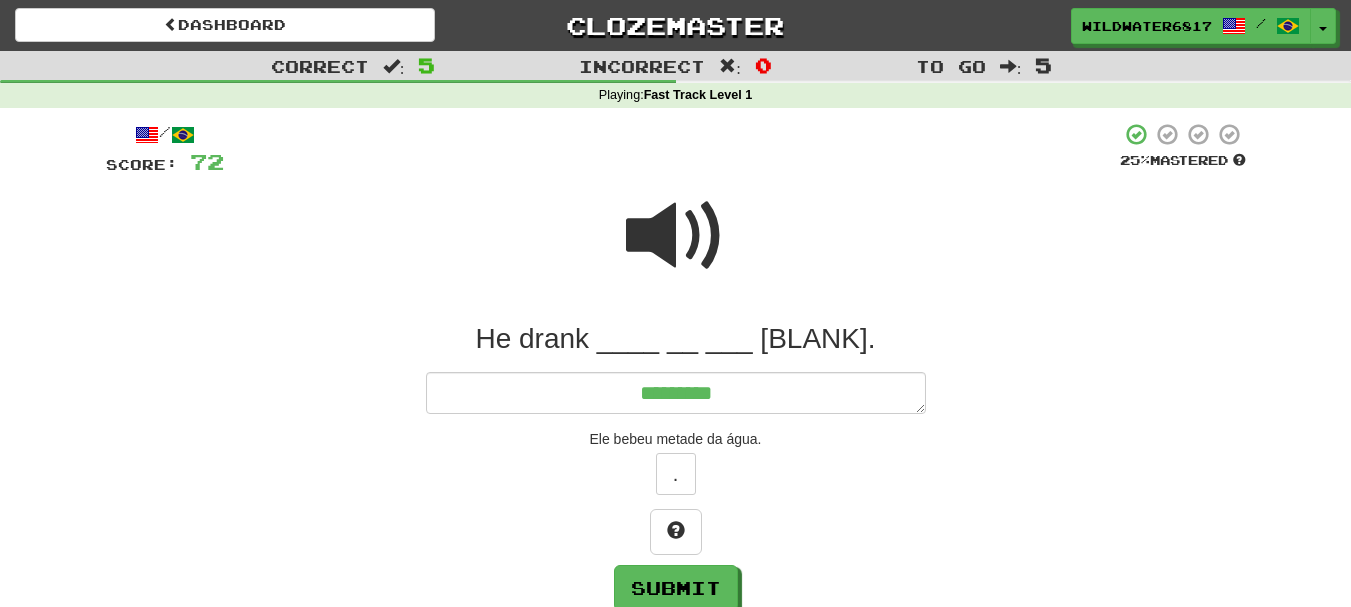 click at bounding box center [676, 236] 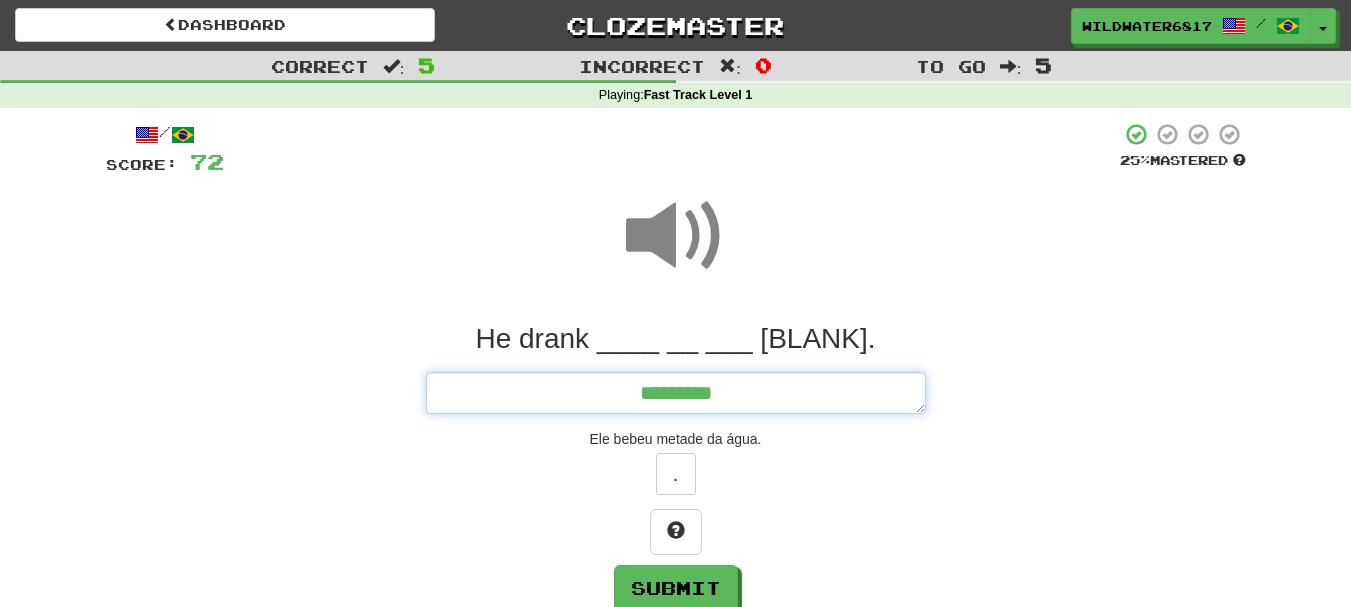click on "********" at bounding box center (676, 393) 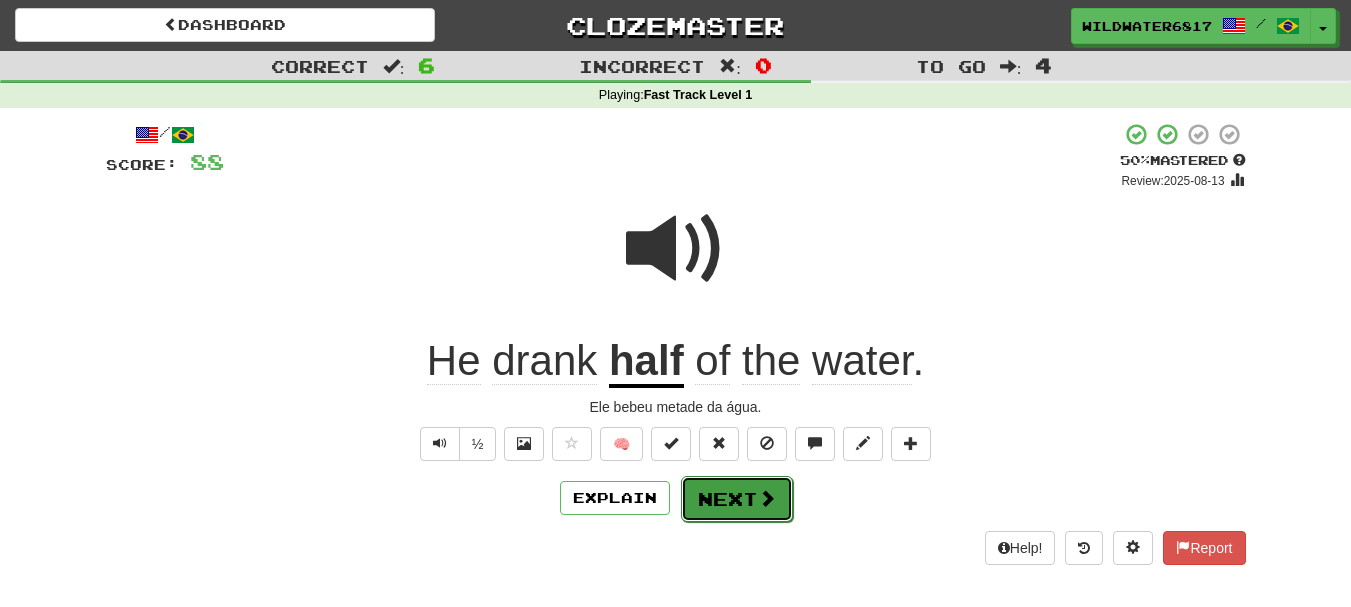 click on "Next" at bounding box center [737, 499] 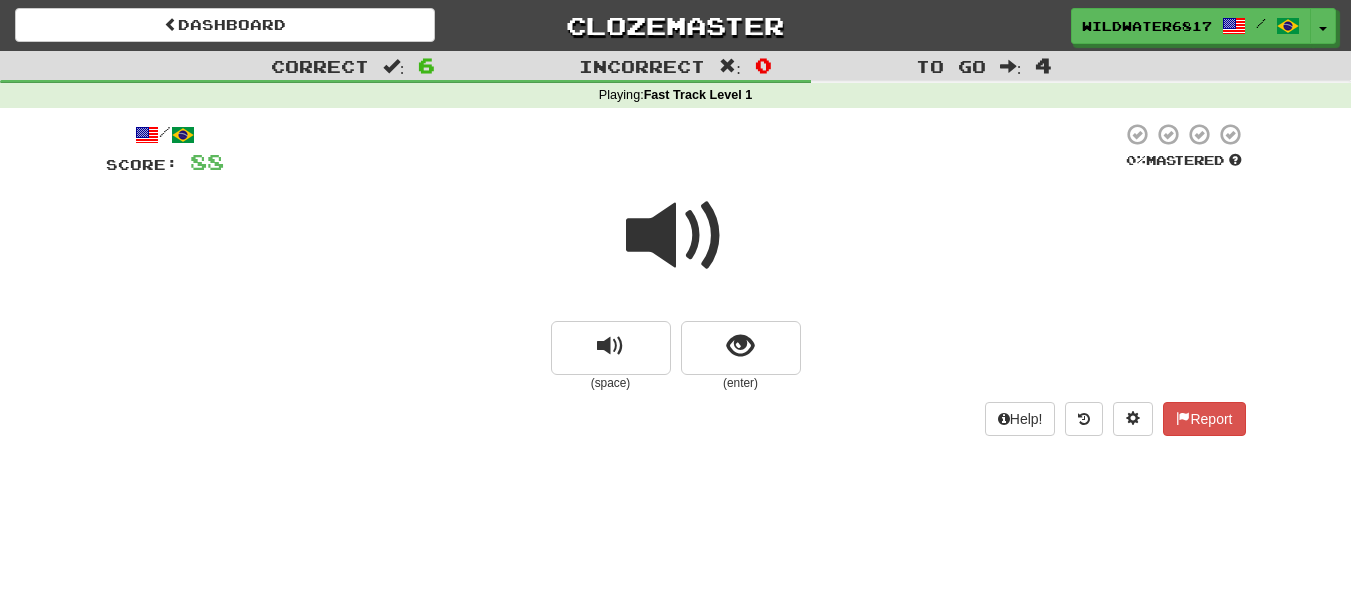 click at bounding box center (676, 236) 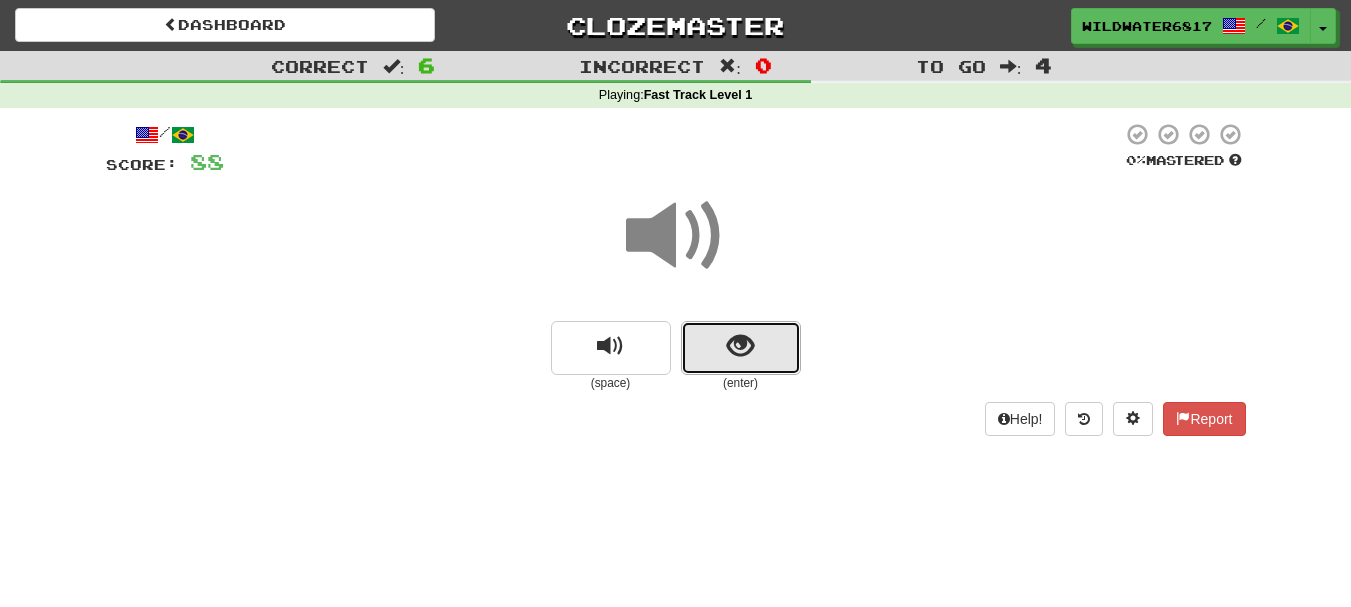 click at bounding box center (740, 346) 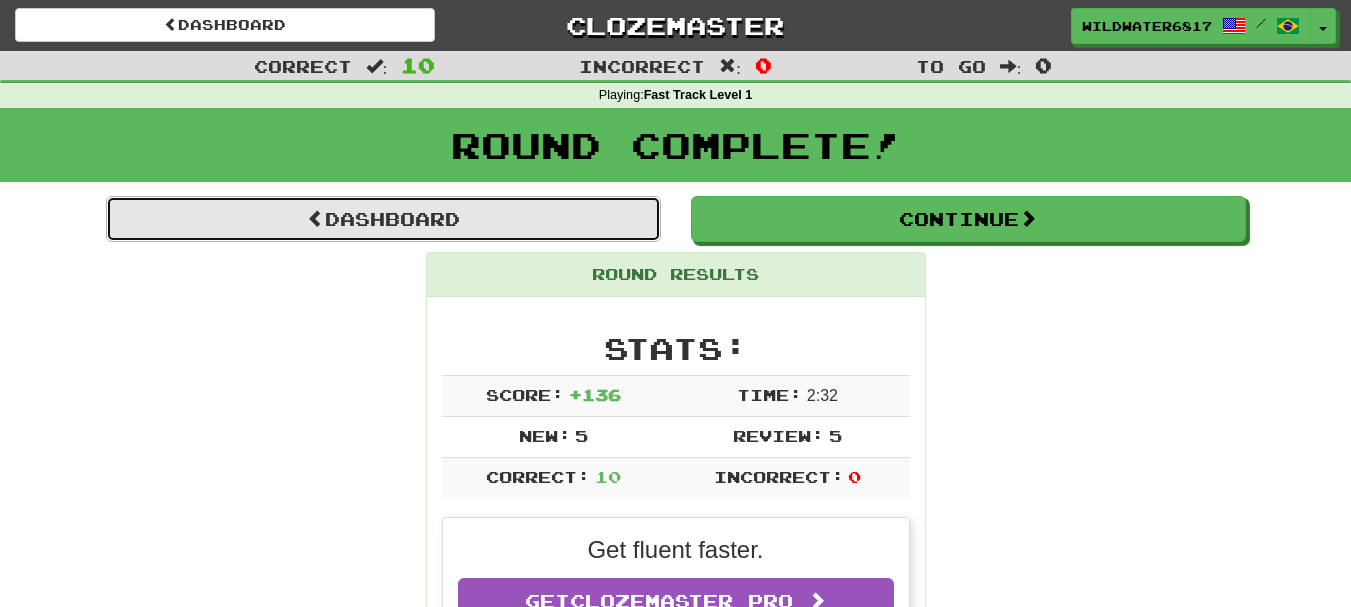 click on "Dashboard" at bounding box center (383, 219) 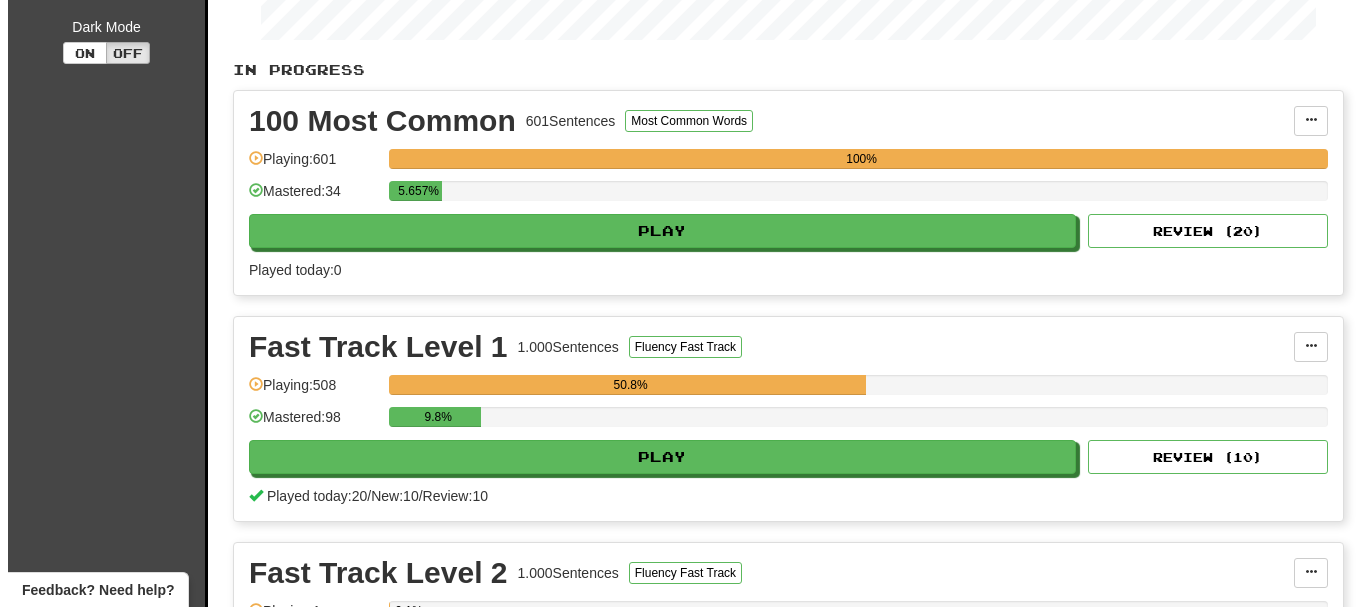 scroll, scrollTop: 400, scrollLeft: 0, axis: vertical 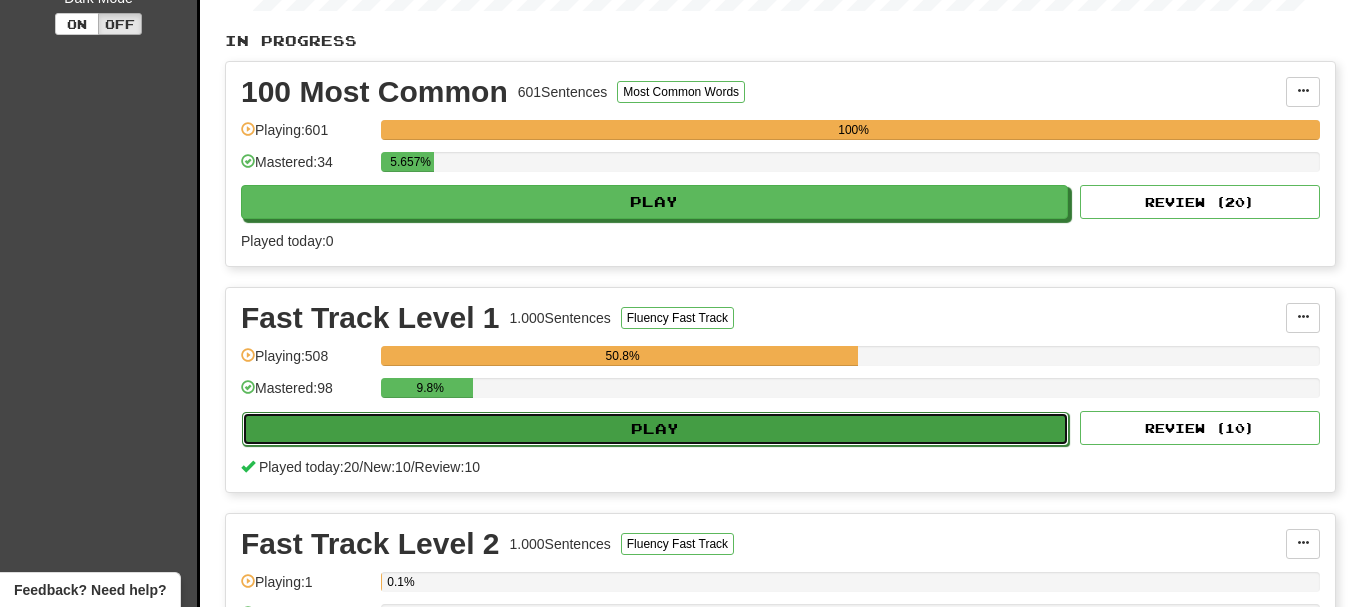 click on "Play" at bounding box center (655, 429) 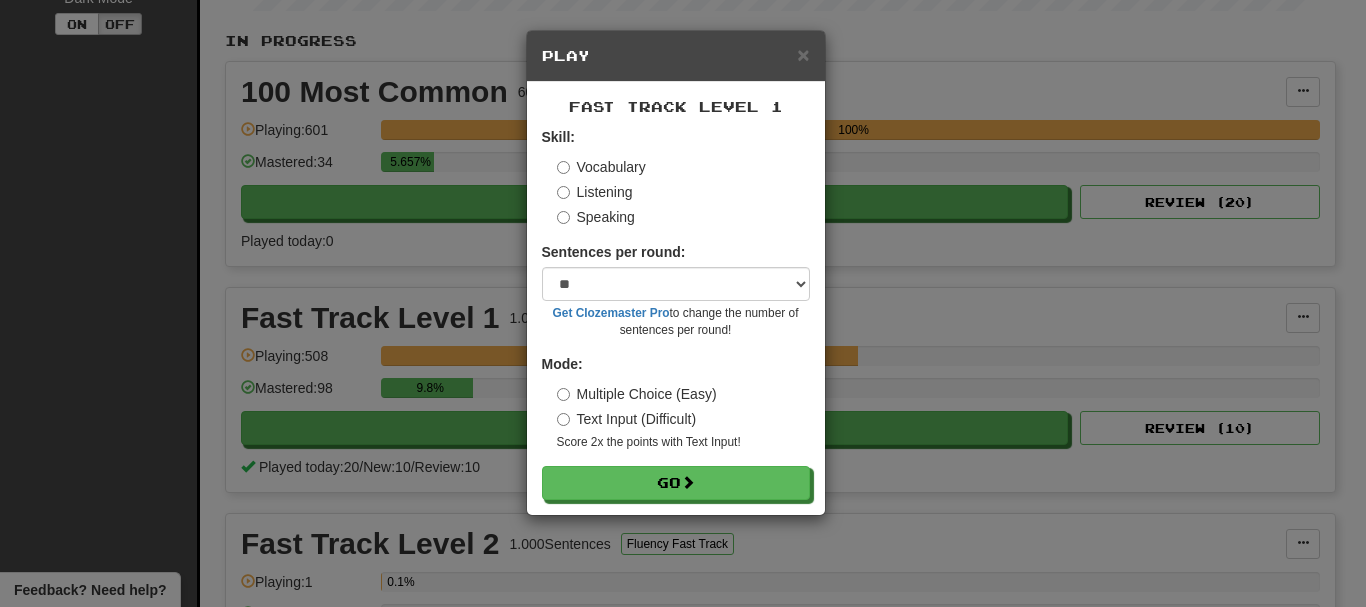 click on "Text Input (Difficult)" at bounding box center [627, 419] 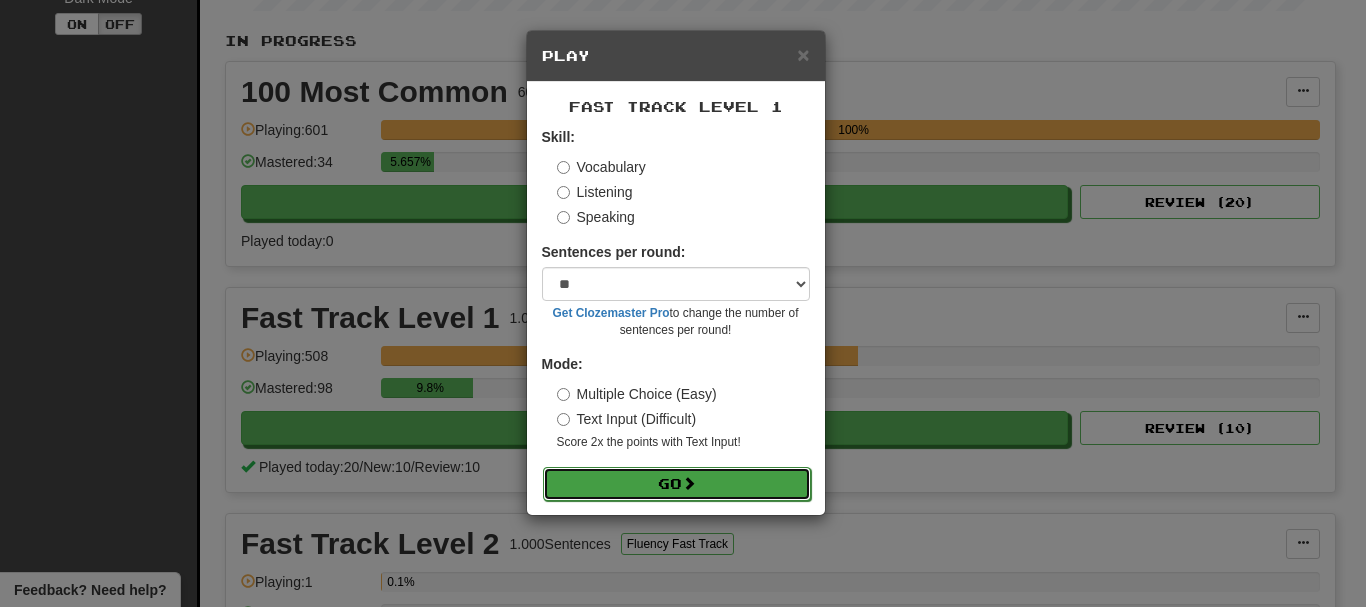 click on "Go" at bounding box center (677, 484) 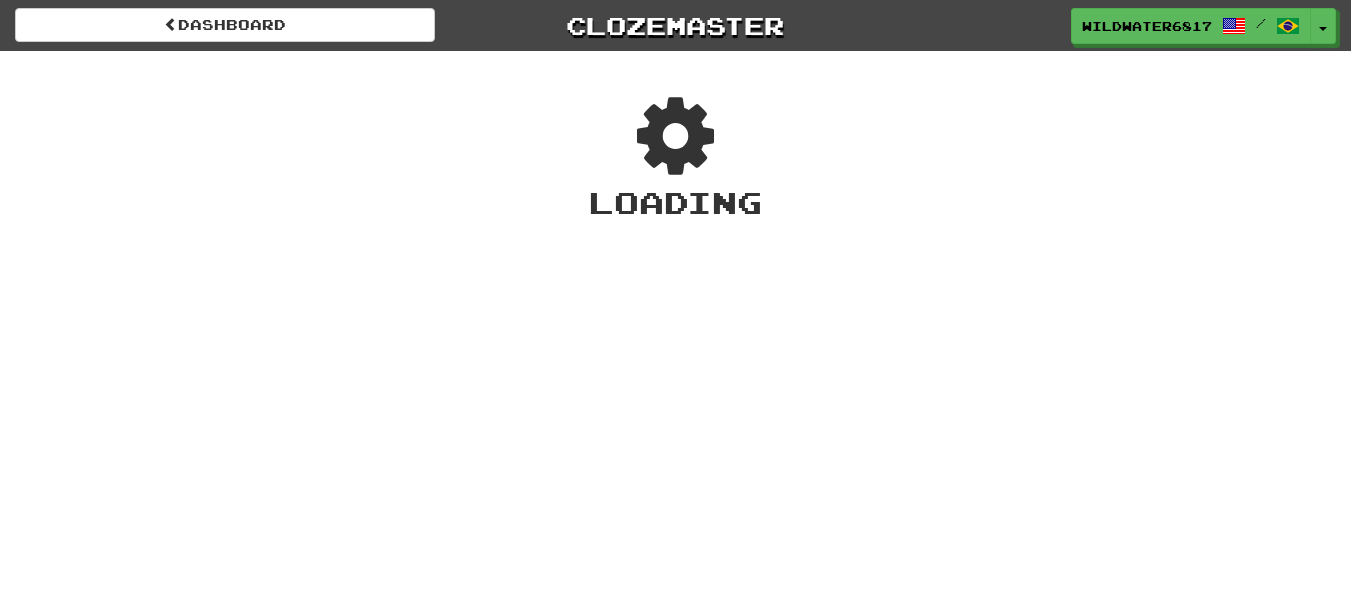 scroll, scrollTop: 0, scrollLeft: 0, axis: both 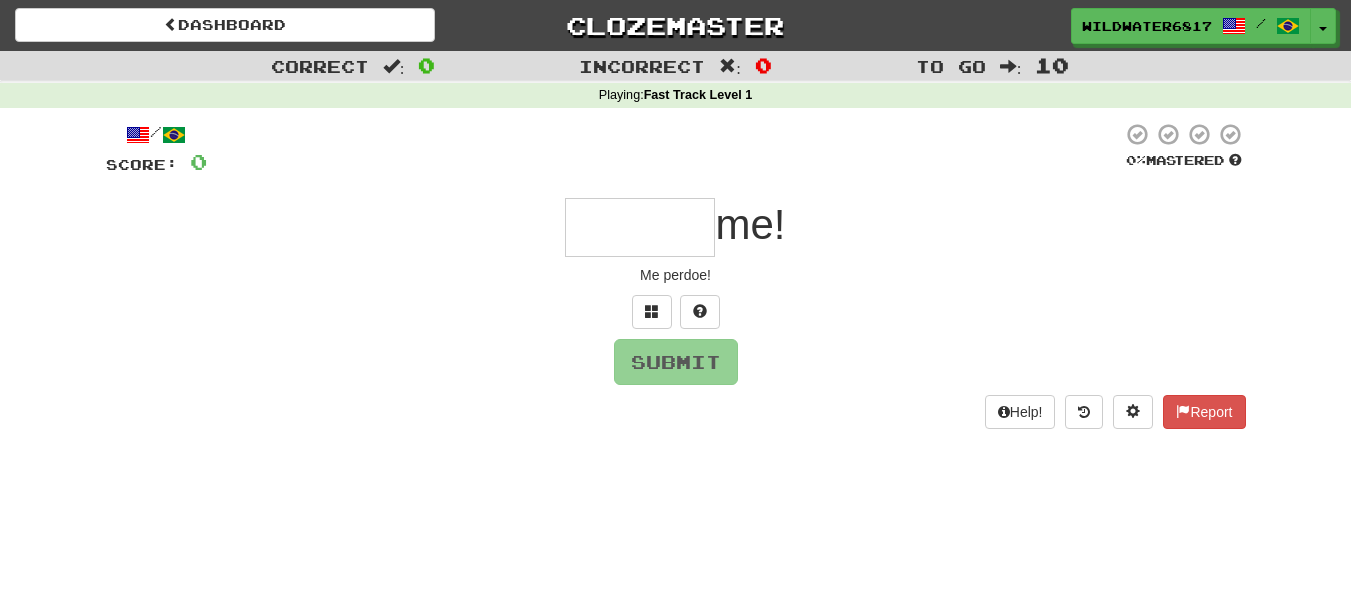 click at bounding box center [640, 227] 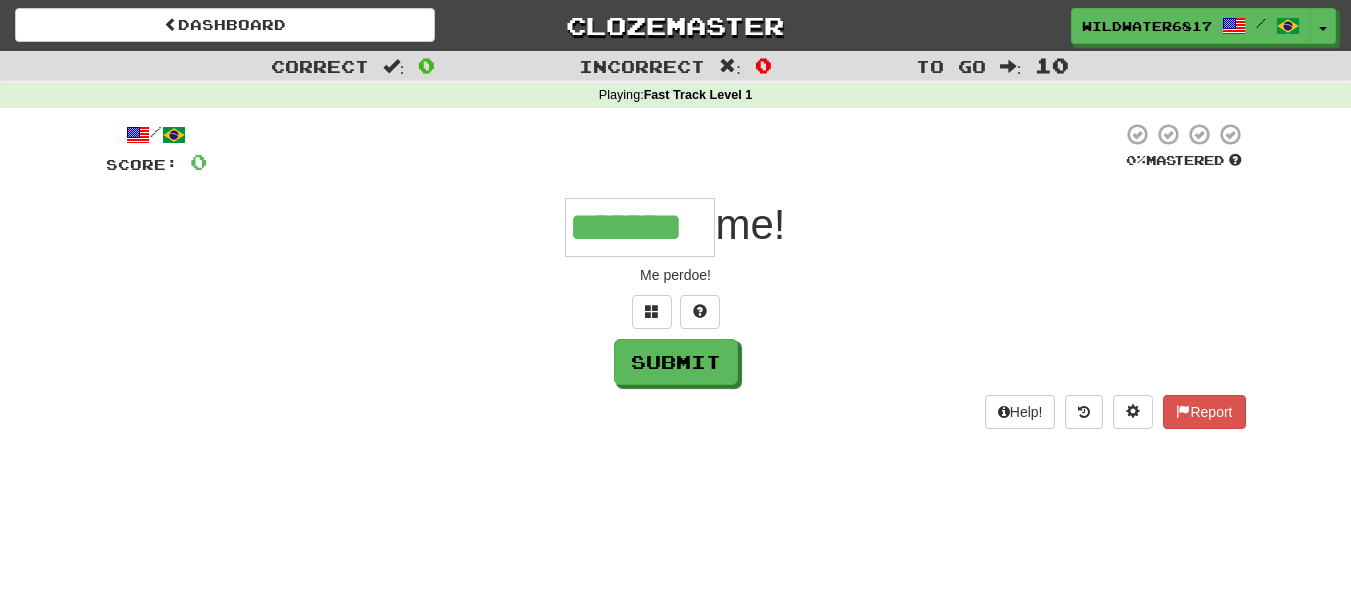 type on "*******" 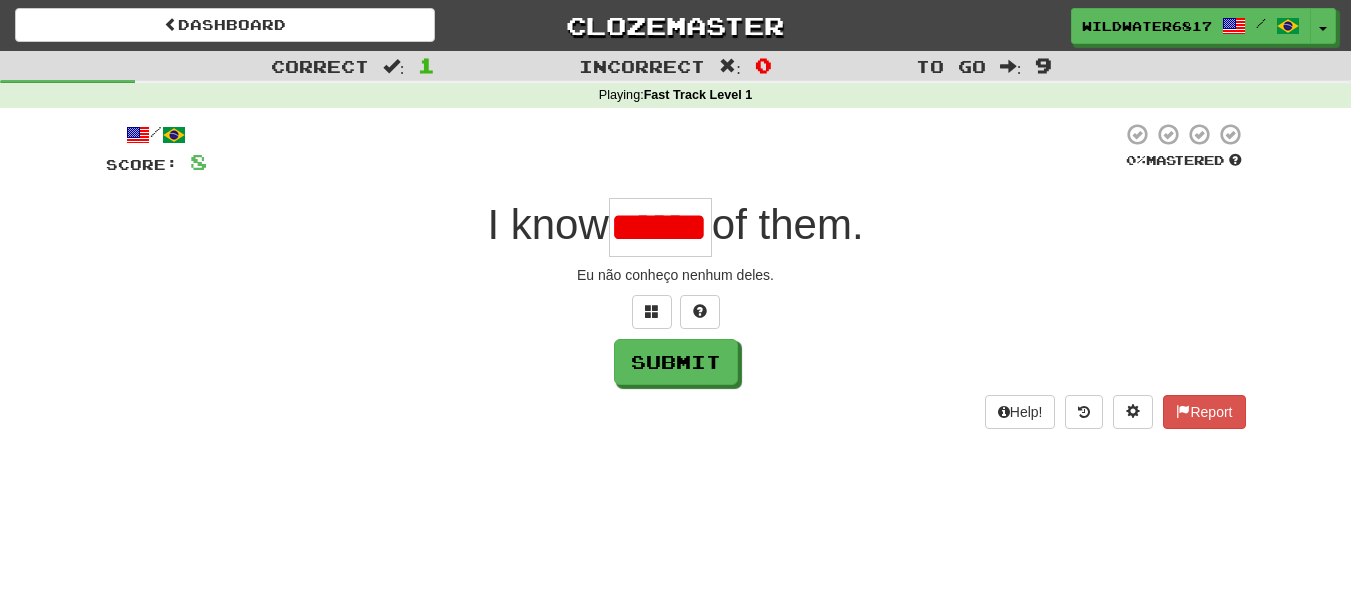 scroll, scrollTop: 0, scrollLeft: 42, axis: horizontal 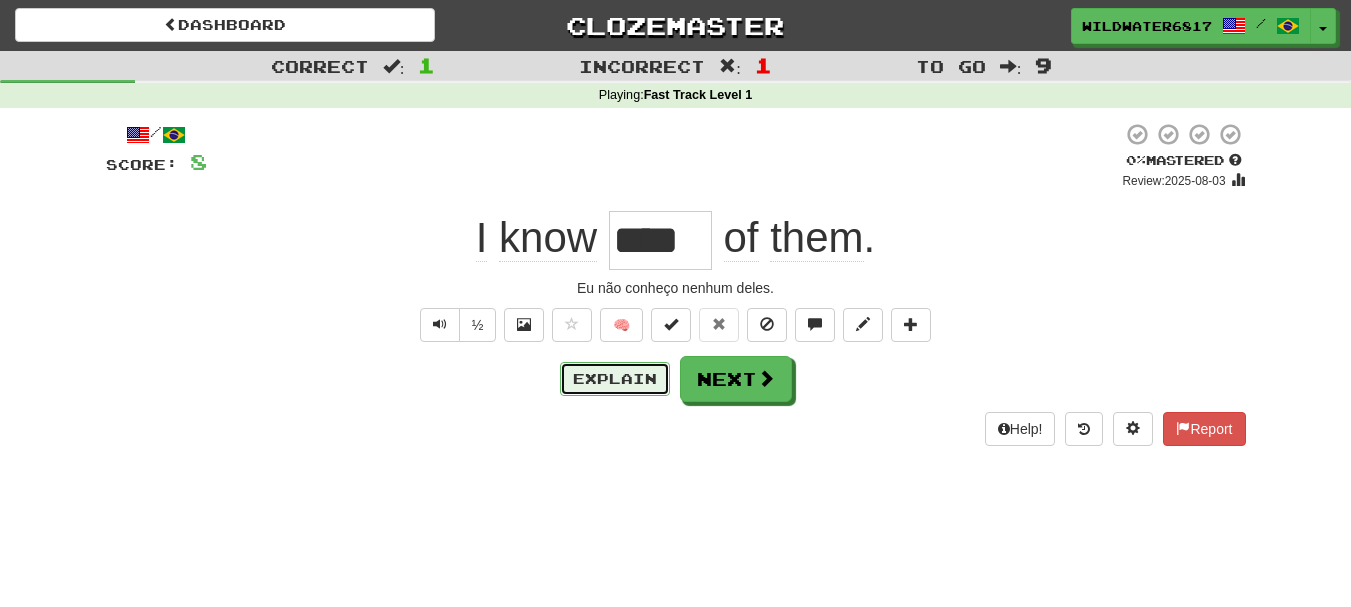 click on "Explain" at bounding box center (615, 379) 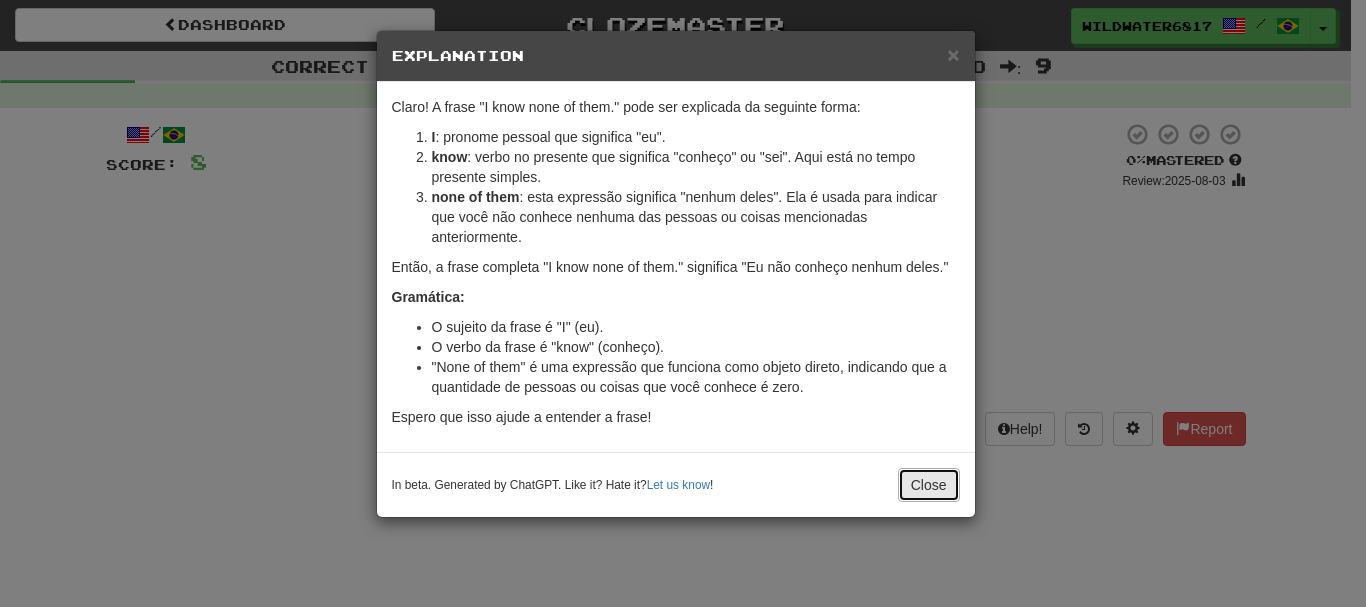 click on "Close" at bounding box center [929, 485] 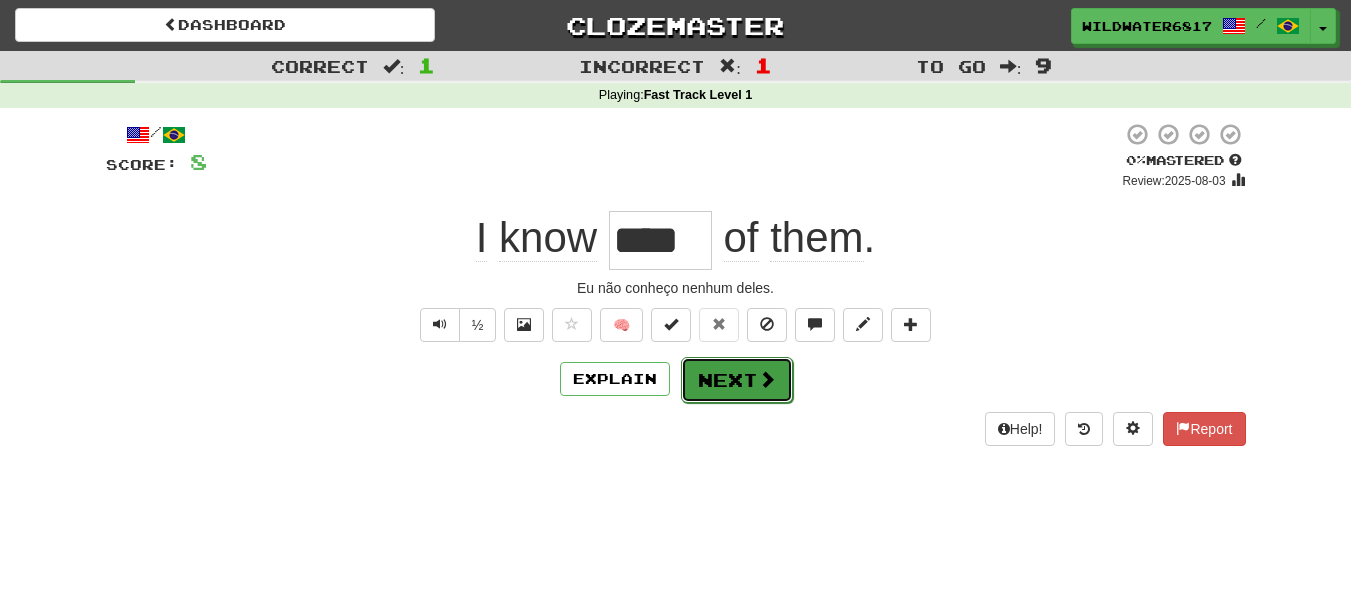 click on "Next" at bounding box center (737, 380) 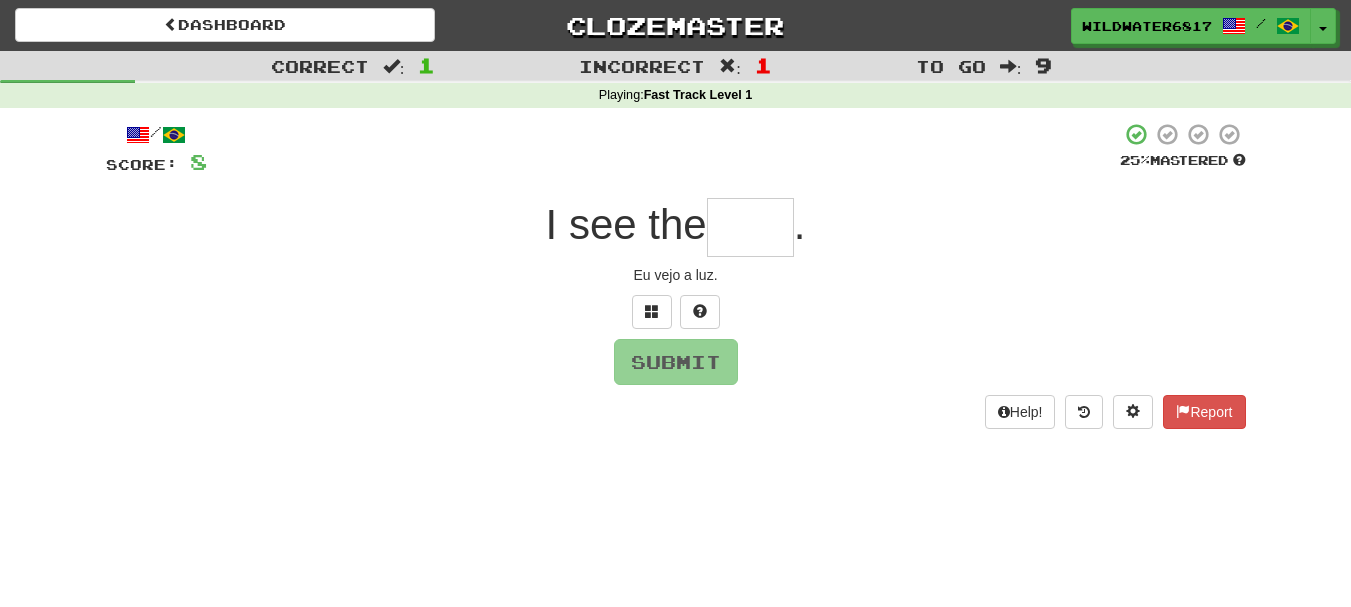 click at bounding box center (750, 227) 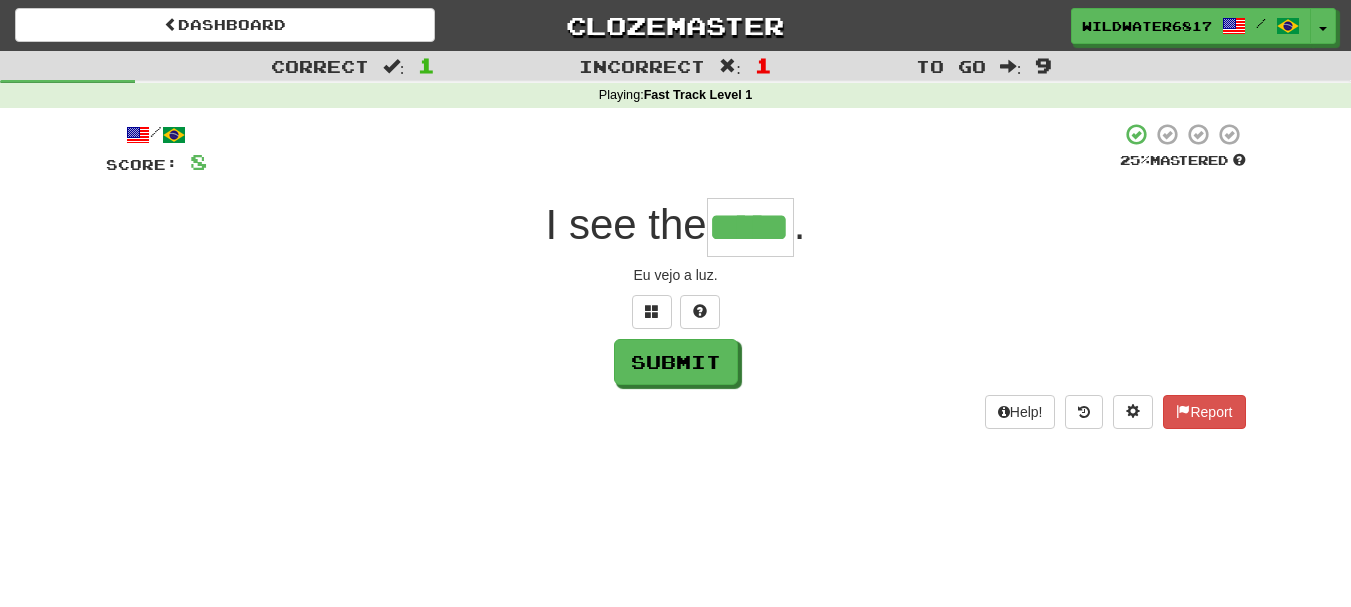scroll, scrollTop: 0, scrollLeft: 44, axis: horizontal 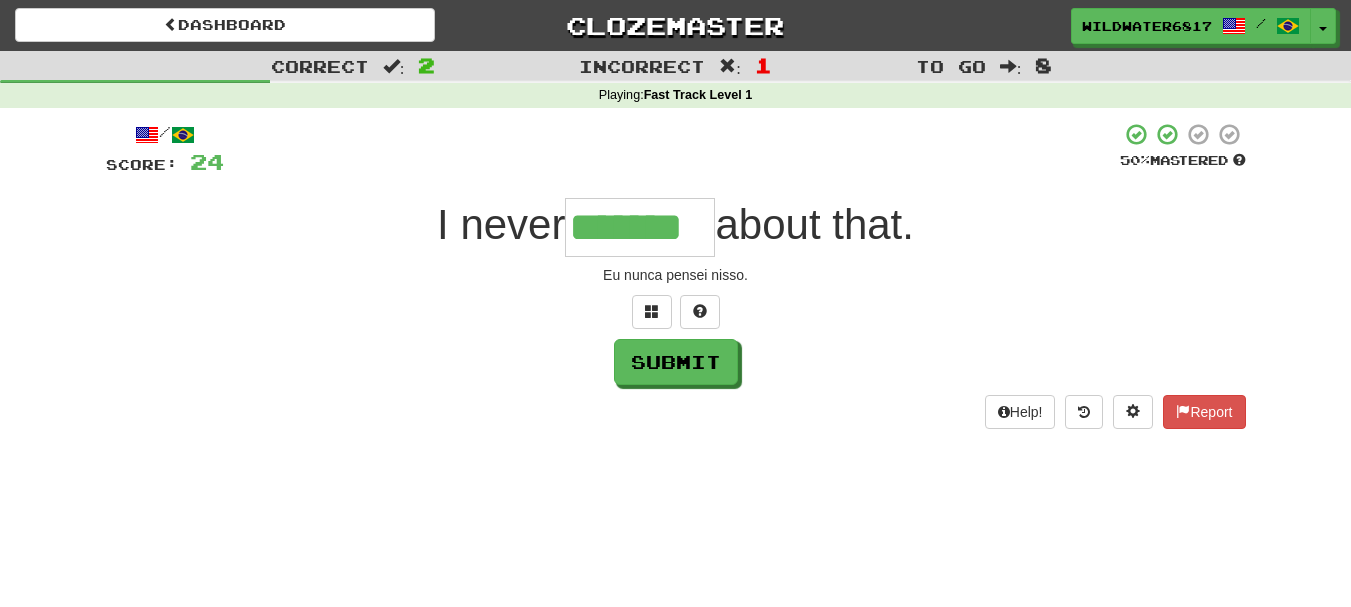 type on "*******" 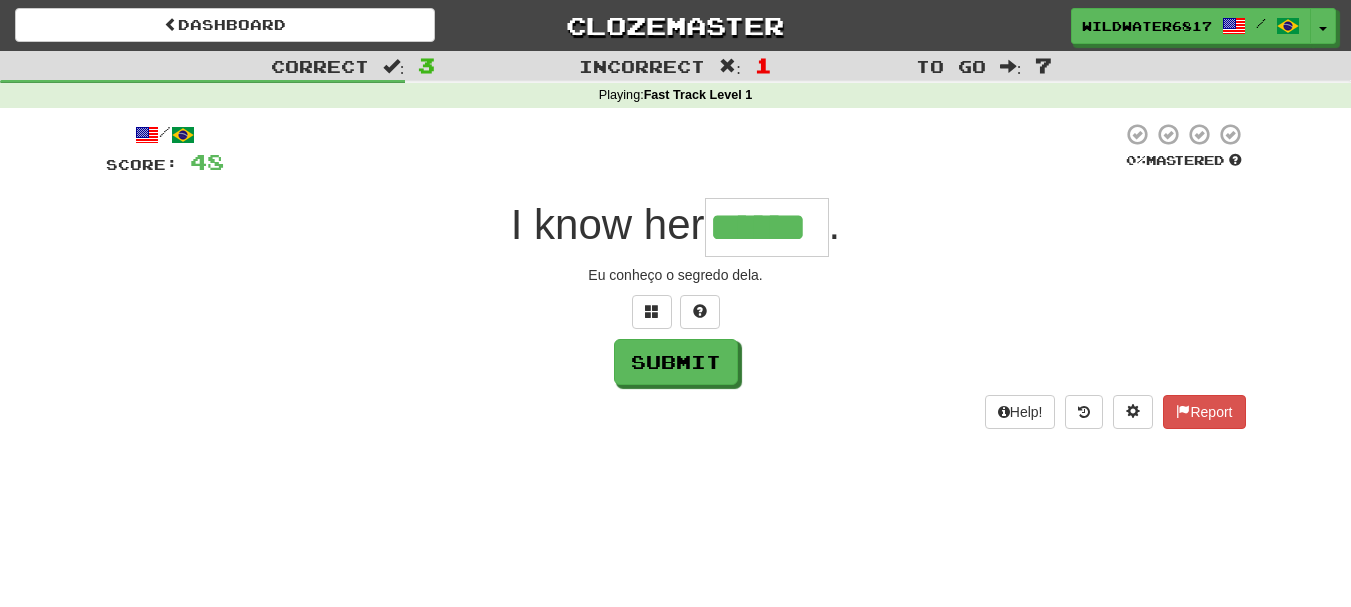 type on "******" 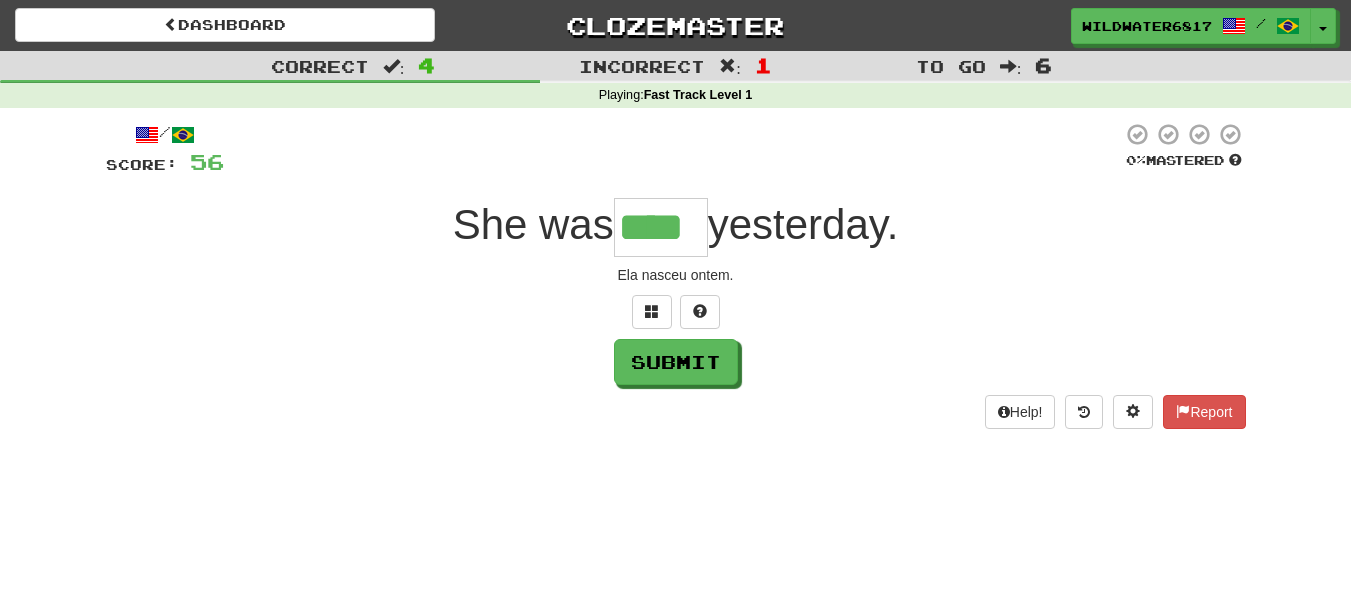 type on "****" 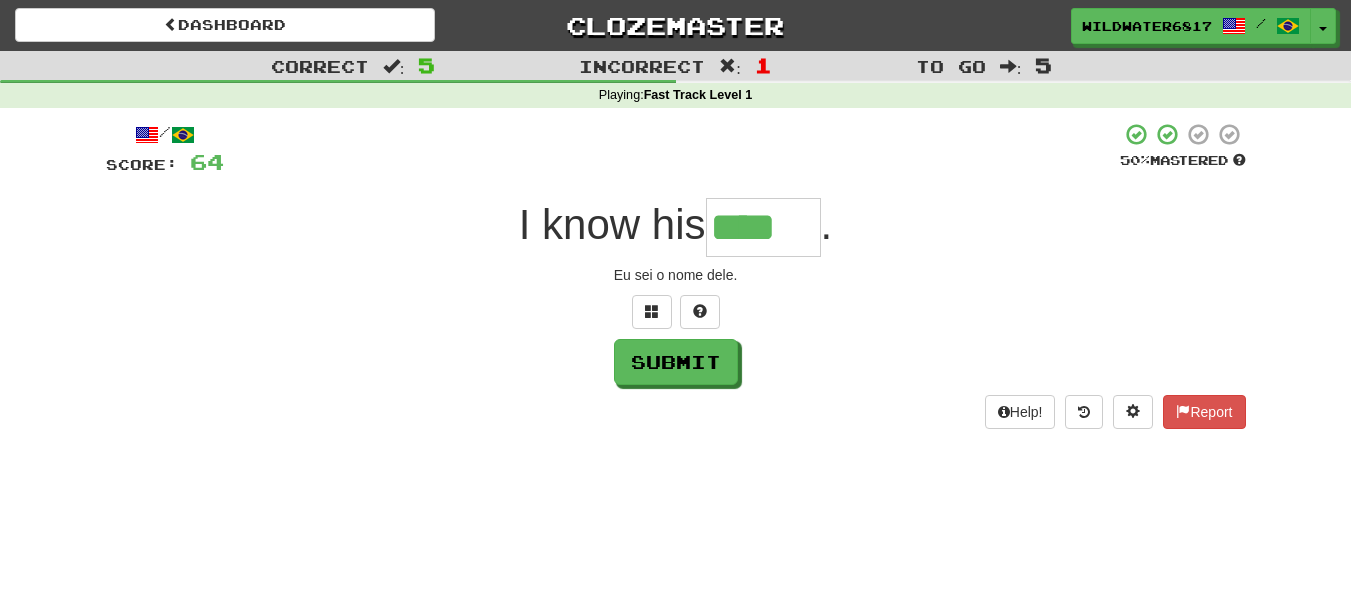 type on "****" 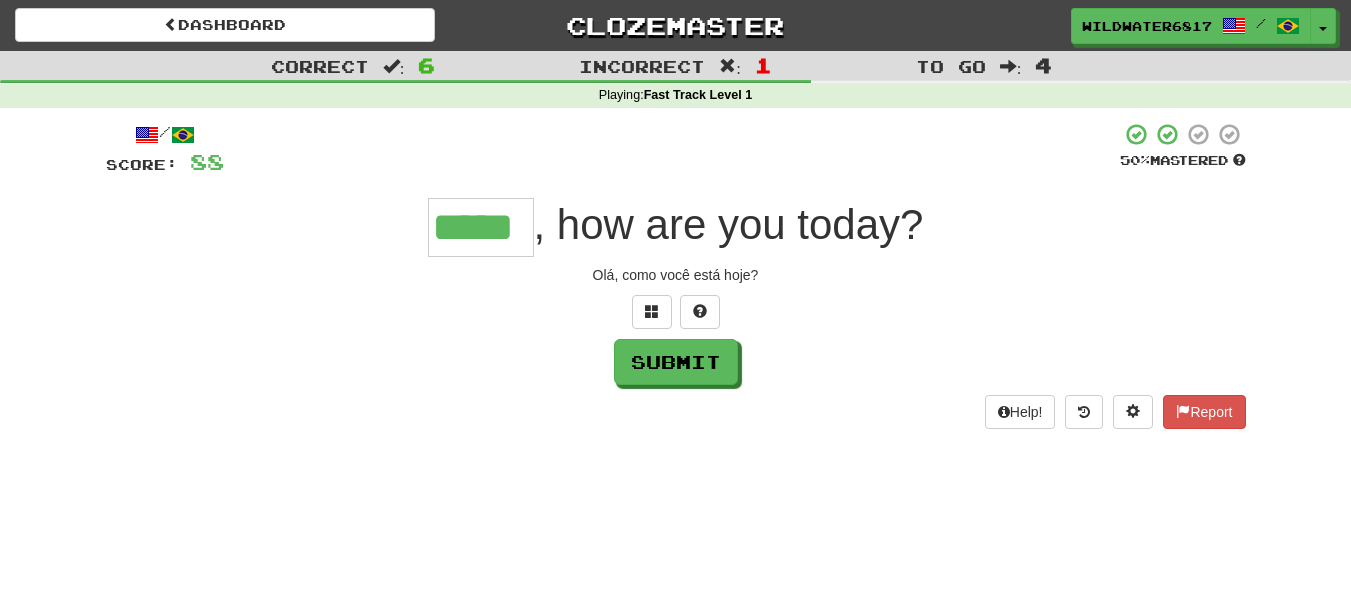 type on "*****" 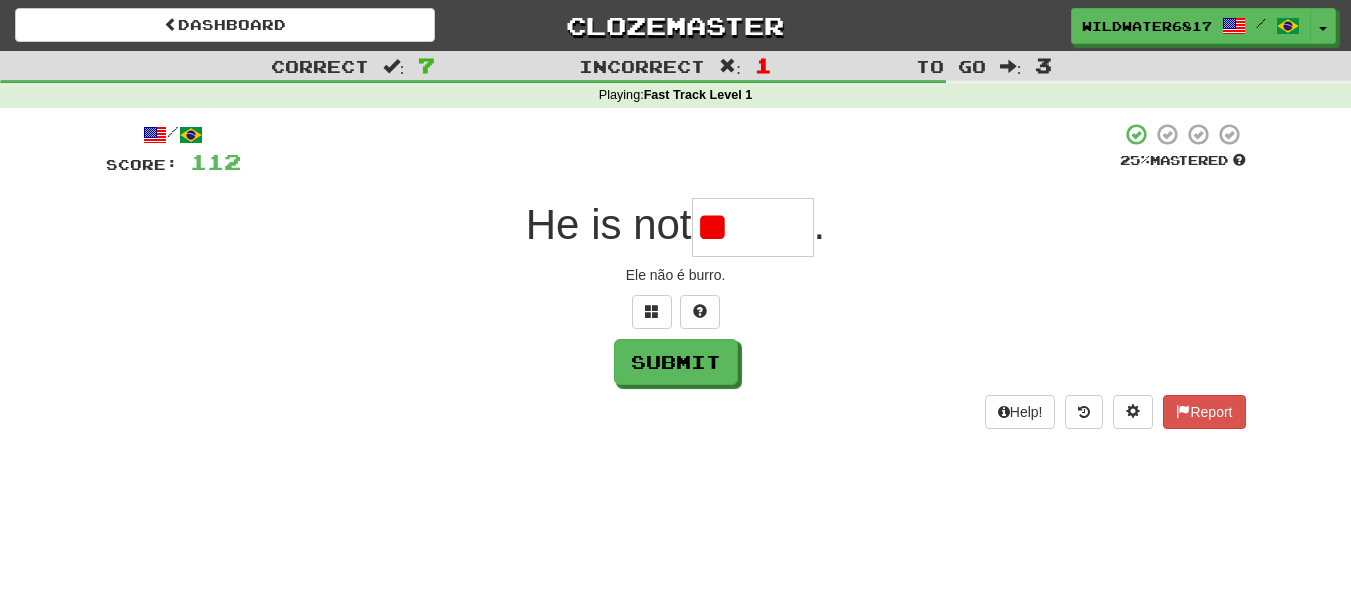 type on "*" 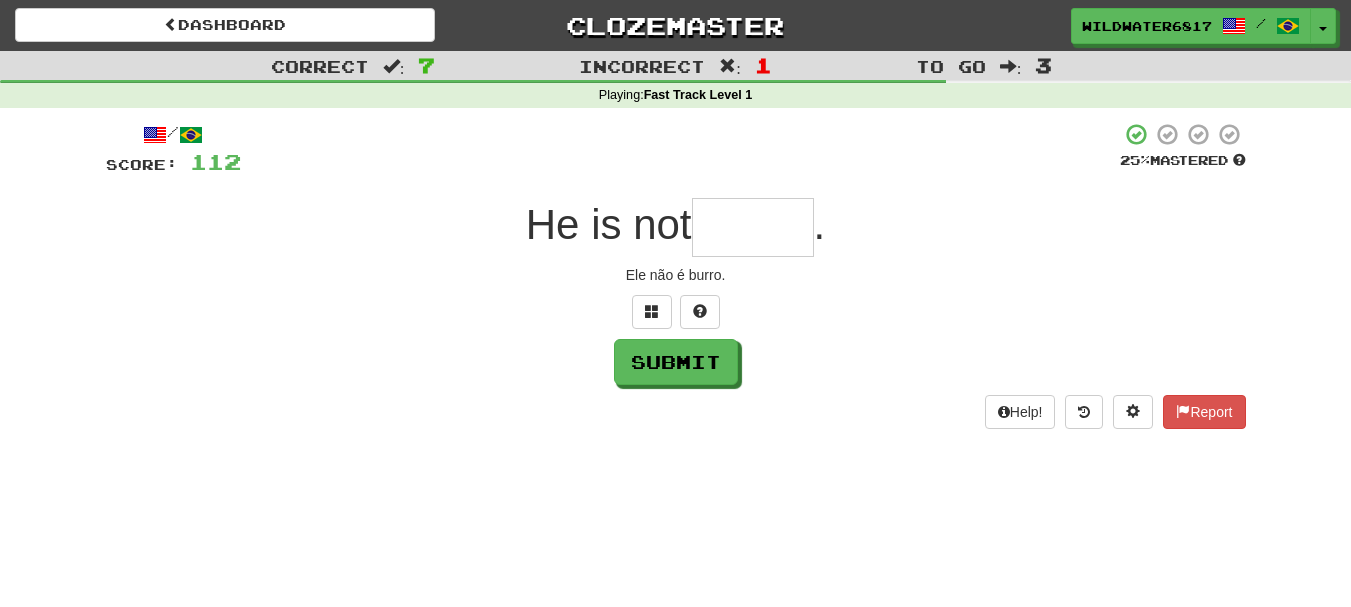 type on "*" 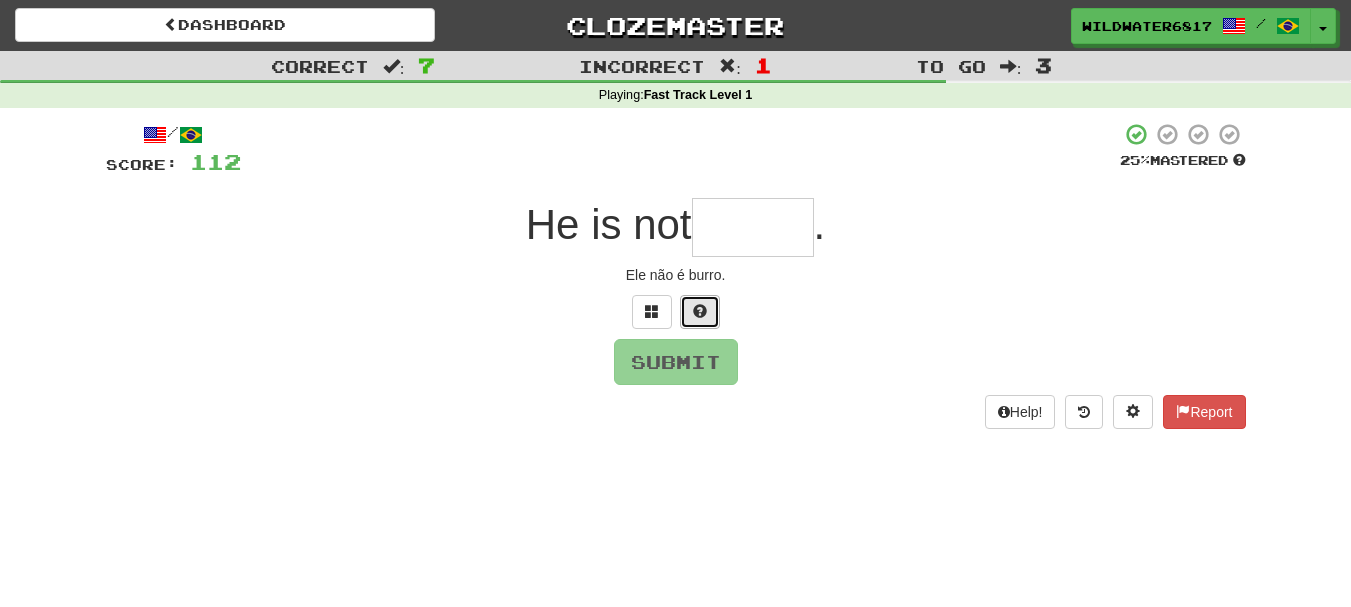 click at bounding box center [700, 311] 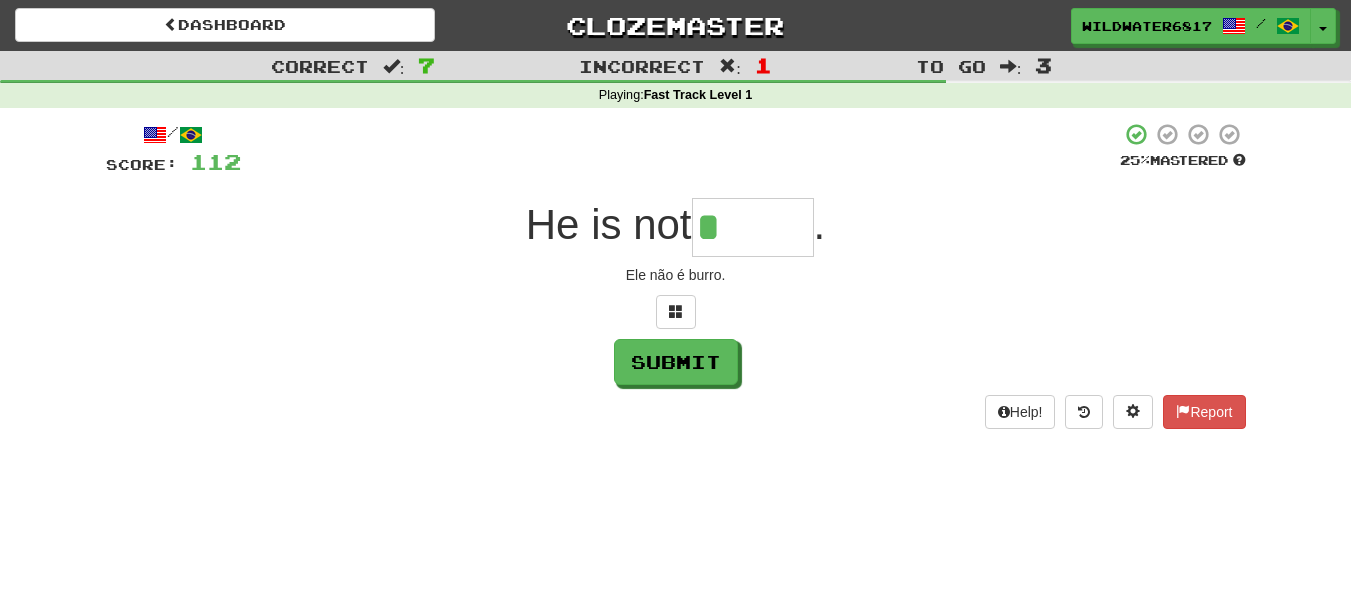 click on "*" at bounding box center (753, 227) 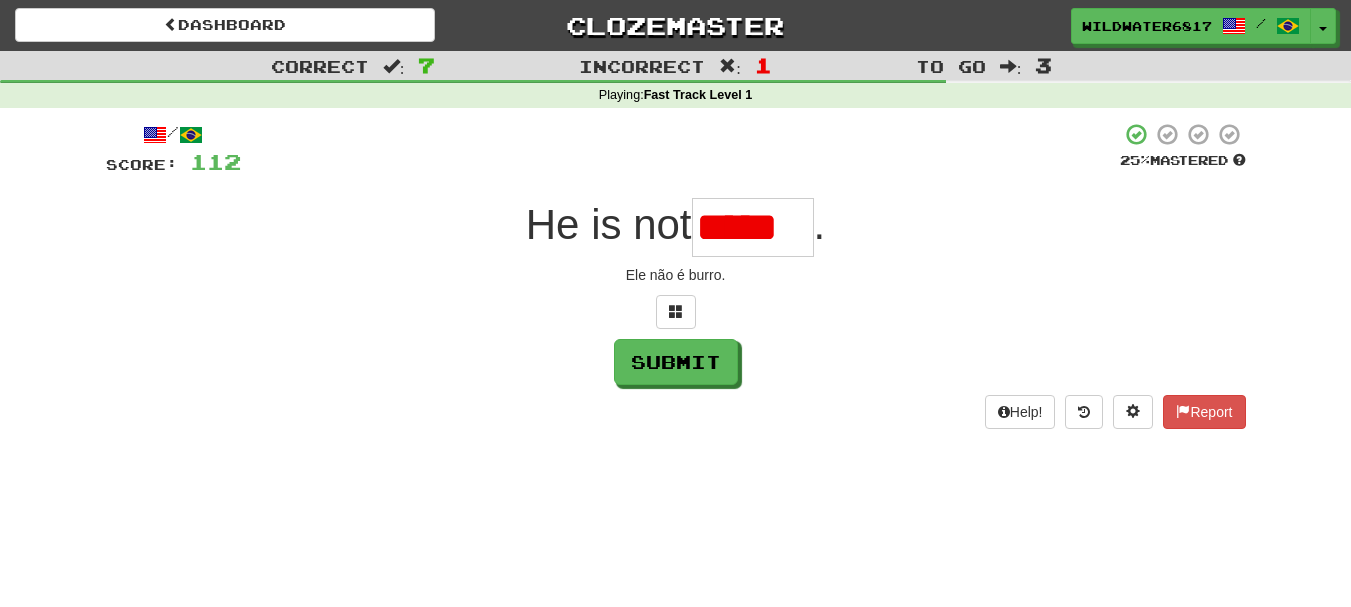 type on "******" 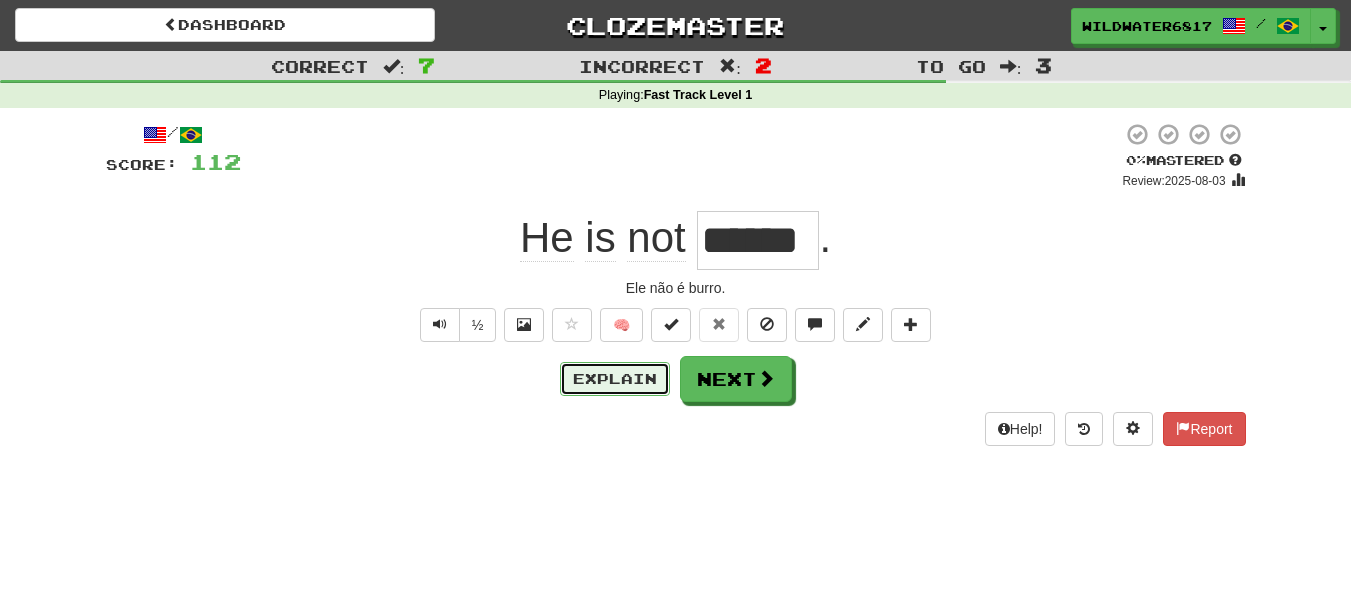 click on "Explain" at bounding box center [615, 379] 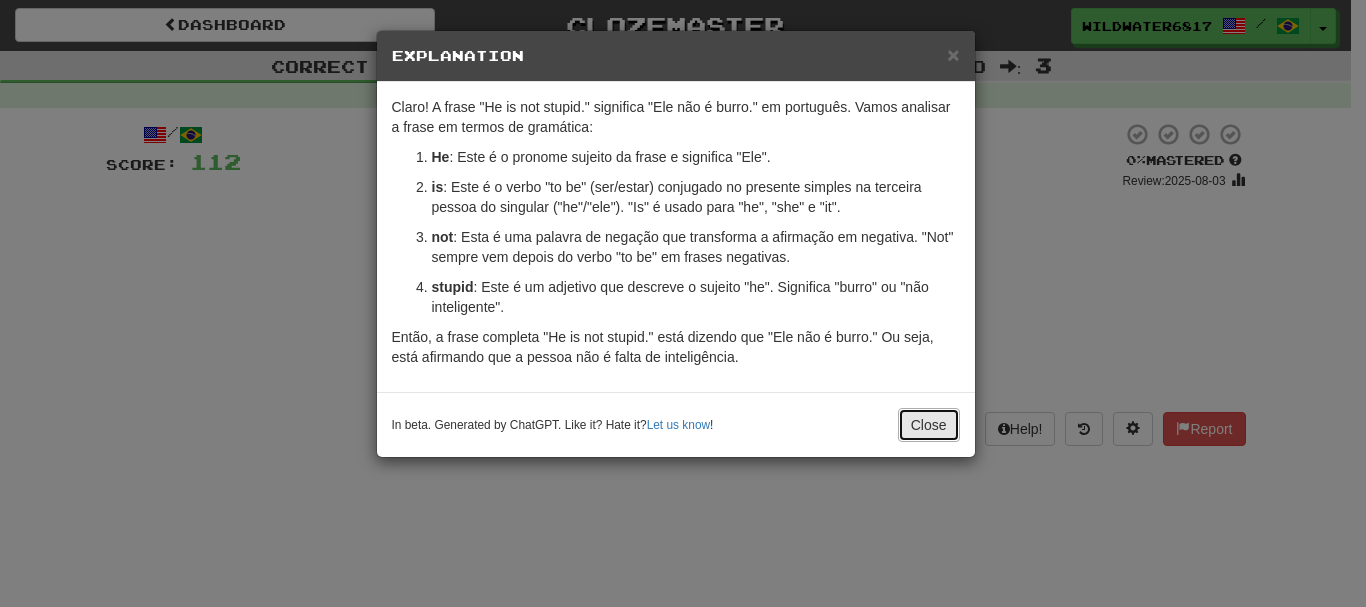 click on "Close" at bounding box center [929, 425] 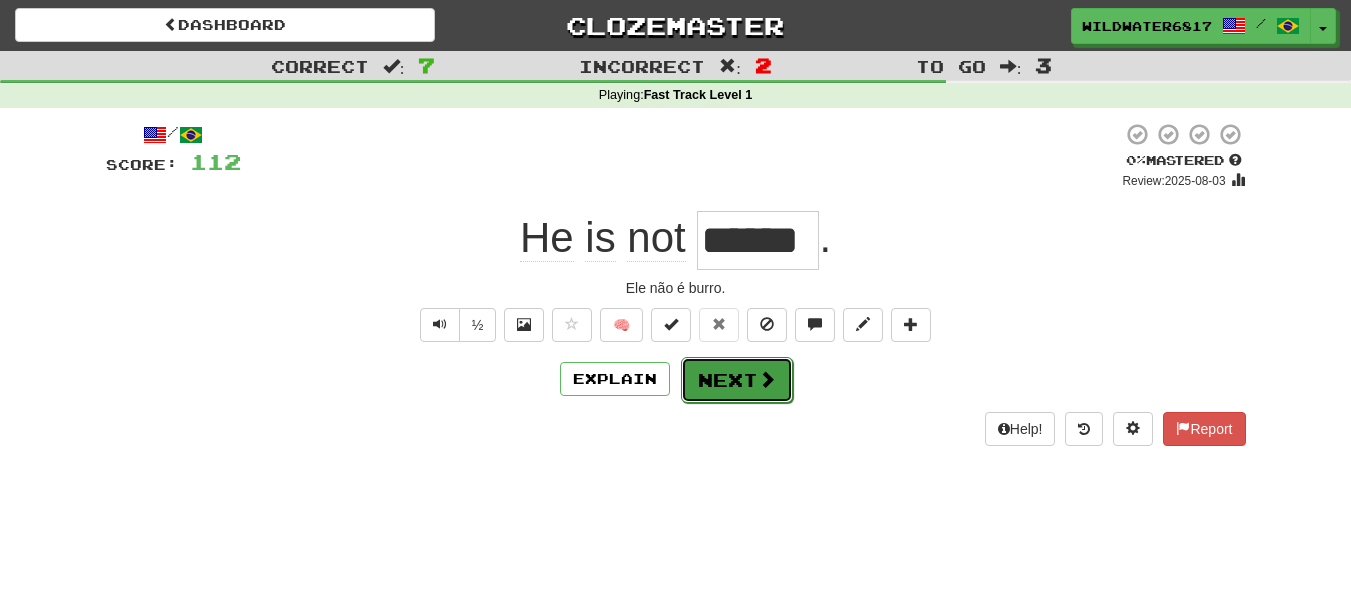 click on "Next" at bounding box center [737, 380] 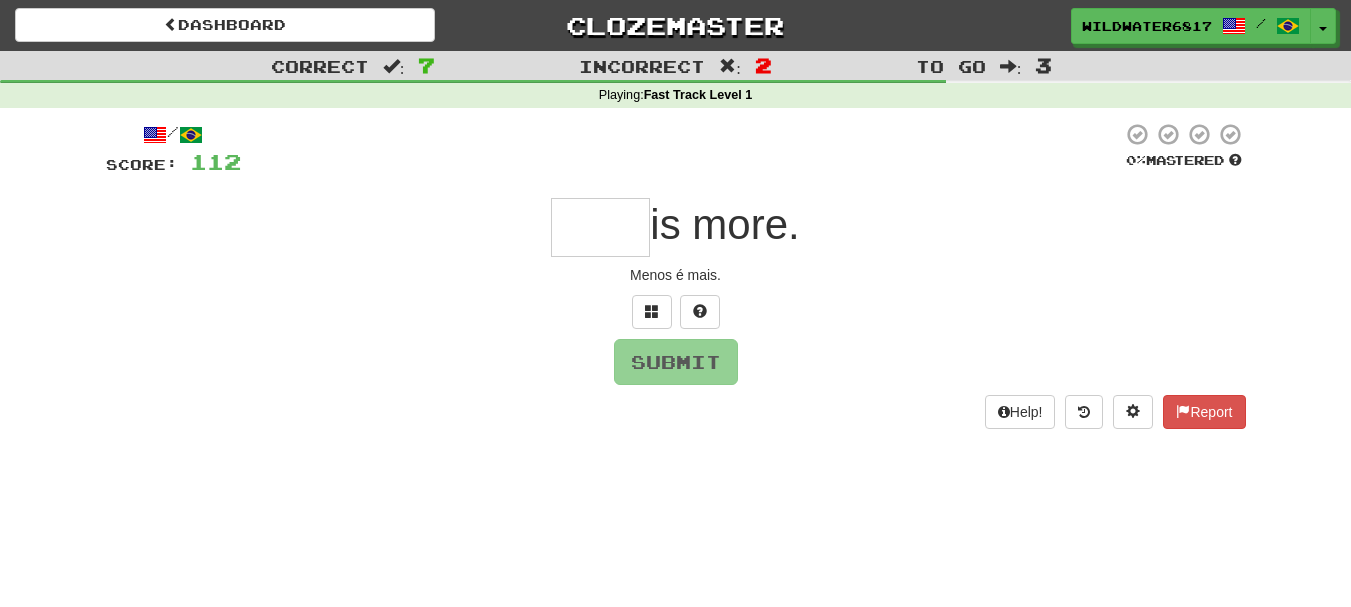 click at bounding box center (600, 227) 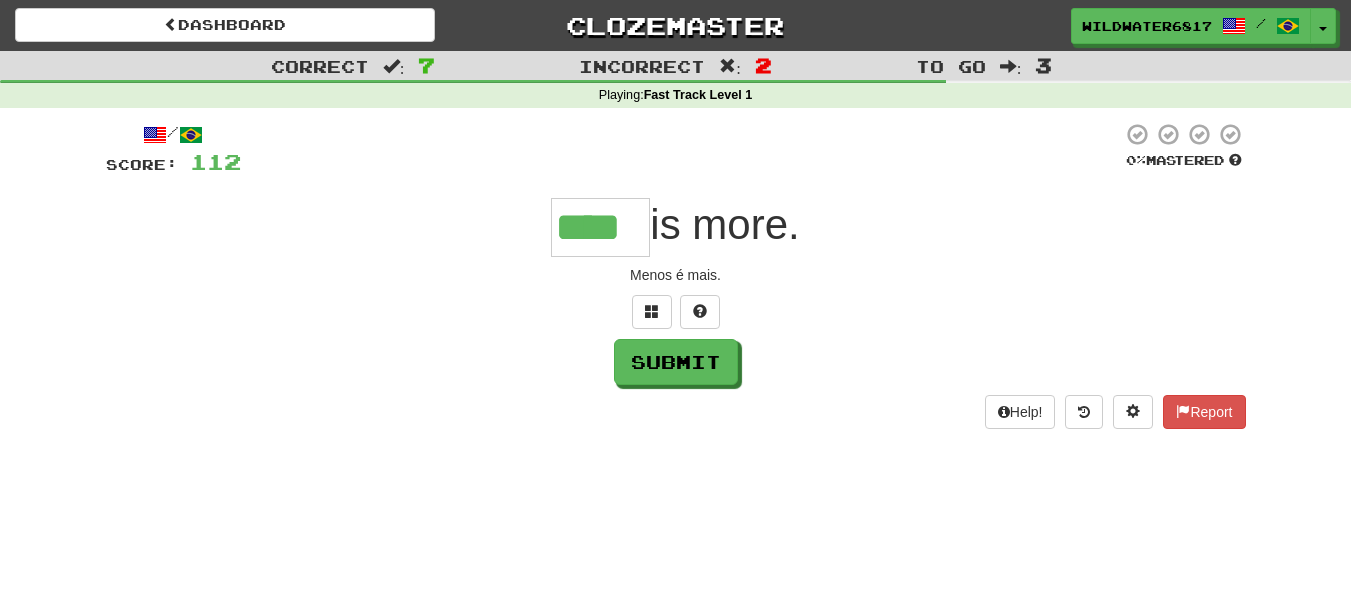 scroll, scrollTop: 0, scrollLeft: 16, axis: horizontal 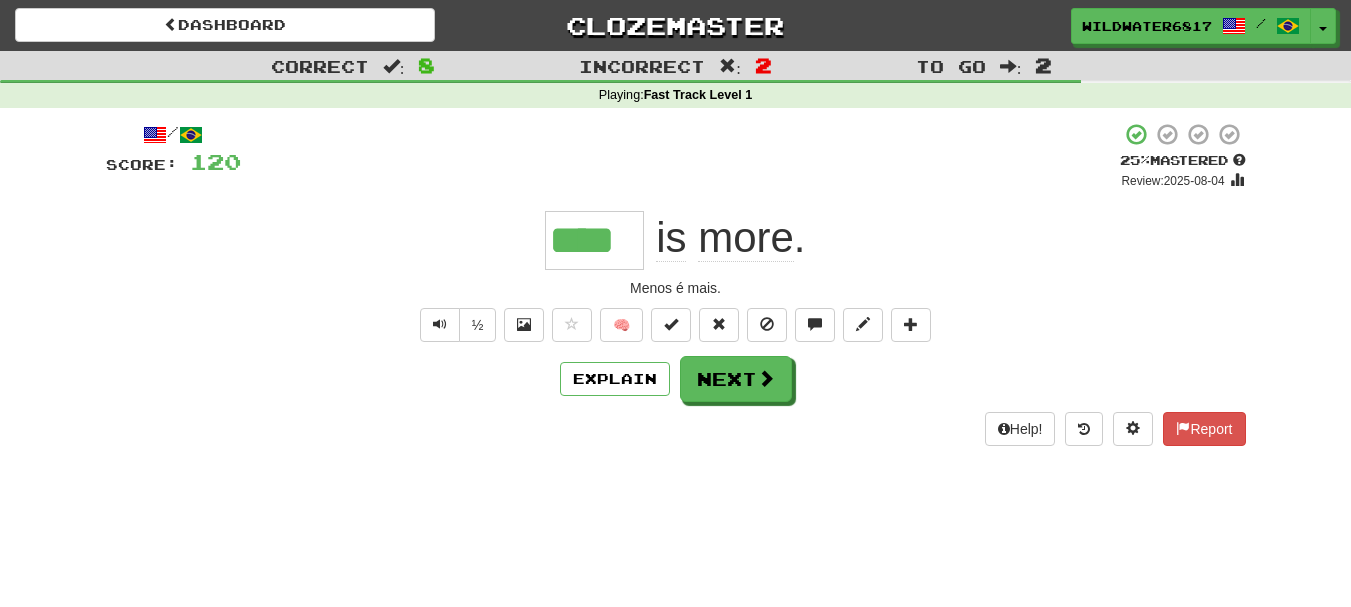 type 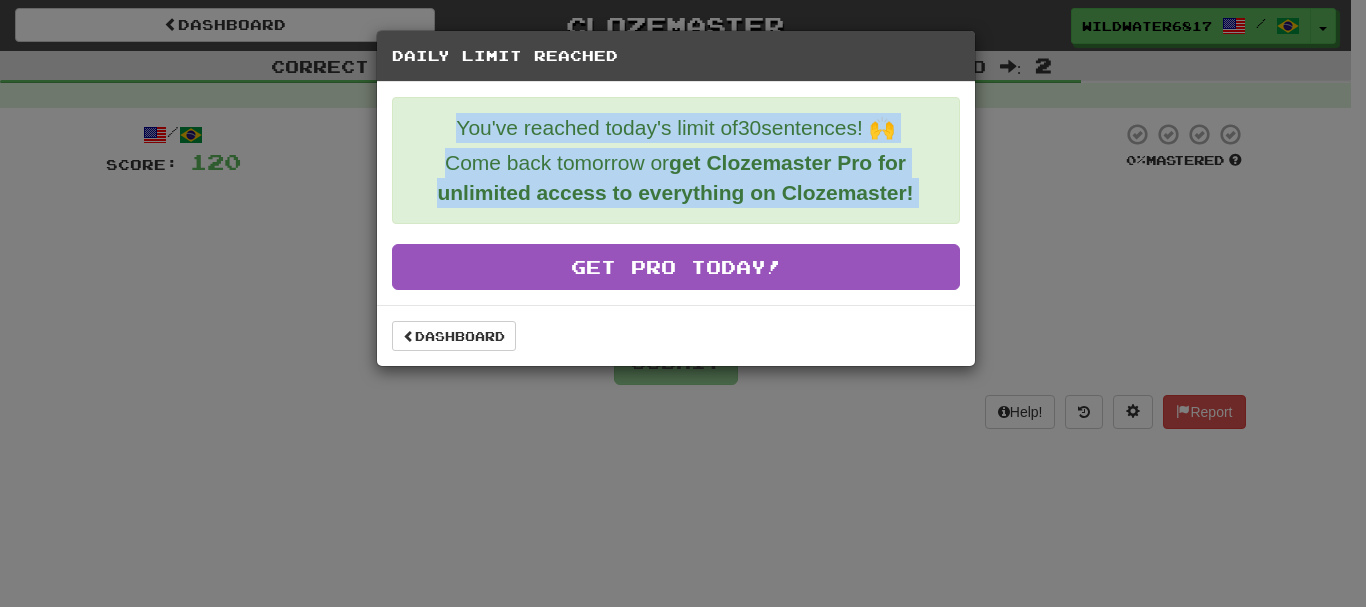 drag, startPoint x: 640, startPoint y: 57, endPoint x: 852, endPoint y: 404, distance: 406.6362 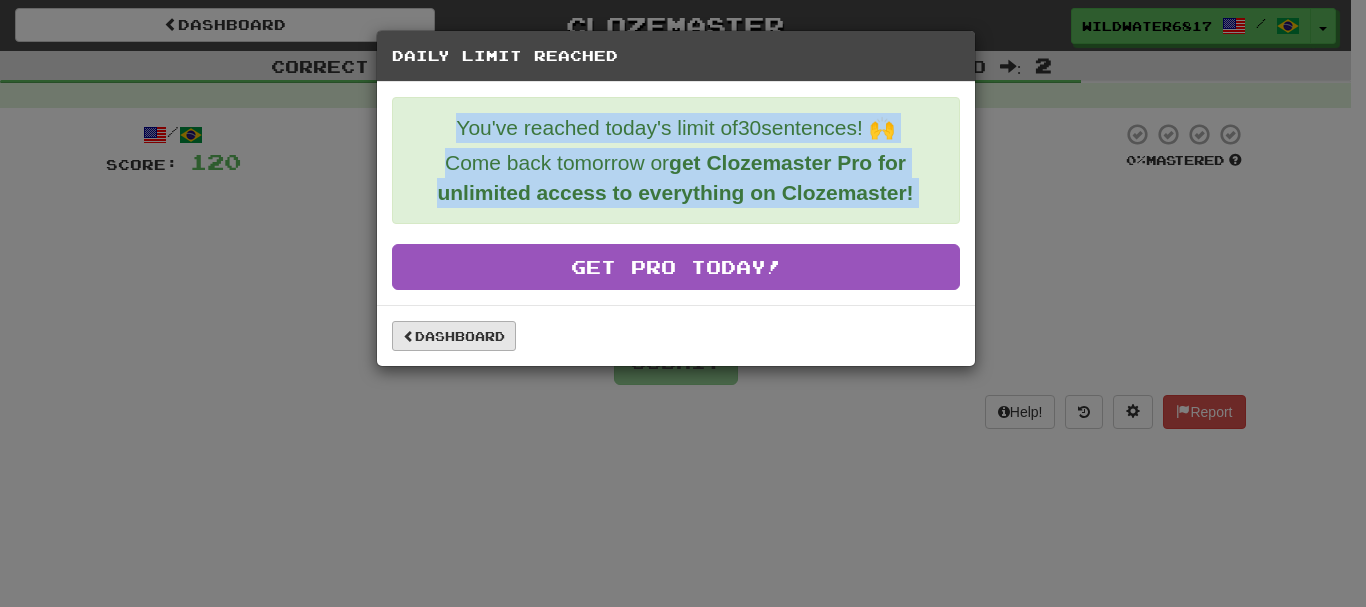 click on "Dashboard" at bounding box center [454, 336] 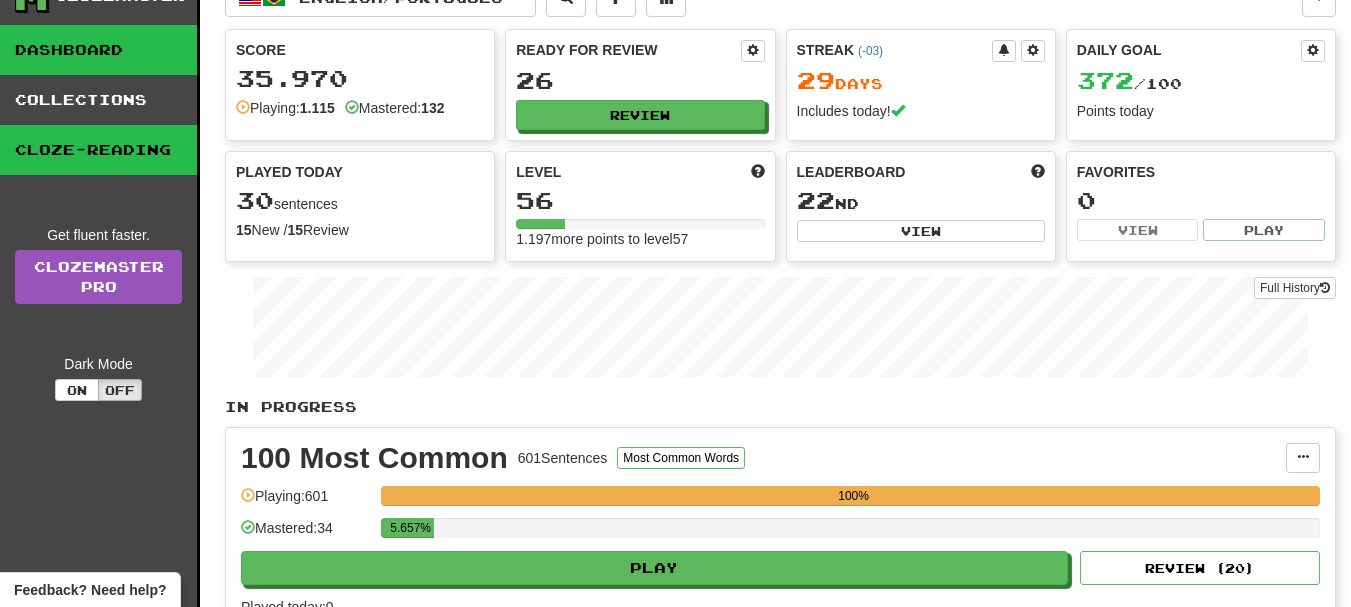 scroll, scrollTop: 0, scrollLeft: 0, axis: both 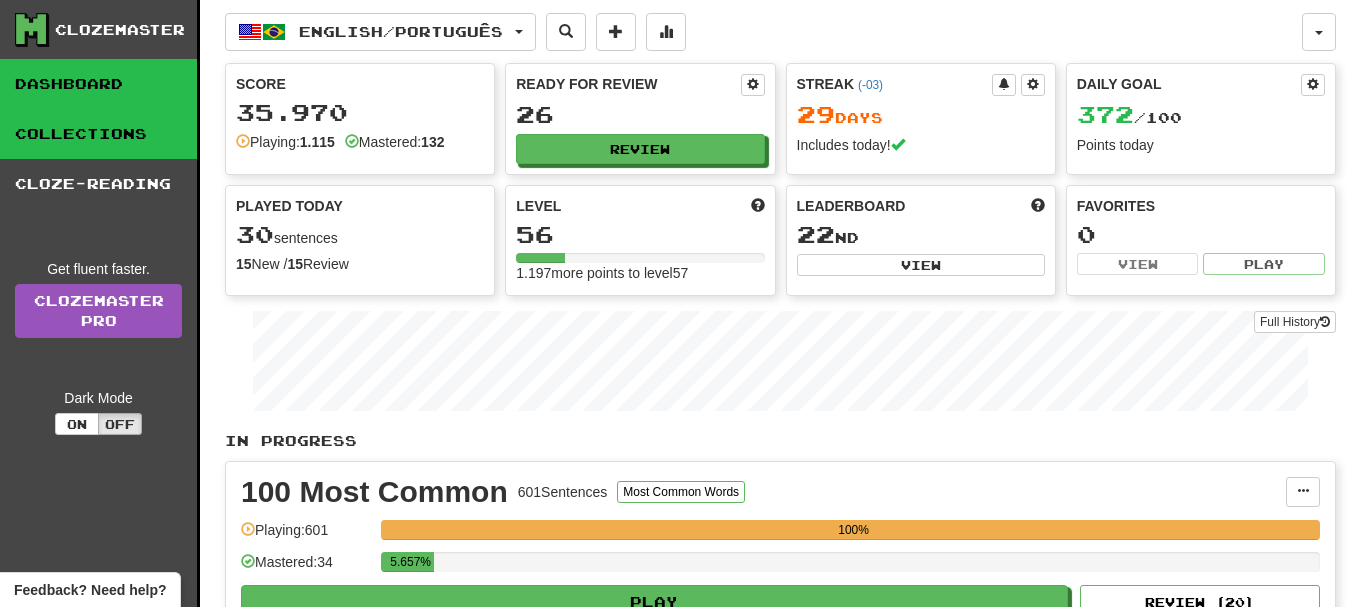 click on "Collections" at bounding box center [98, 134] 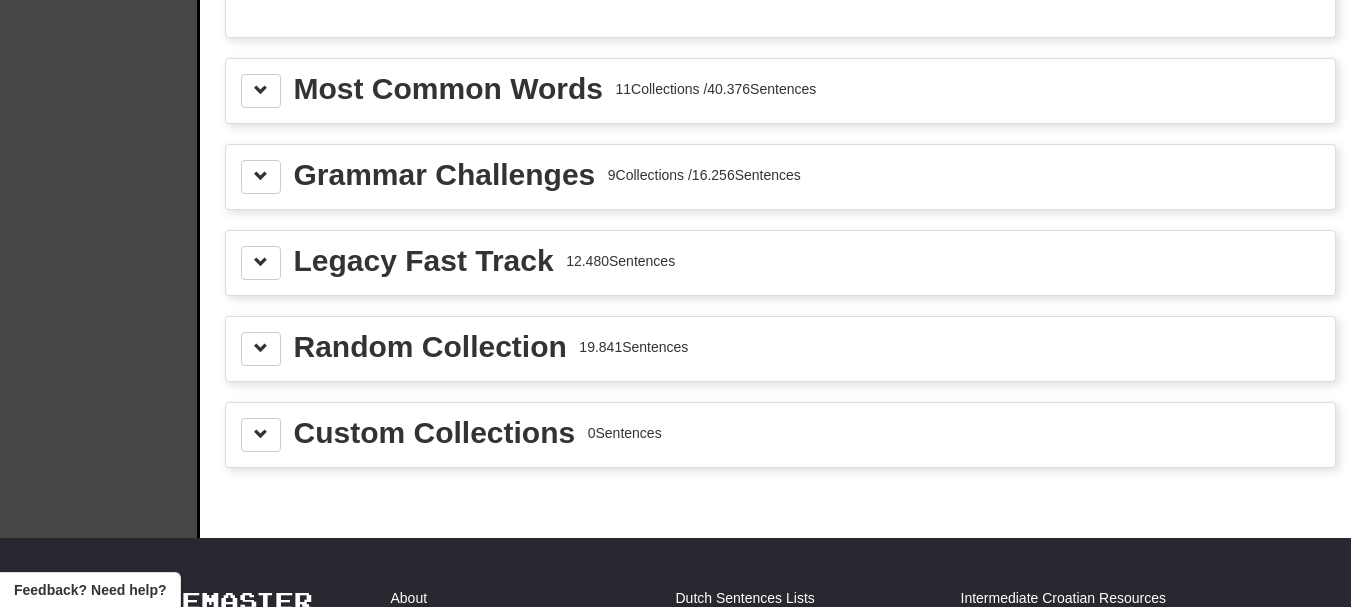 scroll, scrollTop: 2100, scrollLeft: 0, axis: vertical 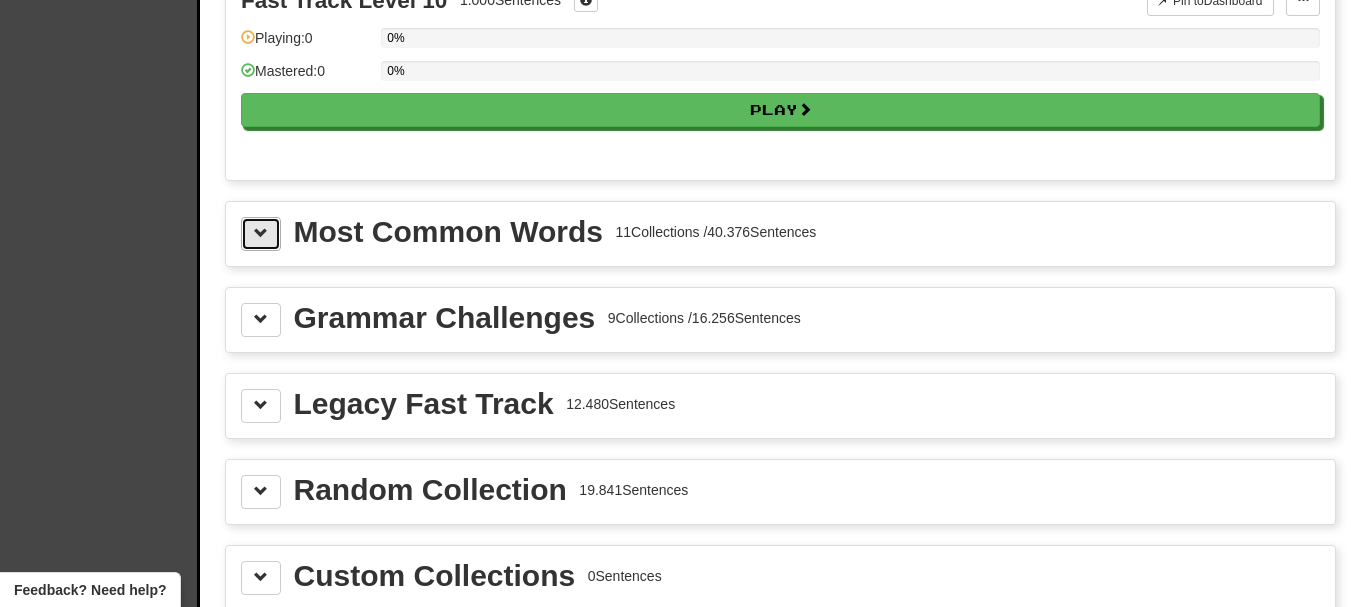 click at bounding box center (261, 234) 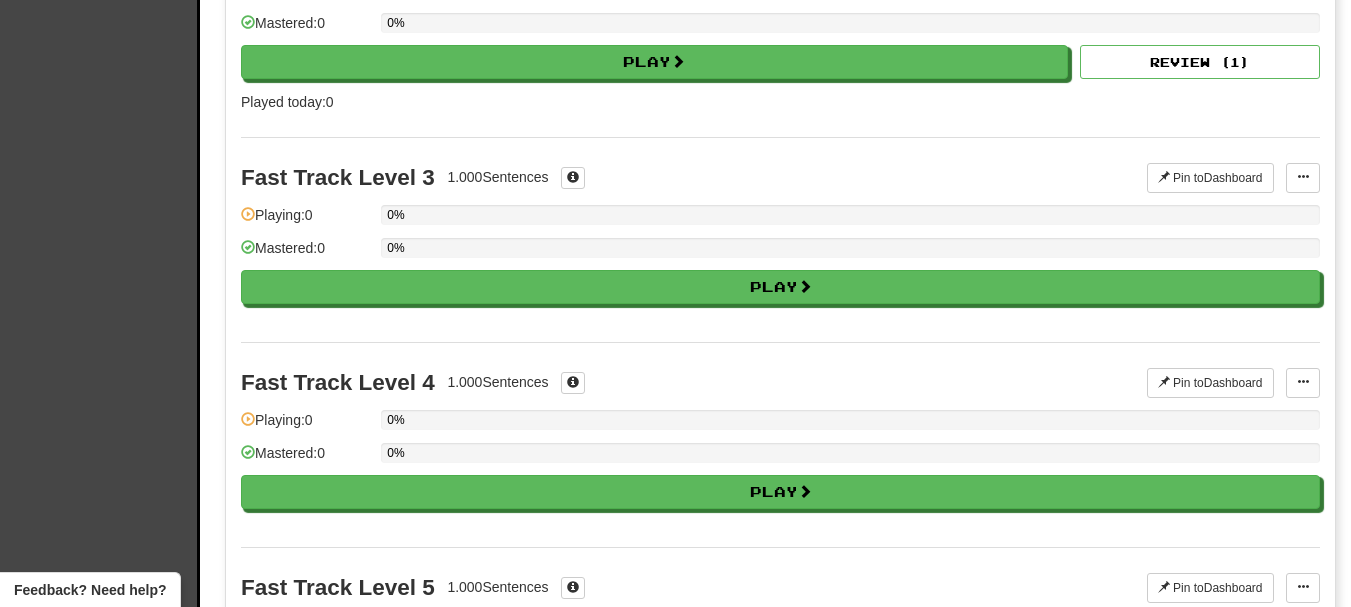 scroll, scrollTop: 300, scrollLeft: 0, axis: vertical 